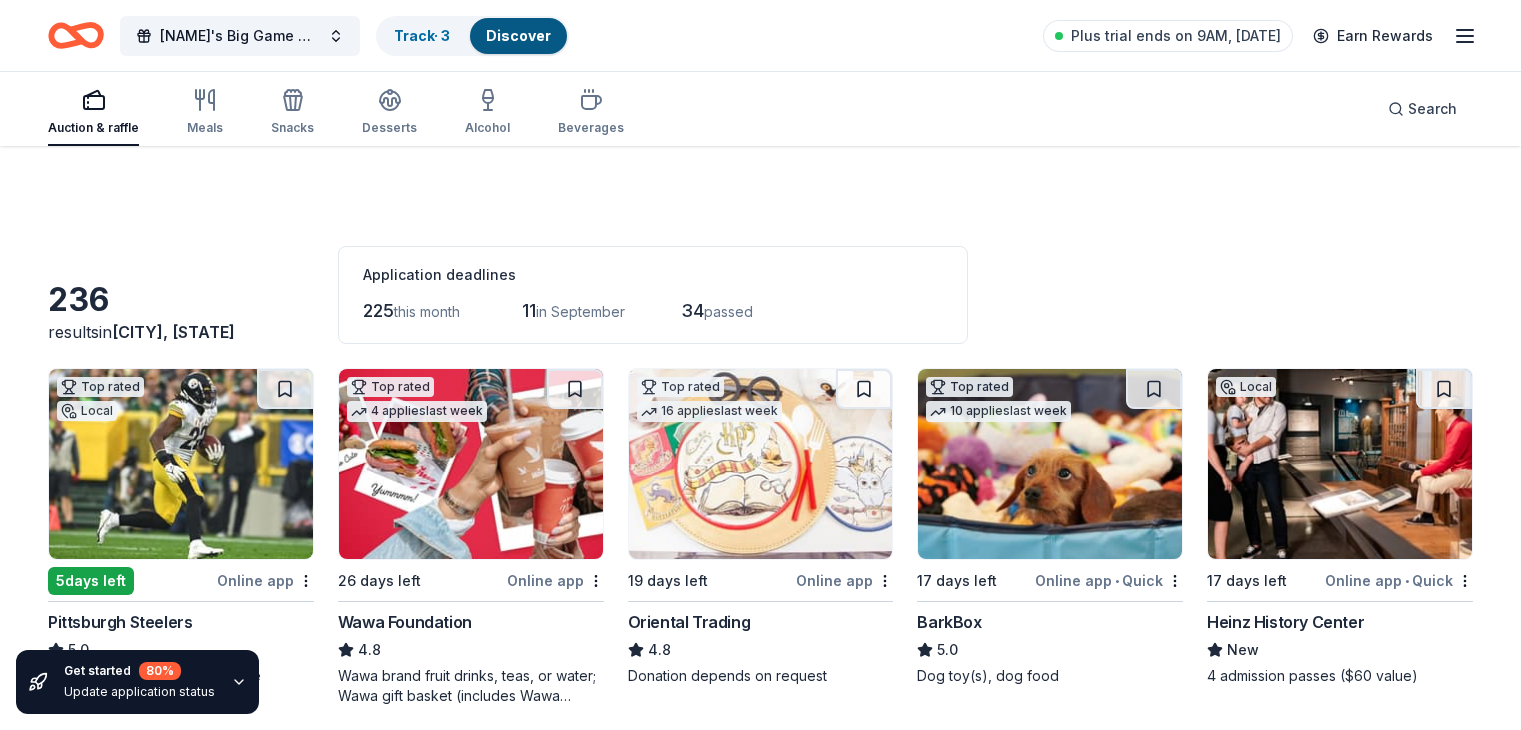 scroll, scrollTop: 1692, scrollLeft: 0, axis: vertical 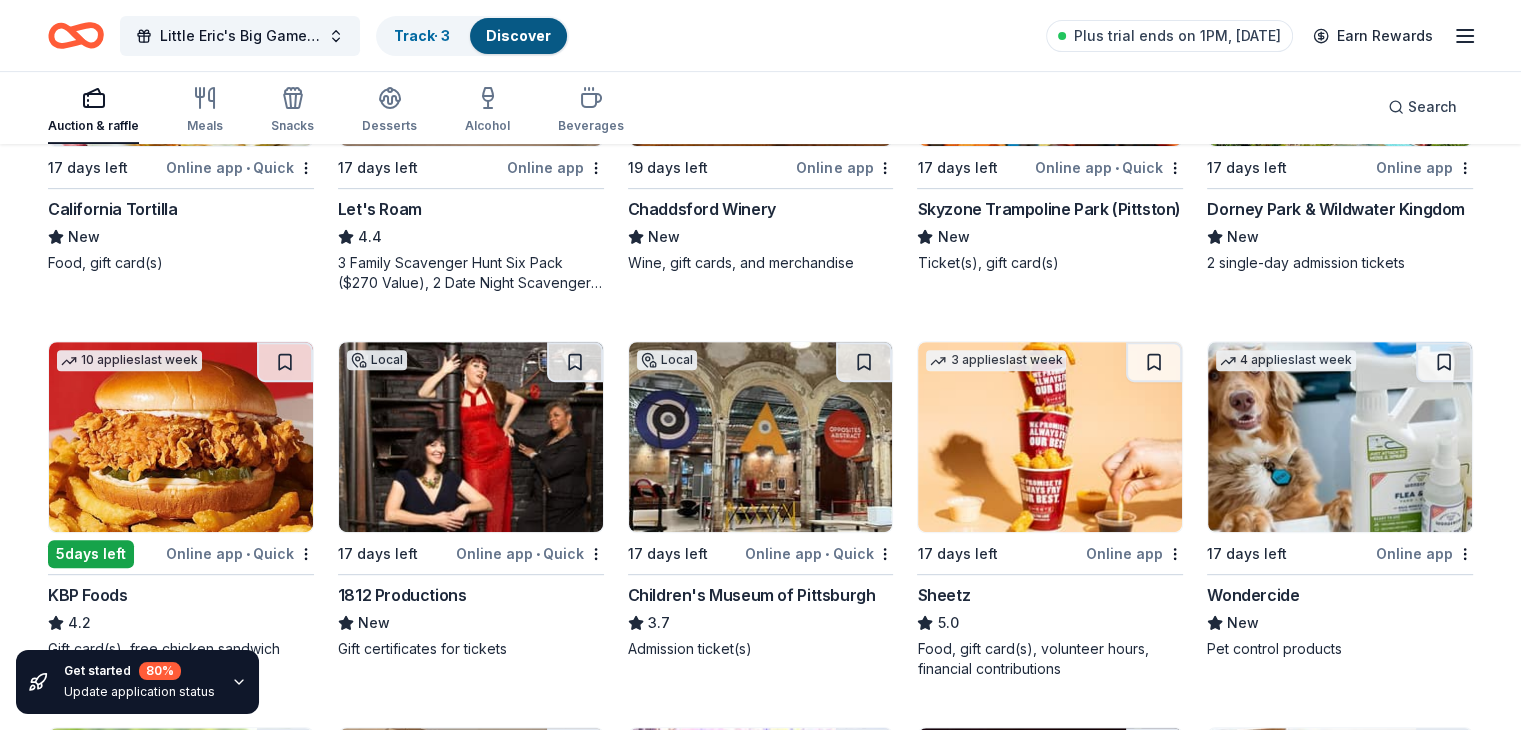 click at bounding box center [181, 437] 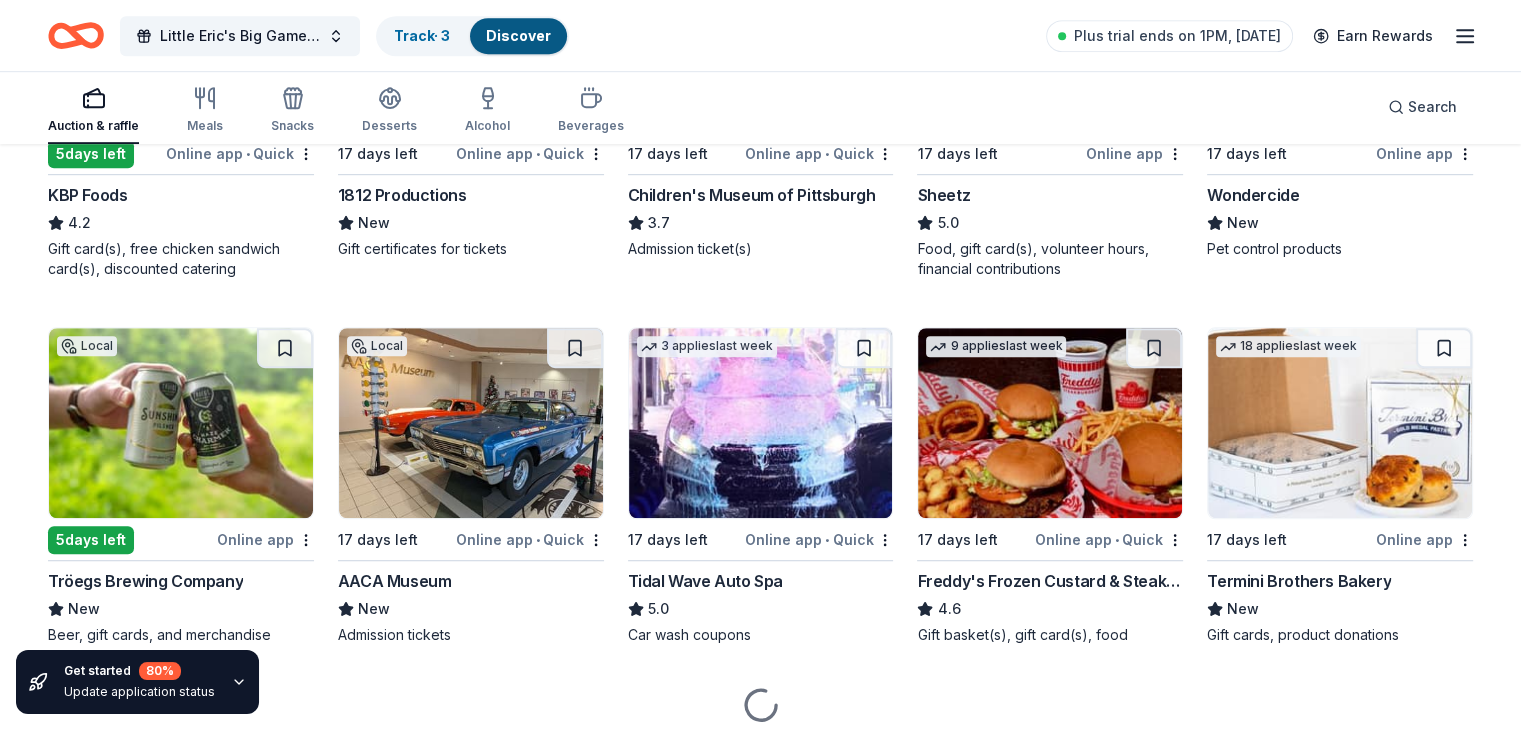 scroll, scrollTop: 1206, scrollLeft: 0, axis: vertical 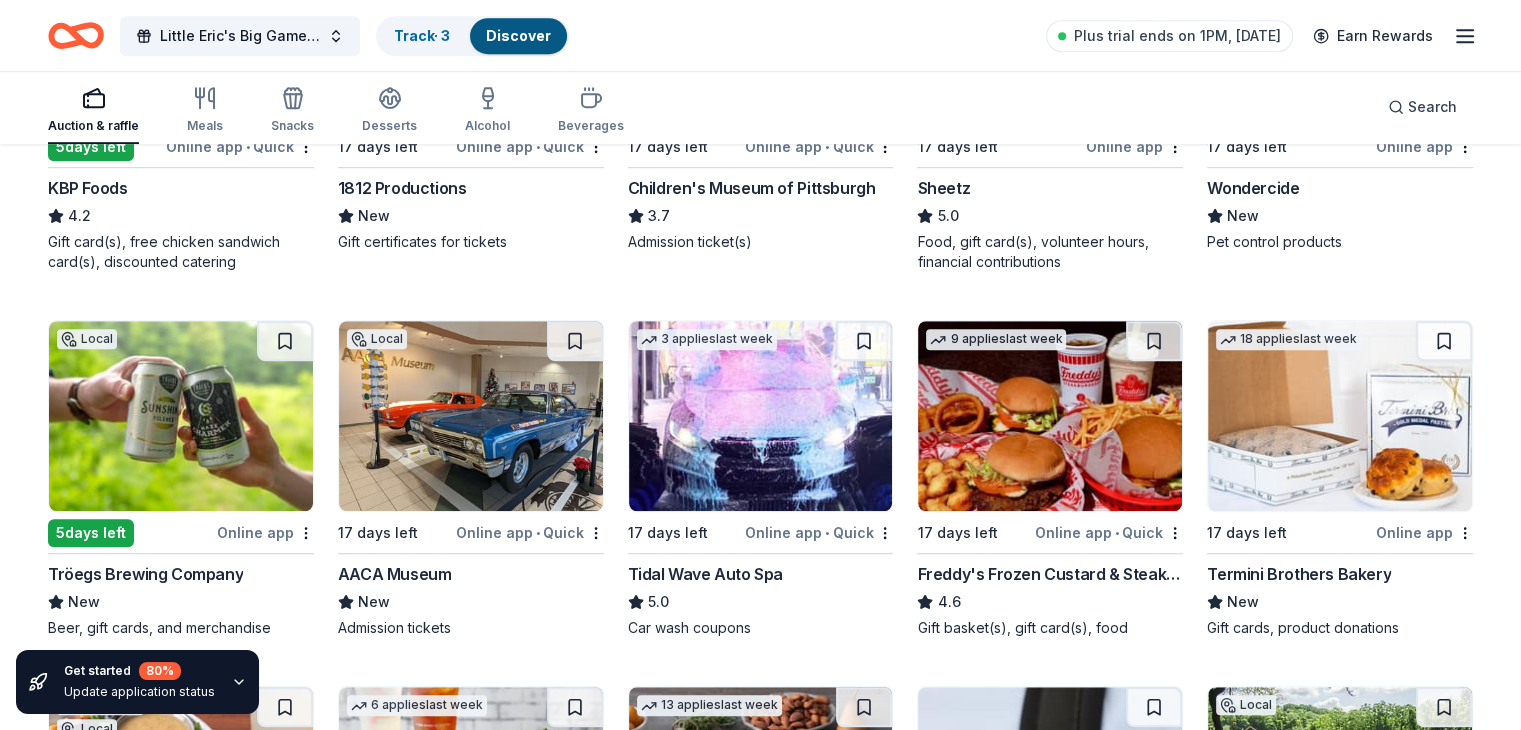click at bounding box center (761, 416) 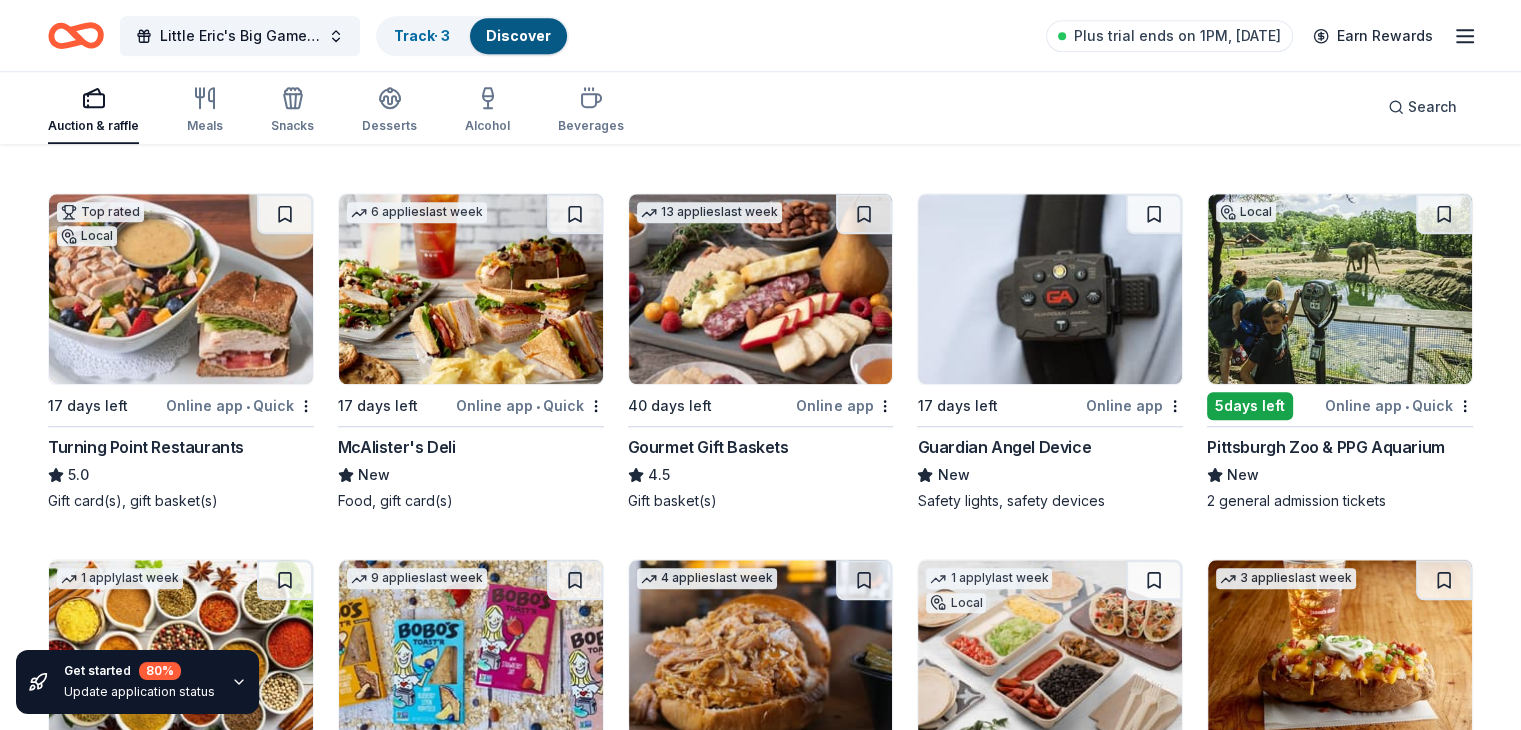 scroll, scrollTop: 1712, scrollLeft: 0, axis: vertical 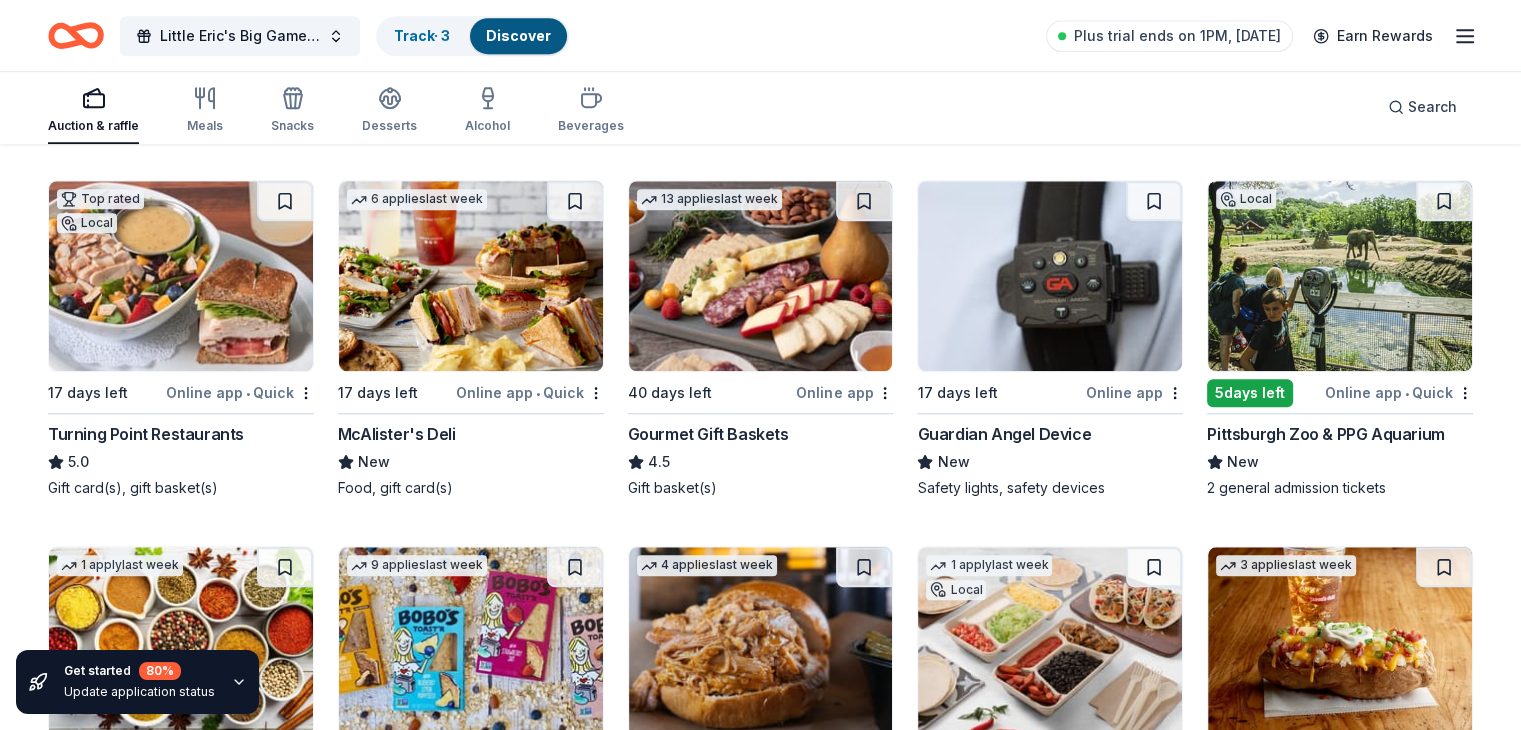 click at bounding box center (471, 276) 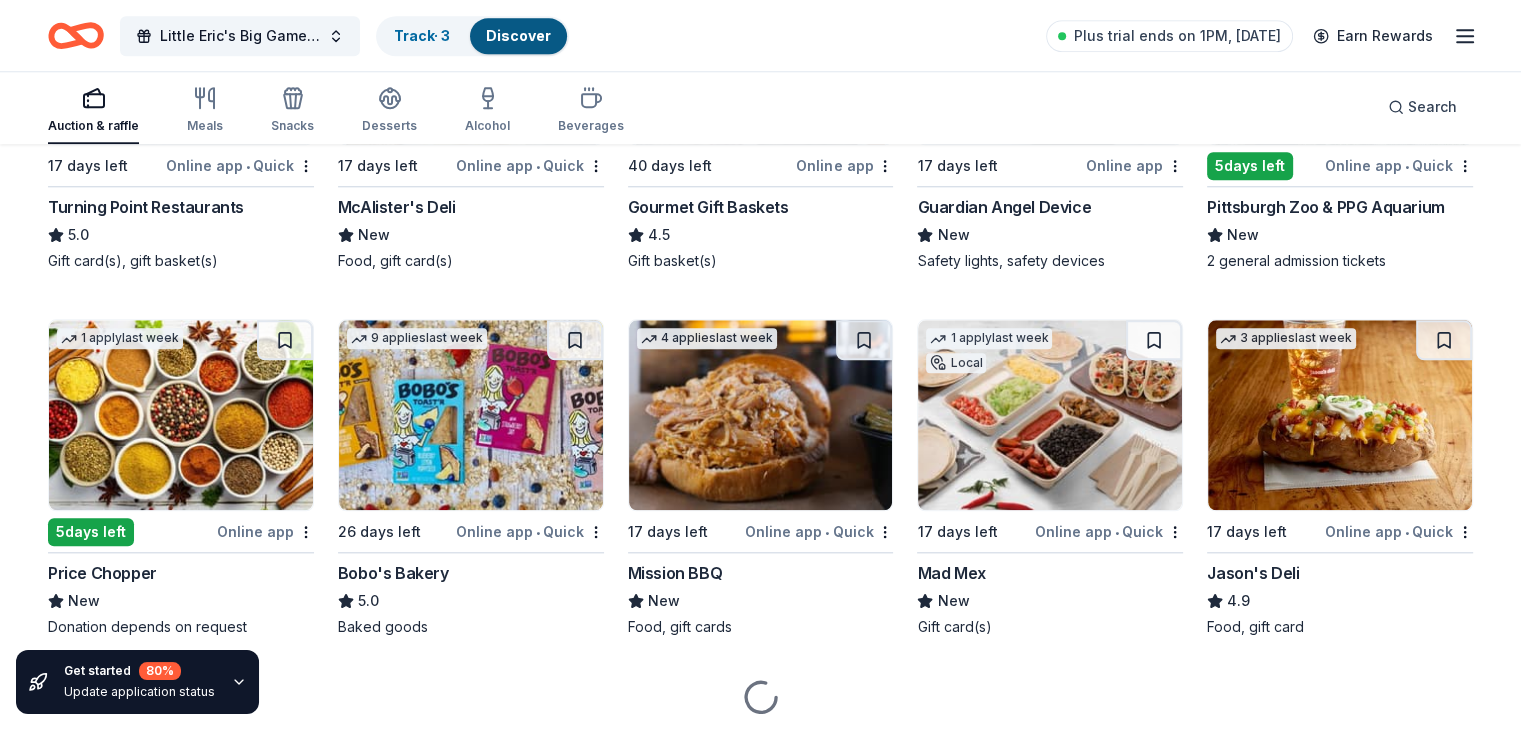 scroll, scrollTop: 2004, scrollLeft: 0, axis: vertical 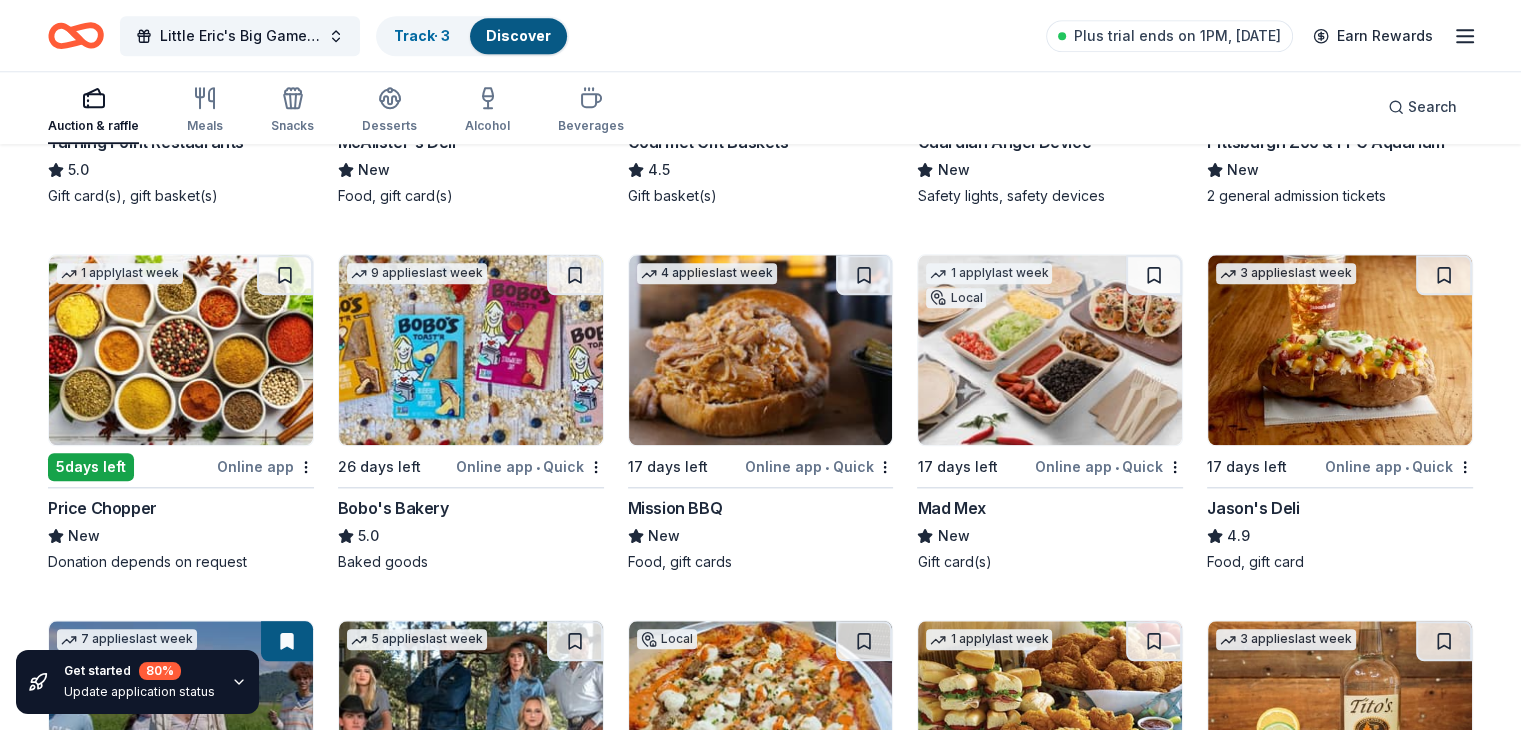click at bounding box center (181, 350) 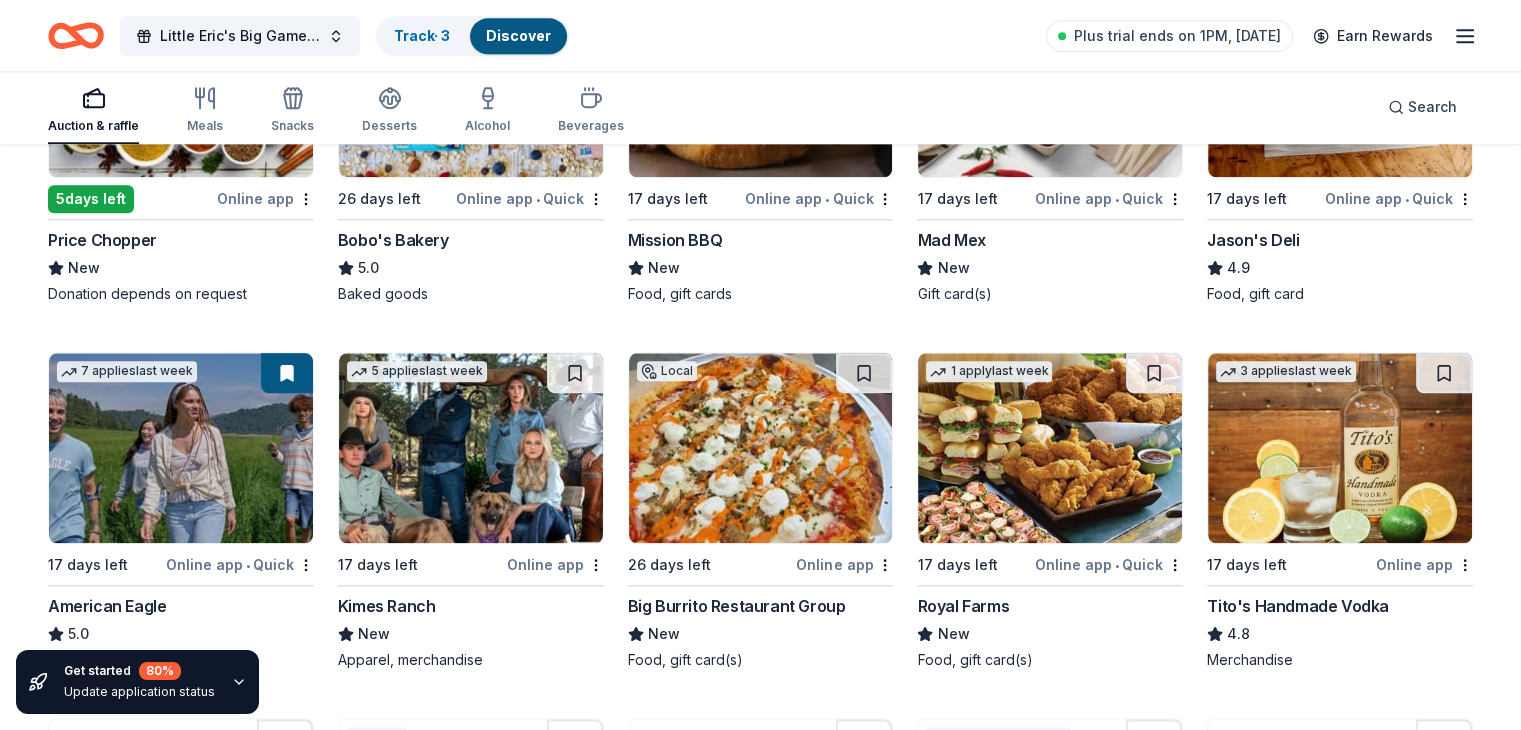scroll, scrollTop: 2280, scrollLeft: 0, axis: vertical 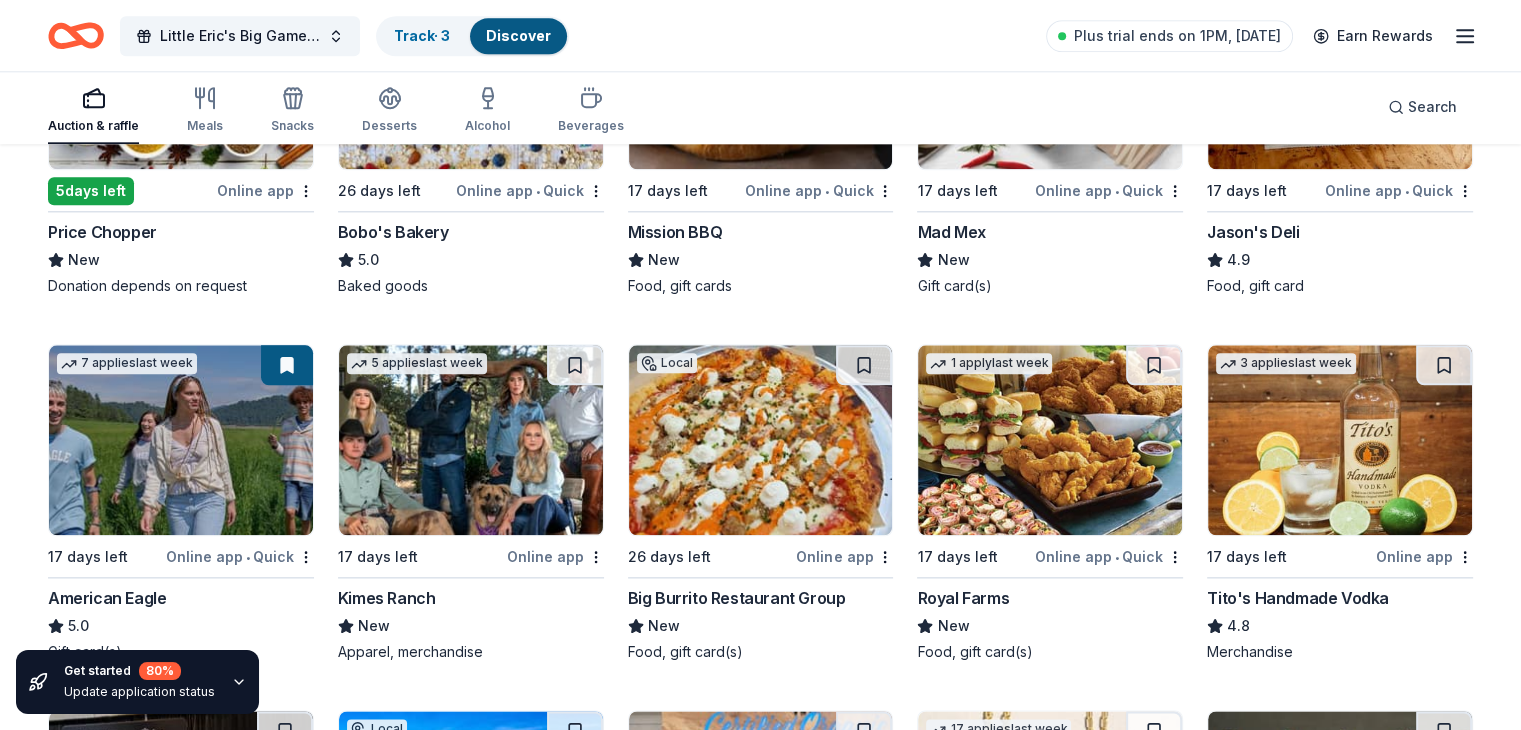 click at bounding box center (1050, 440) 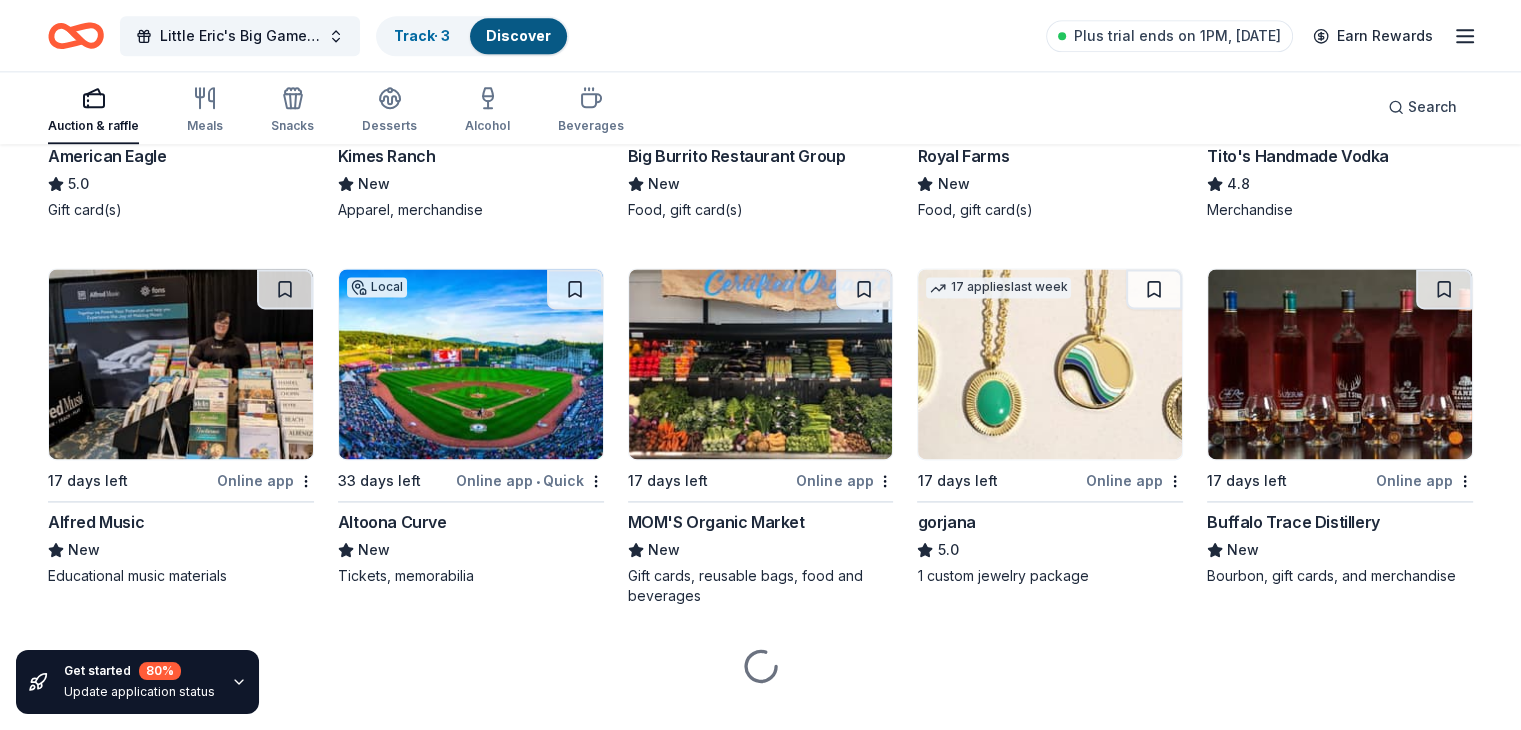 scroll, scrollTop: 2756, scrollLeft: 0, axis: vertical 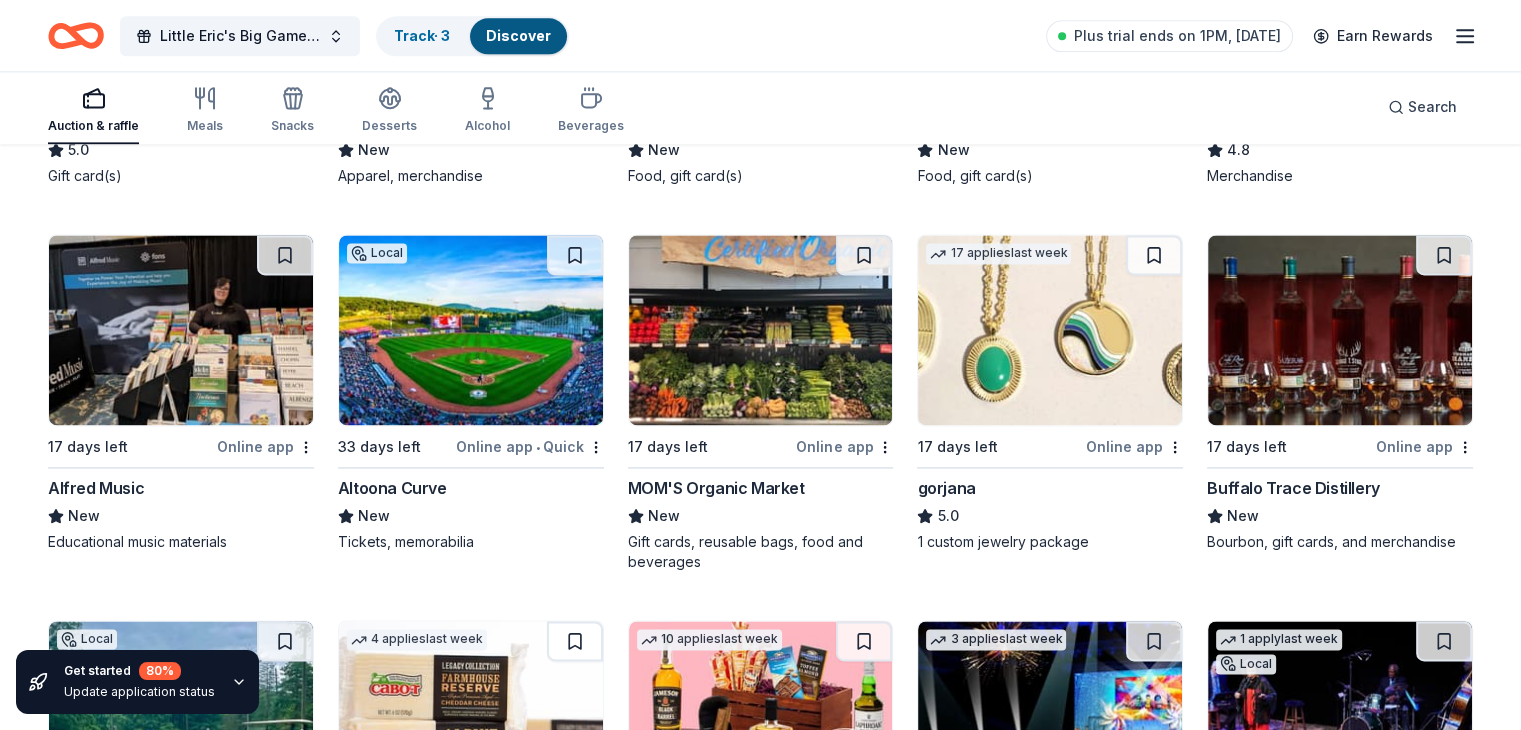 click at bounding box center (471, 330) 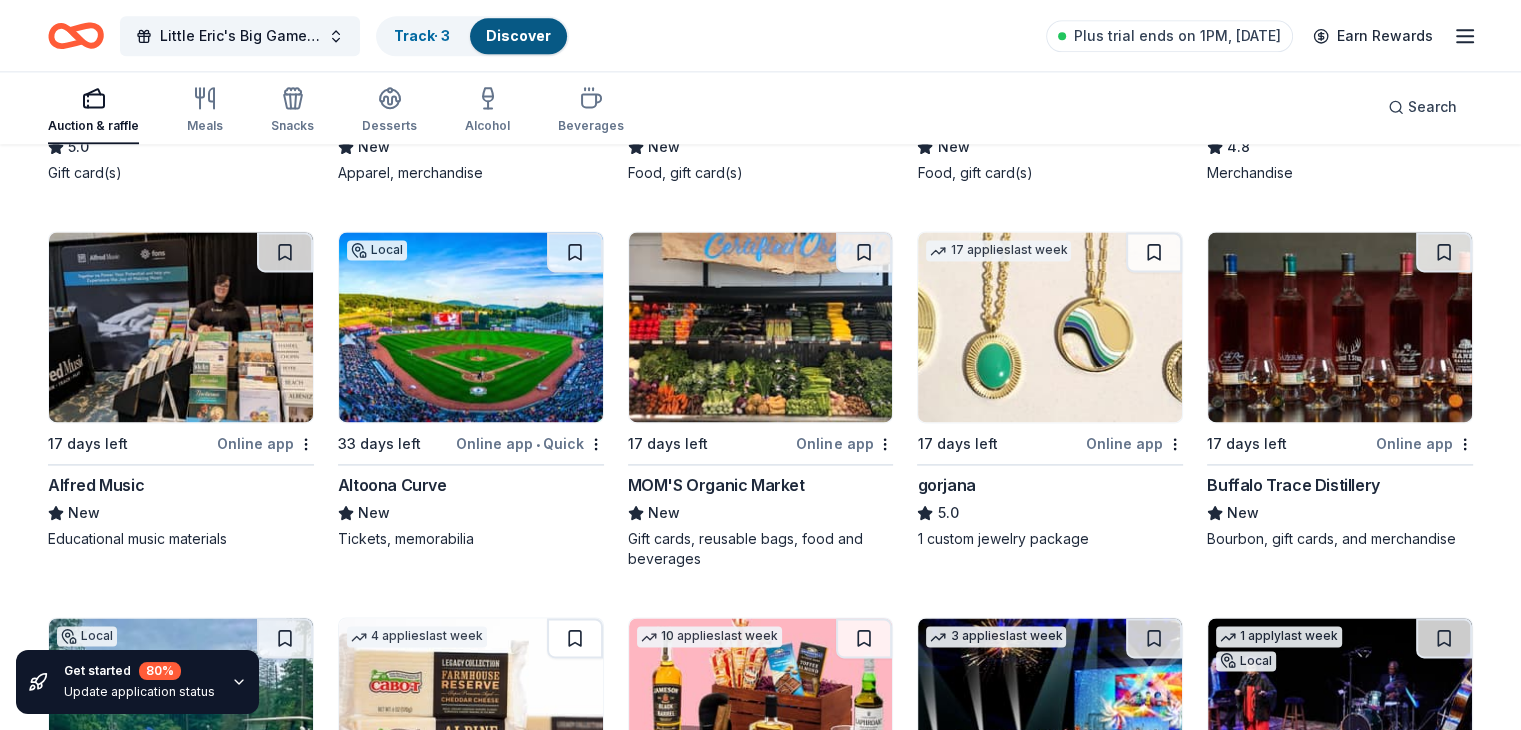 scroll, scrollTop: 2760, scrollLeft: 0, axis: vertical 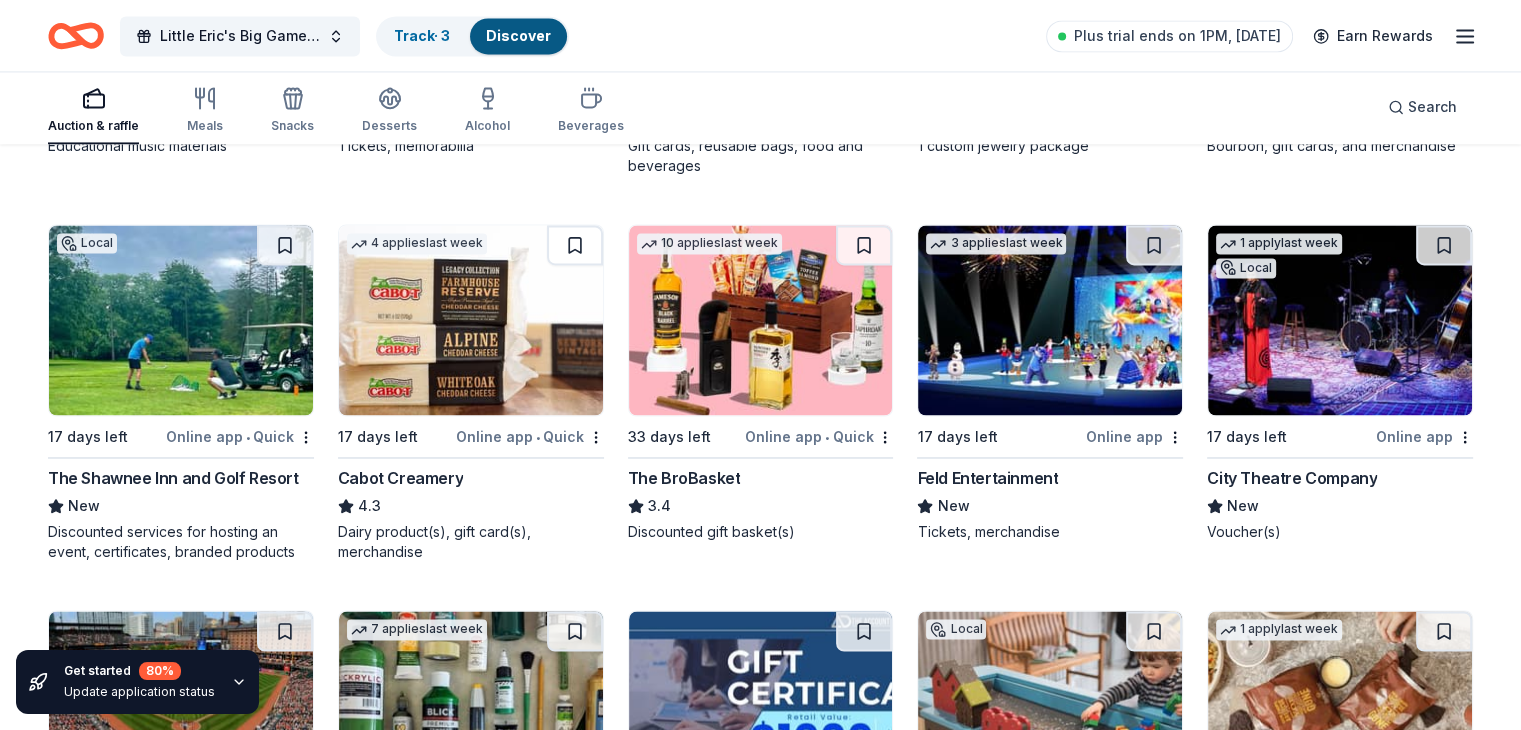 click at bounding box center (761, 320) 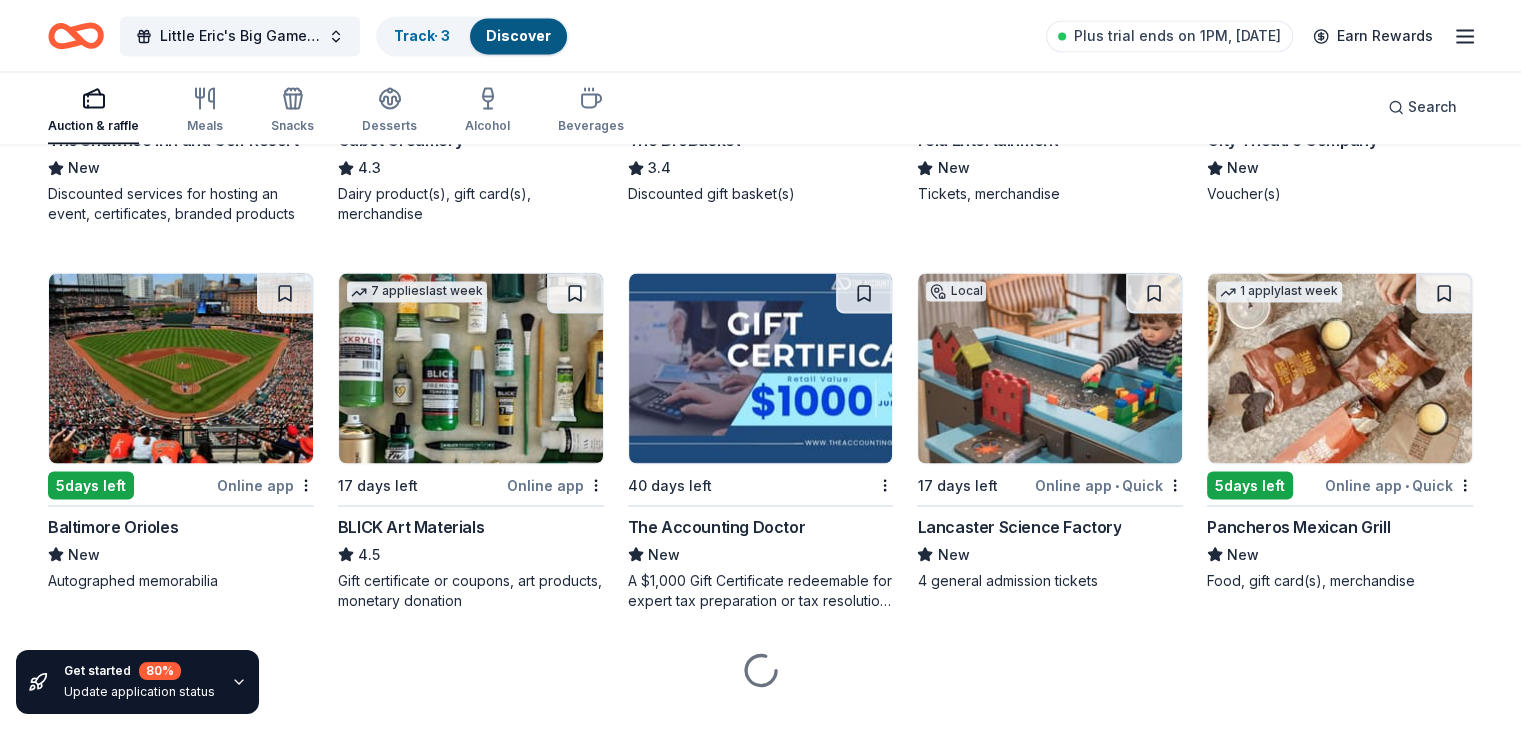 scroll, scrollTop: 3527, scrollLeft: 0, axis: vertical 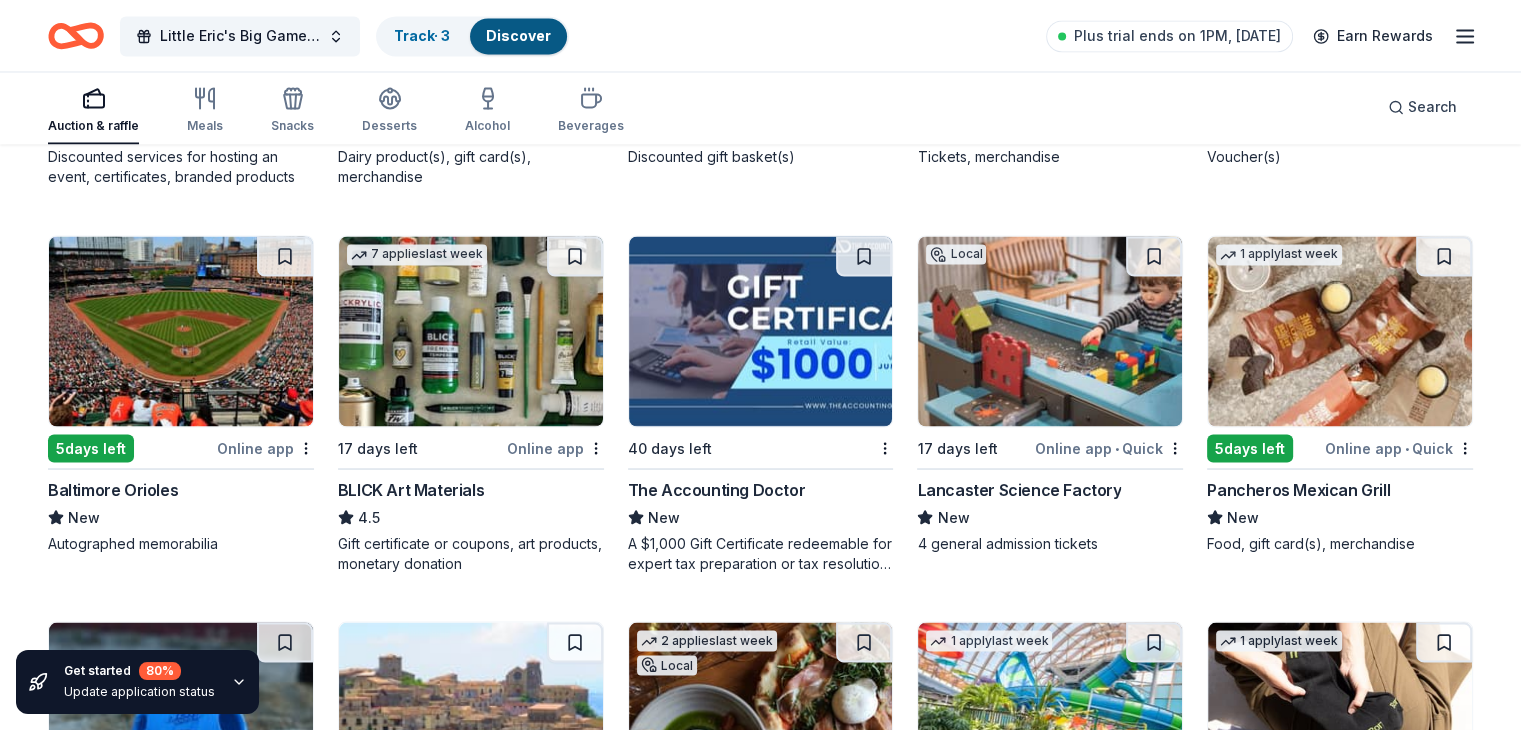 click at bounding box center [471, 331] 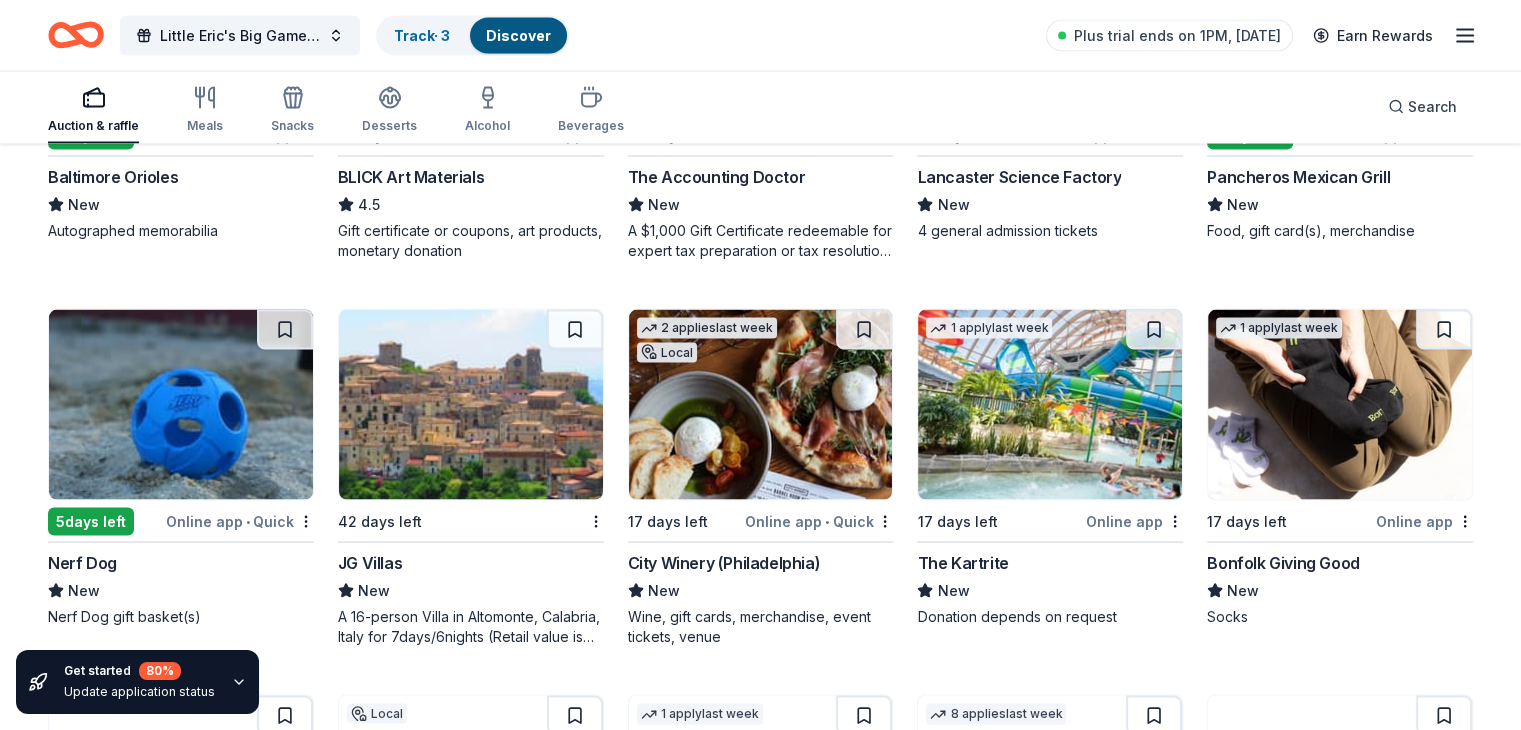 scroll, scrollTop: 3885, scrollLeft: 0, axis: vertical 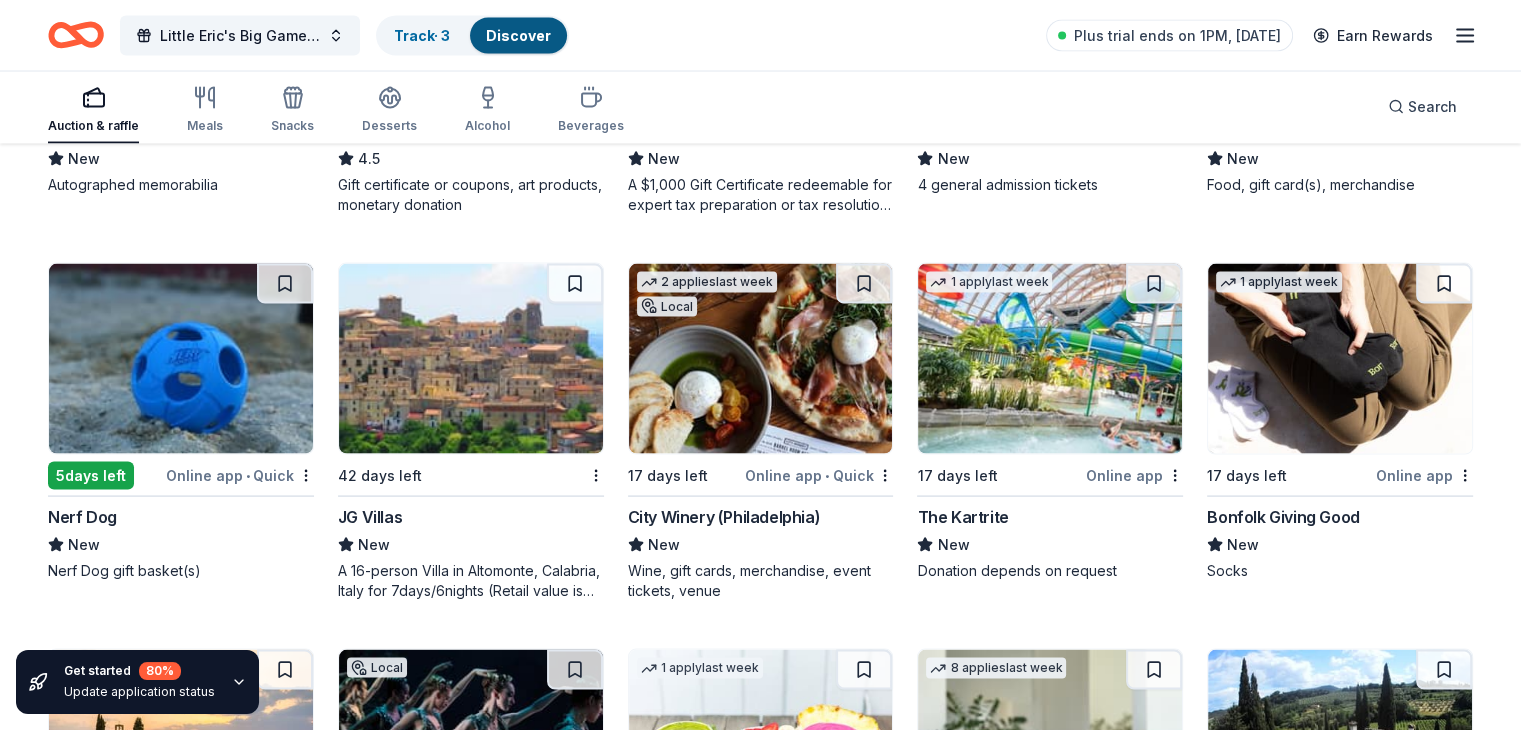 click at bounding box center (1050, 359) 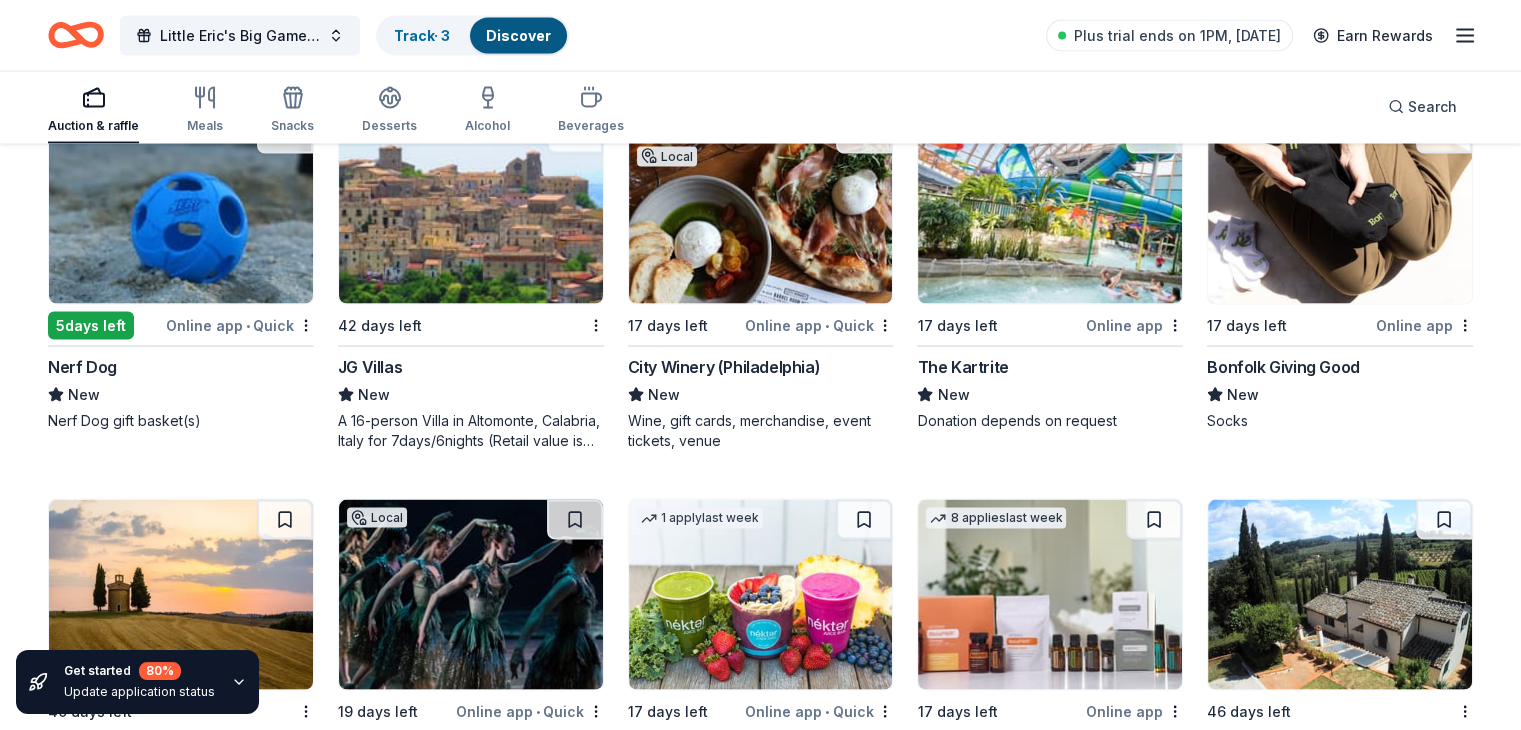 scroll, scrollTop: 4041, scrollLeft: 0, axis: vertical 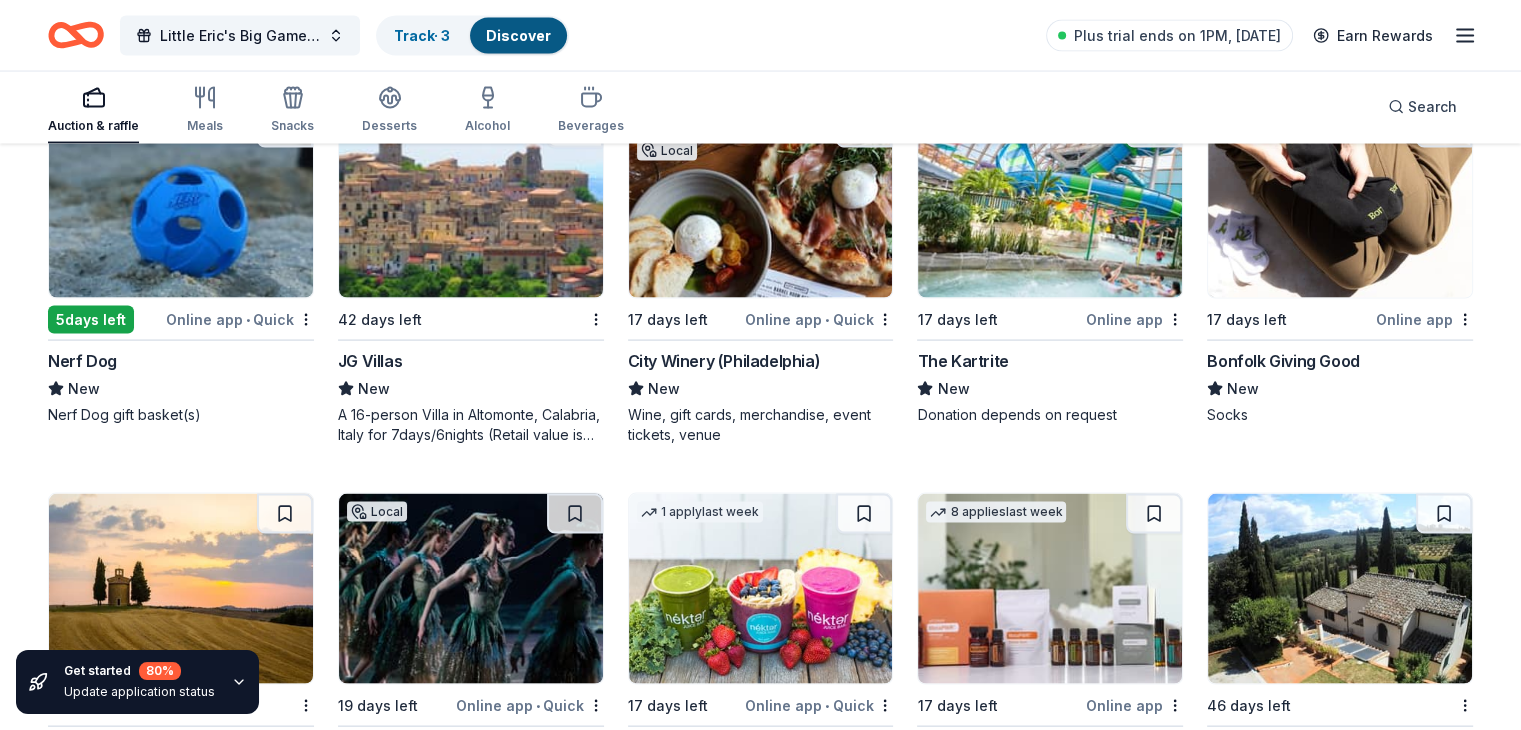 click at bounding box center (181, 203) 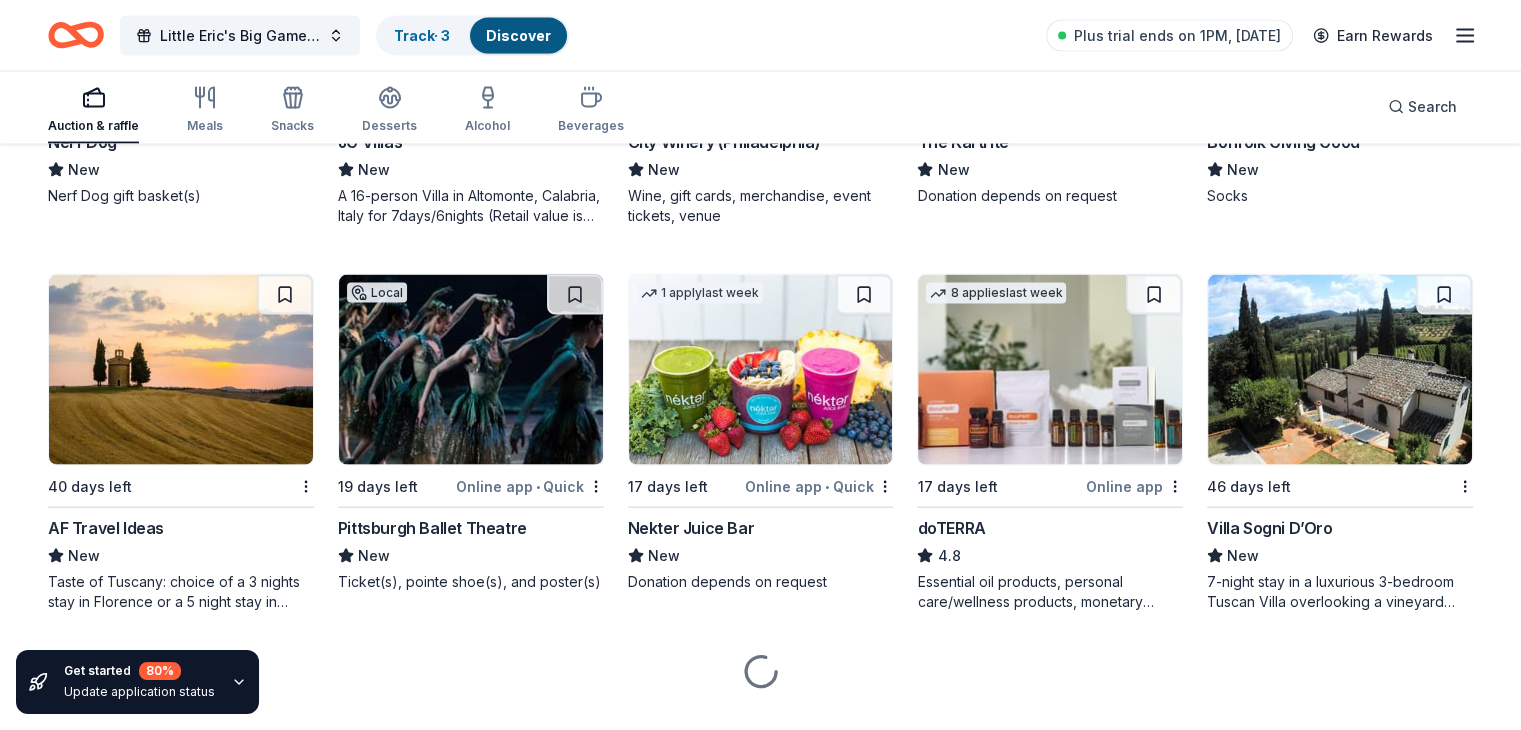 scroll, scrollTop: 4299, scrollLeft: 0, axis: vertical 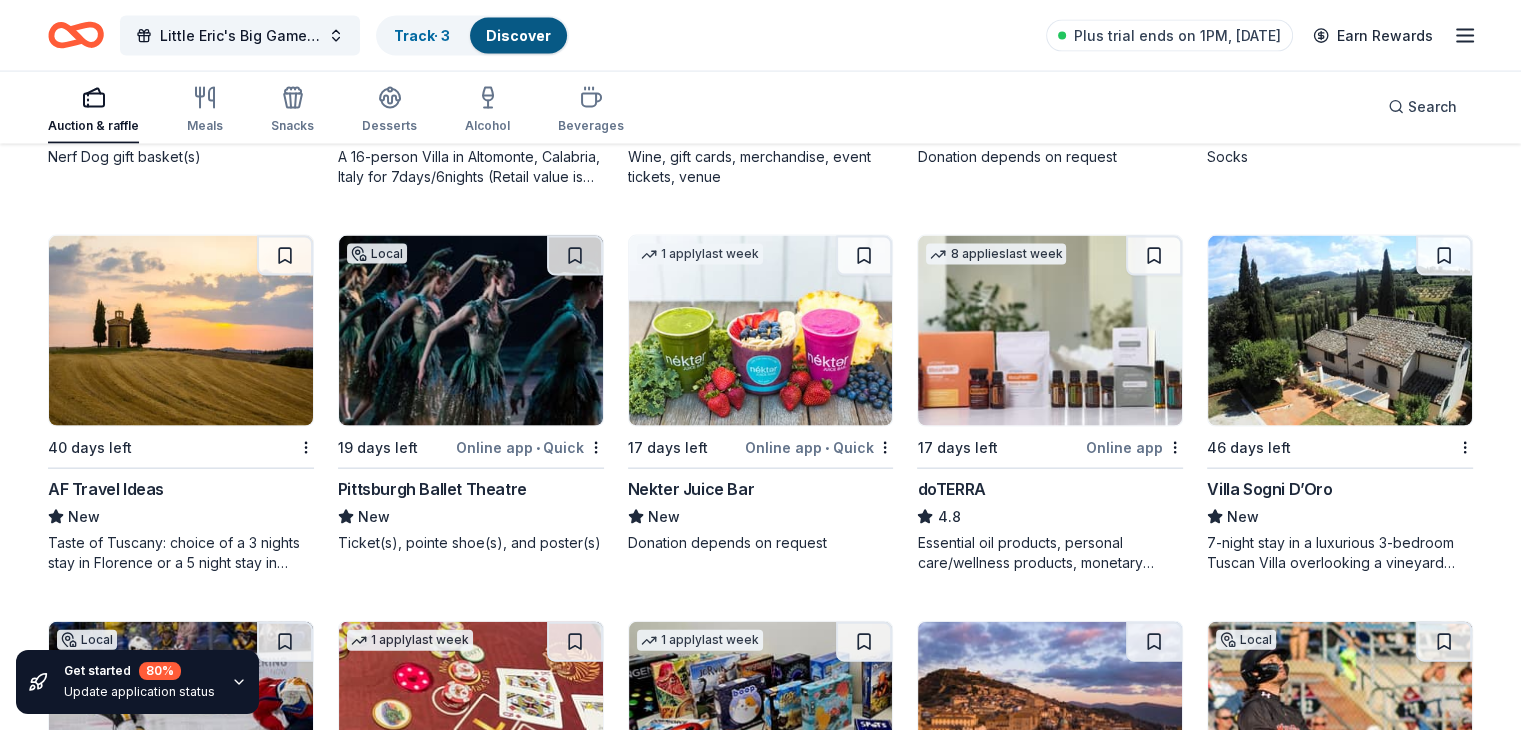 click at bounding box center [1050, 331] 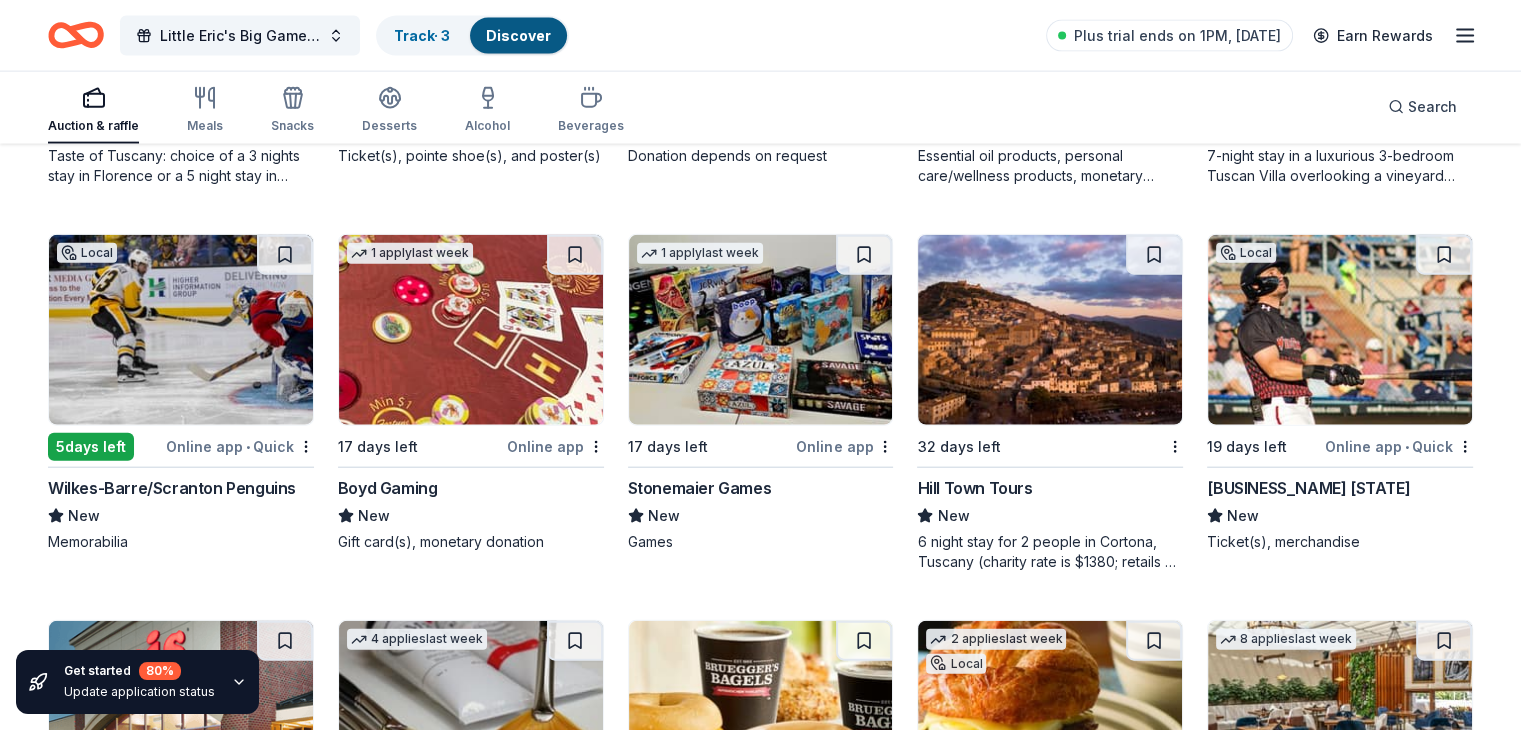 scroll, scrollTop: 4706, scrollLeft: 0, axis: vertical 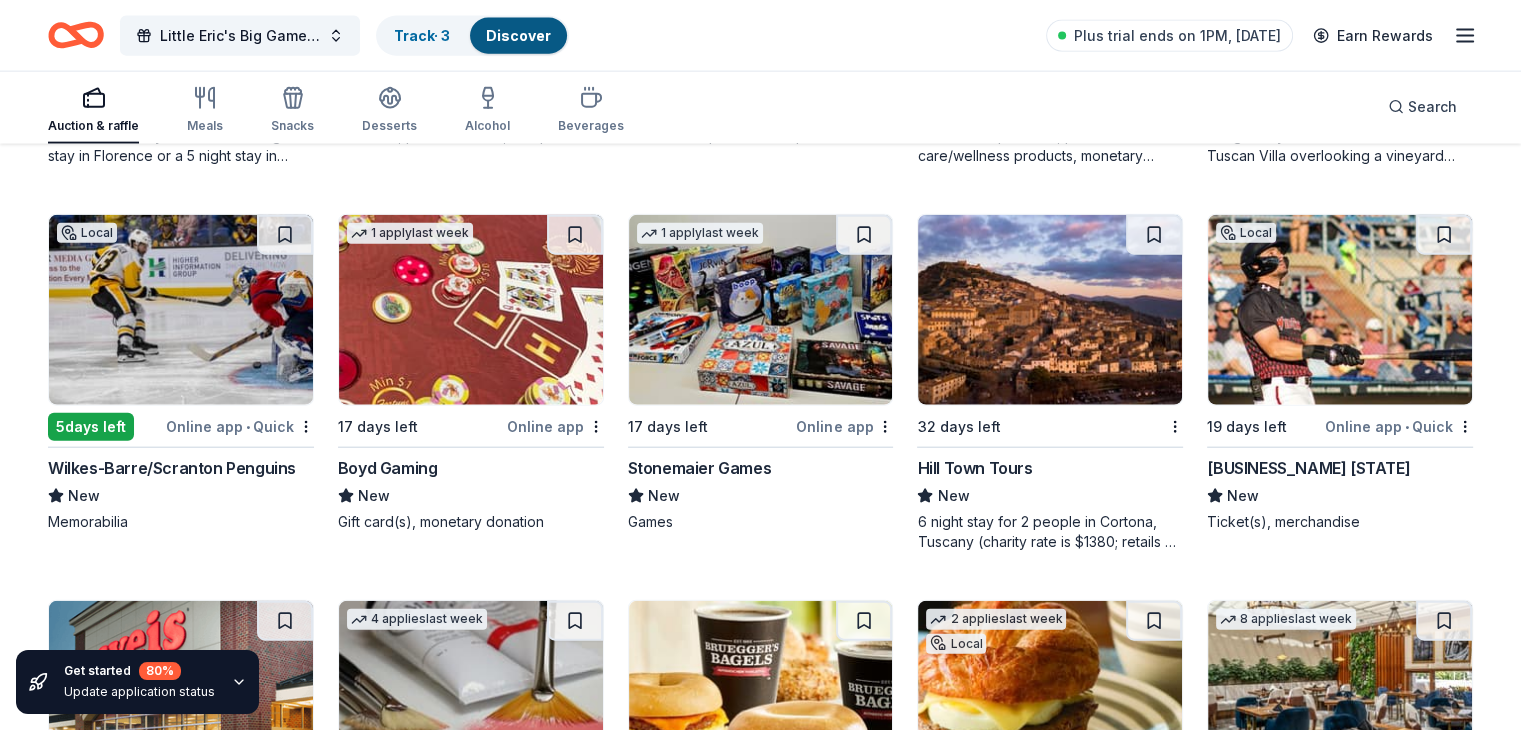click at bounding box center (761, 310) 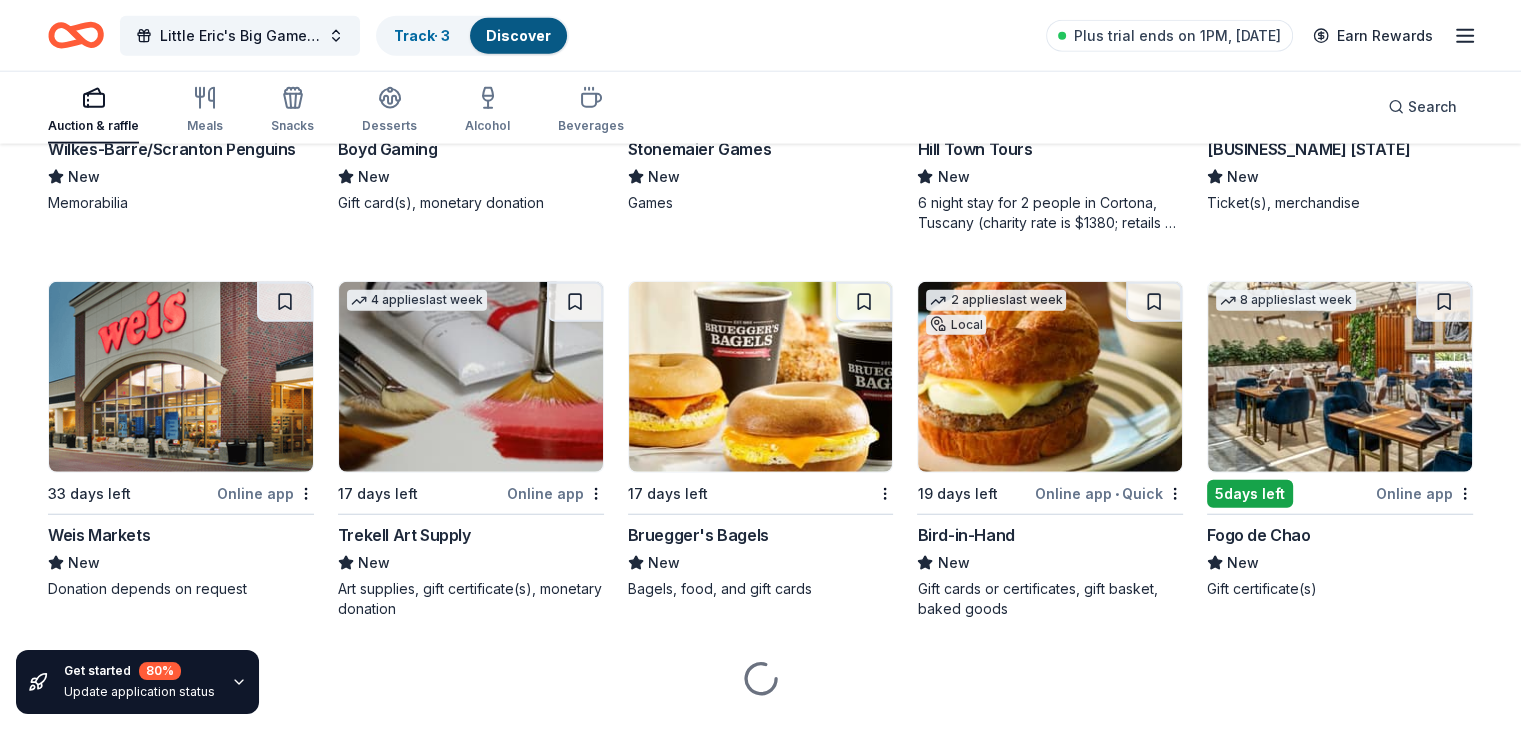 scroll, scrollTop: 5065, scrollLeft: 0, axis: vertical 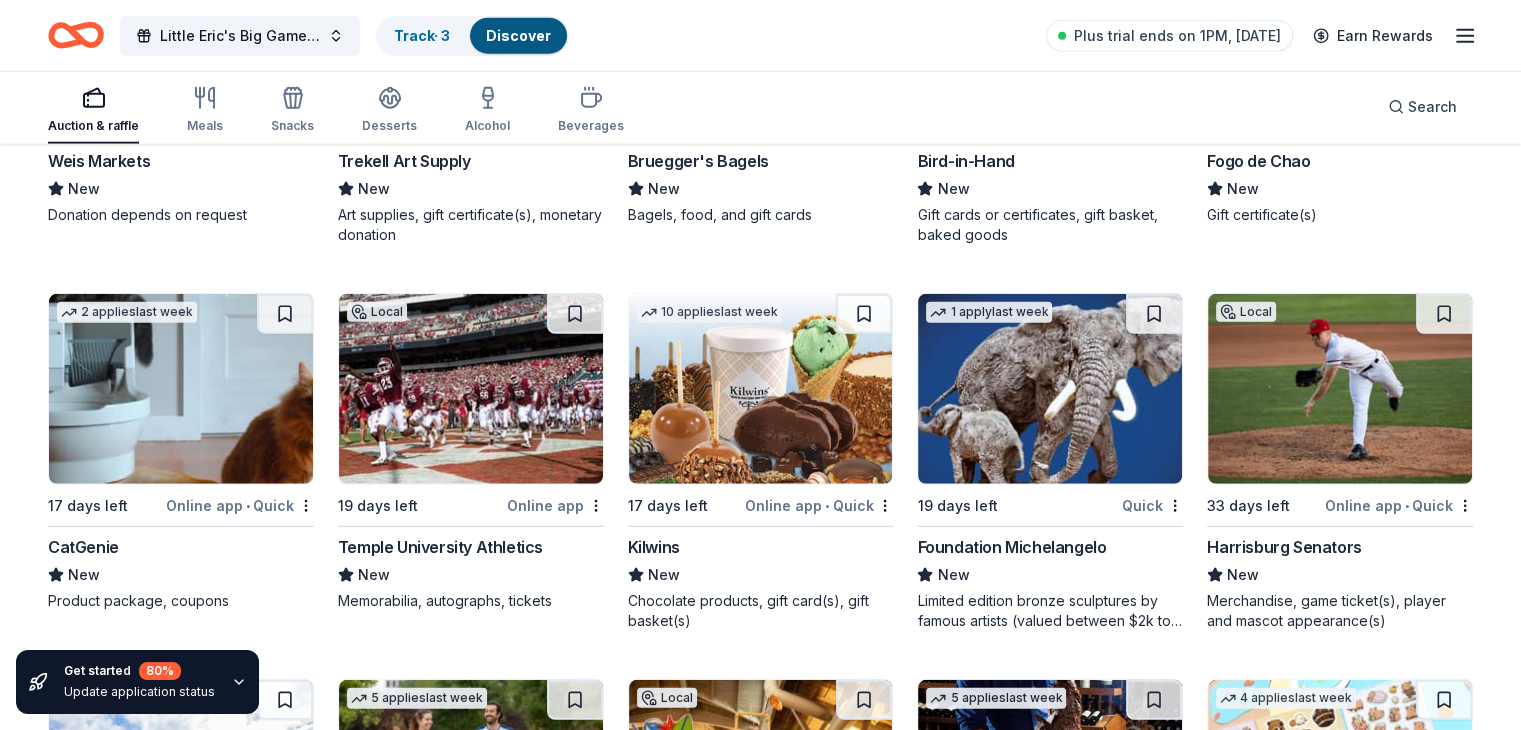 click at bounding box center [471, 389] 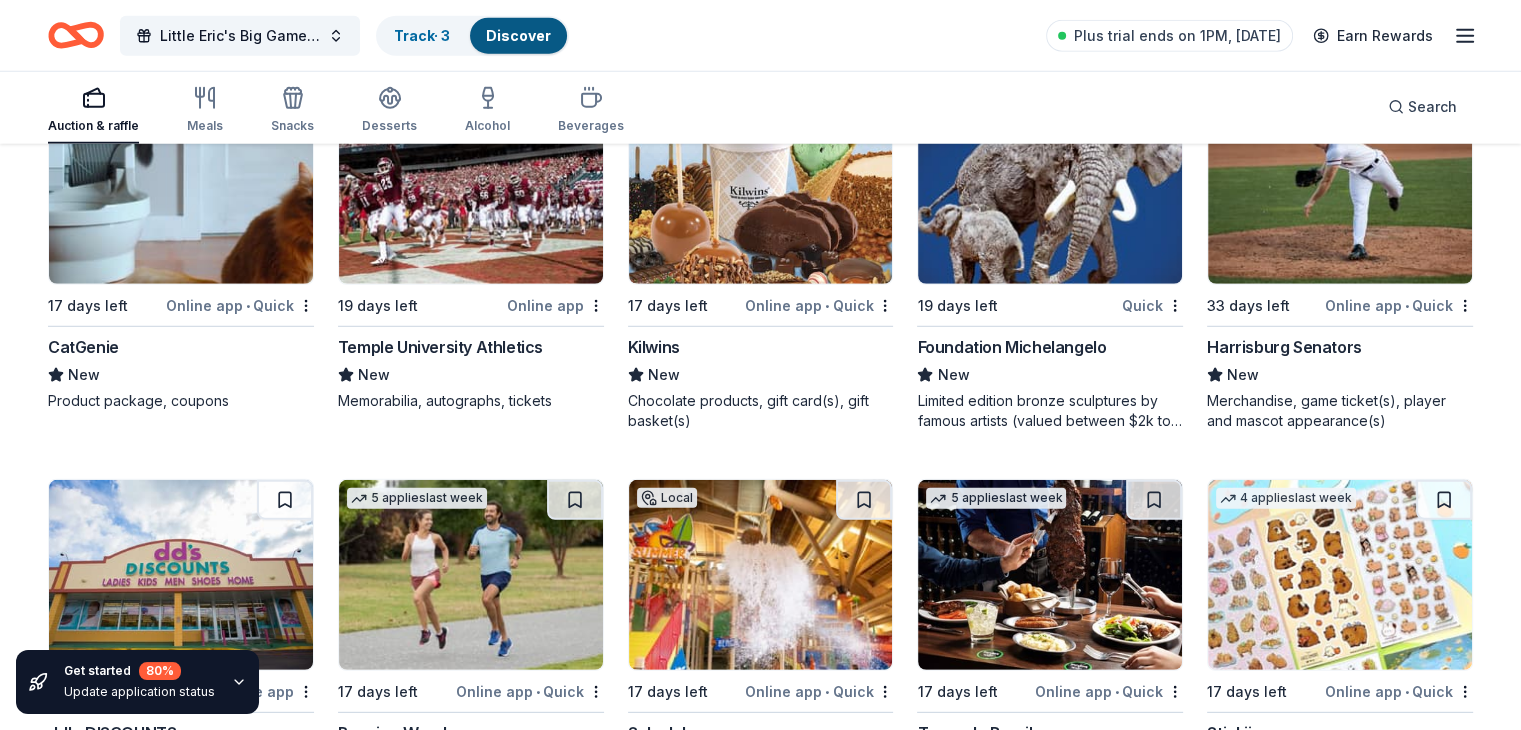 scroll, scrollTop: 5718, scrollLeft: 0, axis: vertical 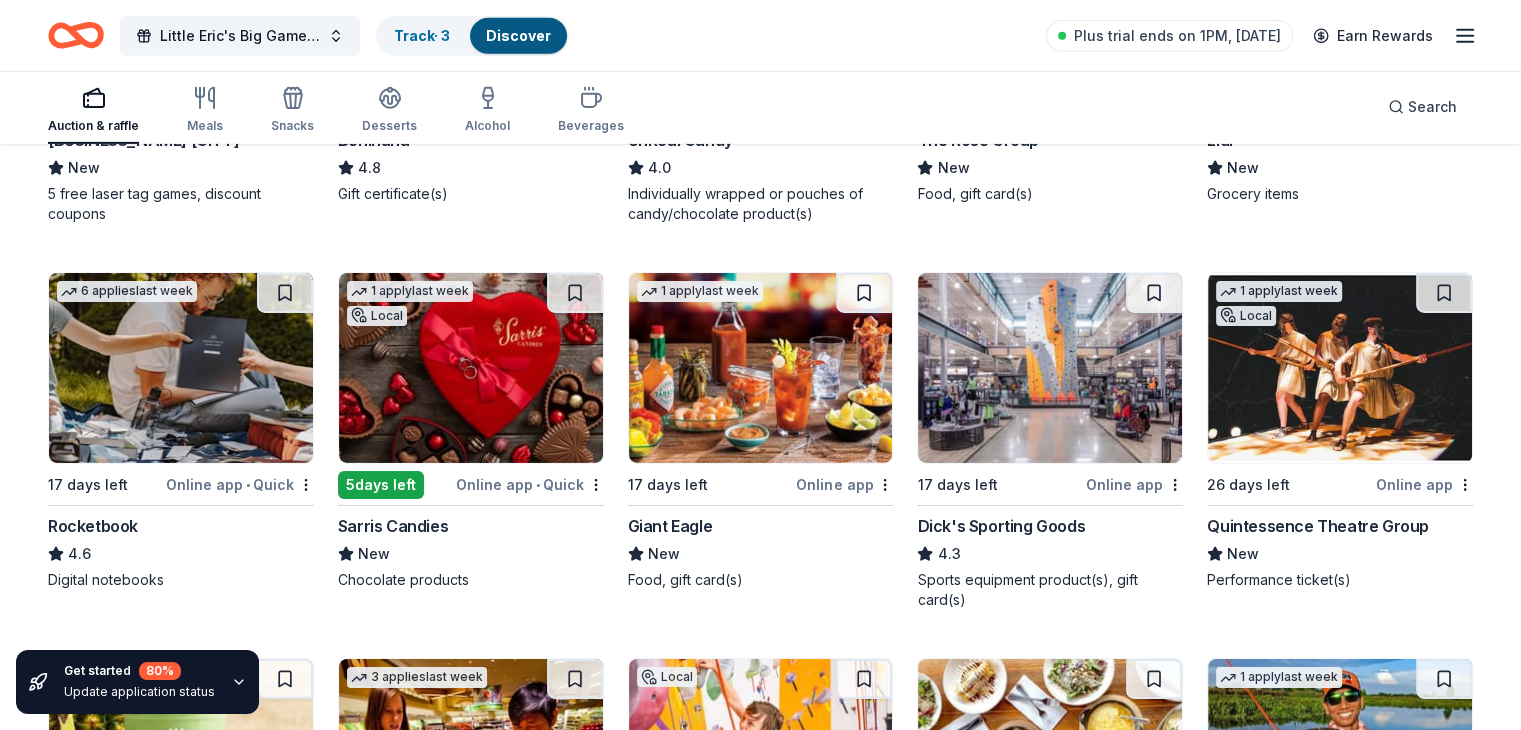 click at bounding box center [1050, 368] 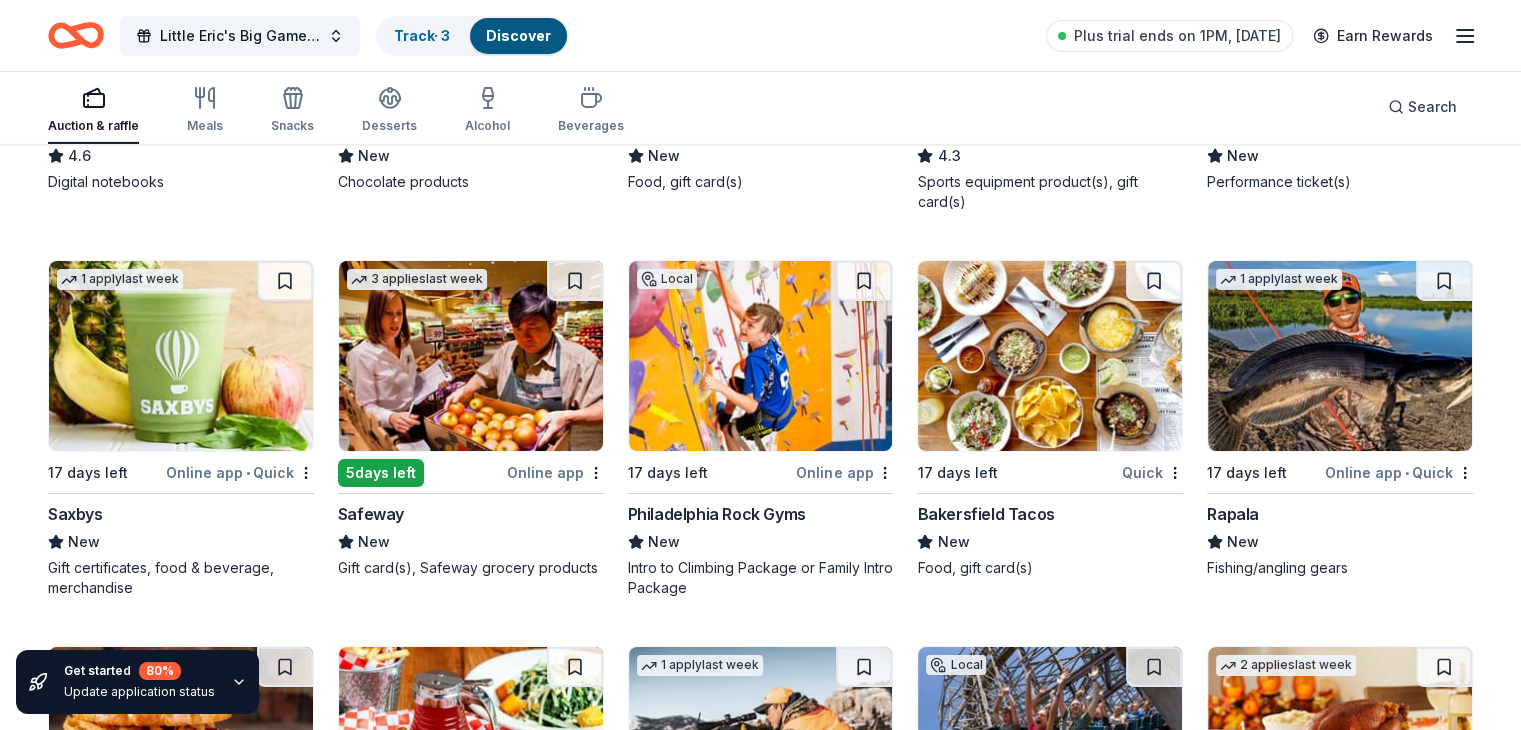 scroll, scrollTop: 6984, scrollLeft: 0, axis: vertical 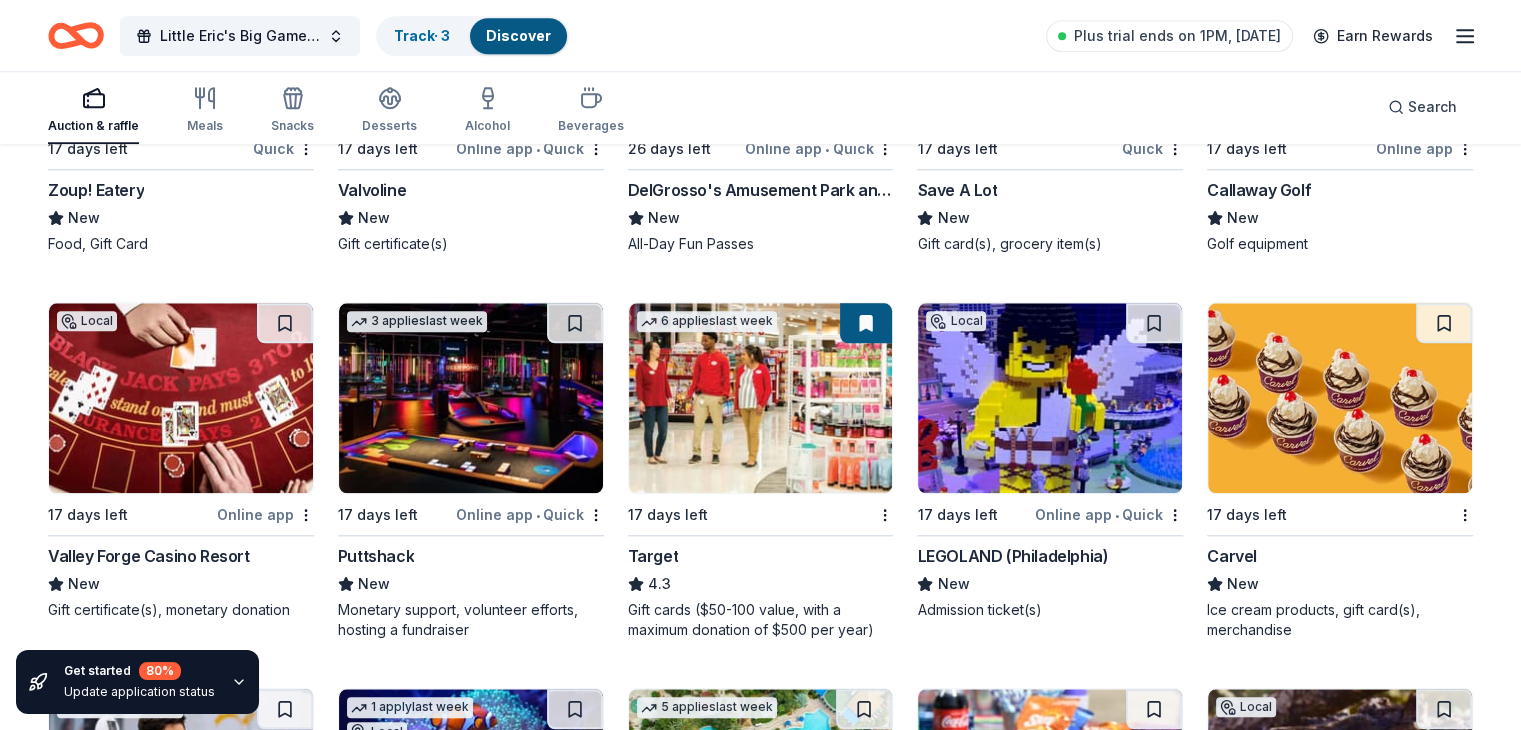 click at bounding box center (1050, 398) 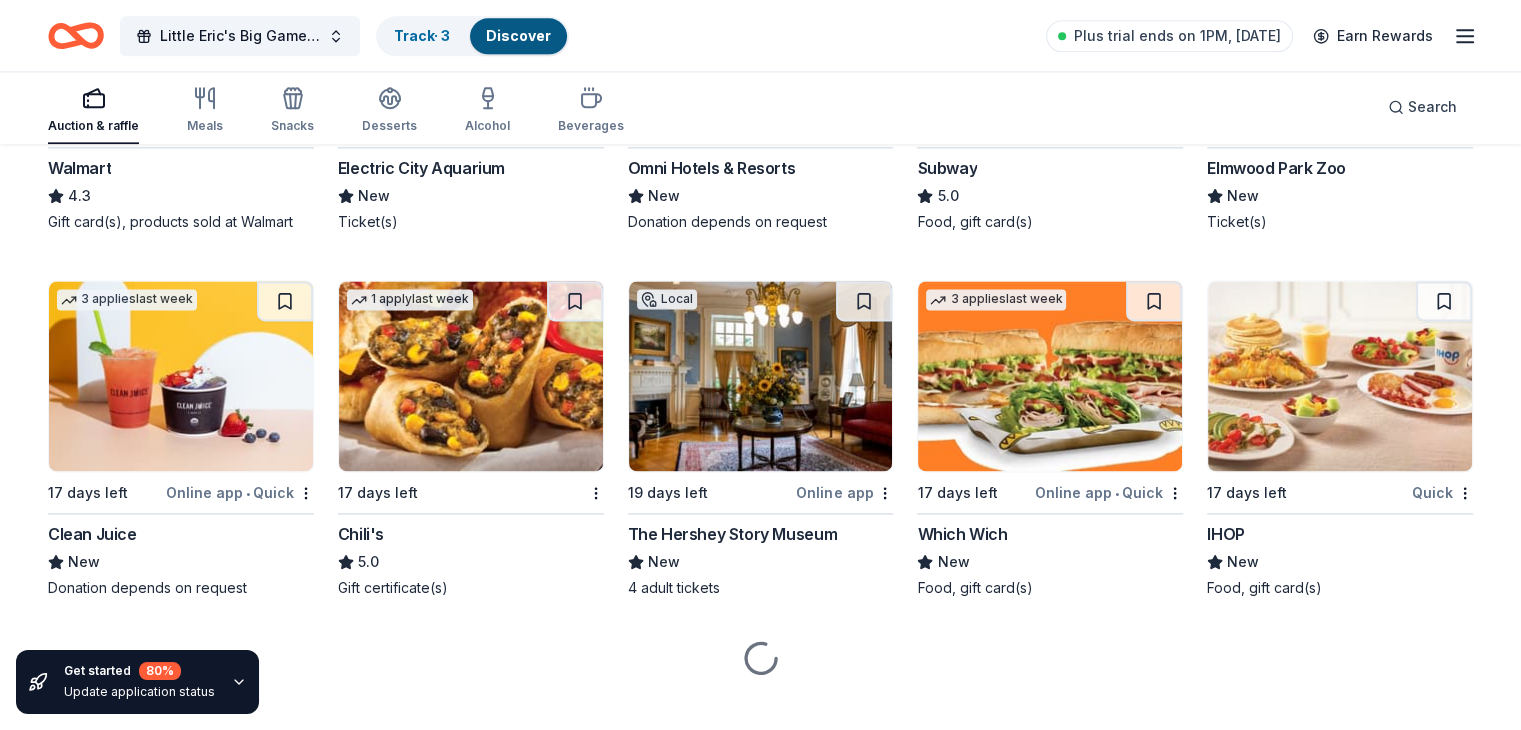 scroll, scrollTop: 10312, scrollLeft: 0, axis: vertical 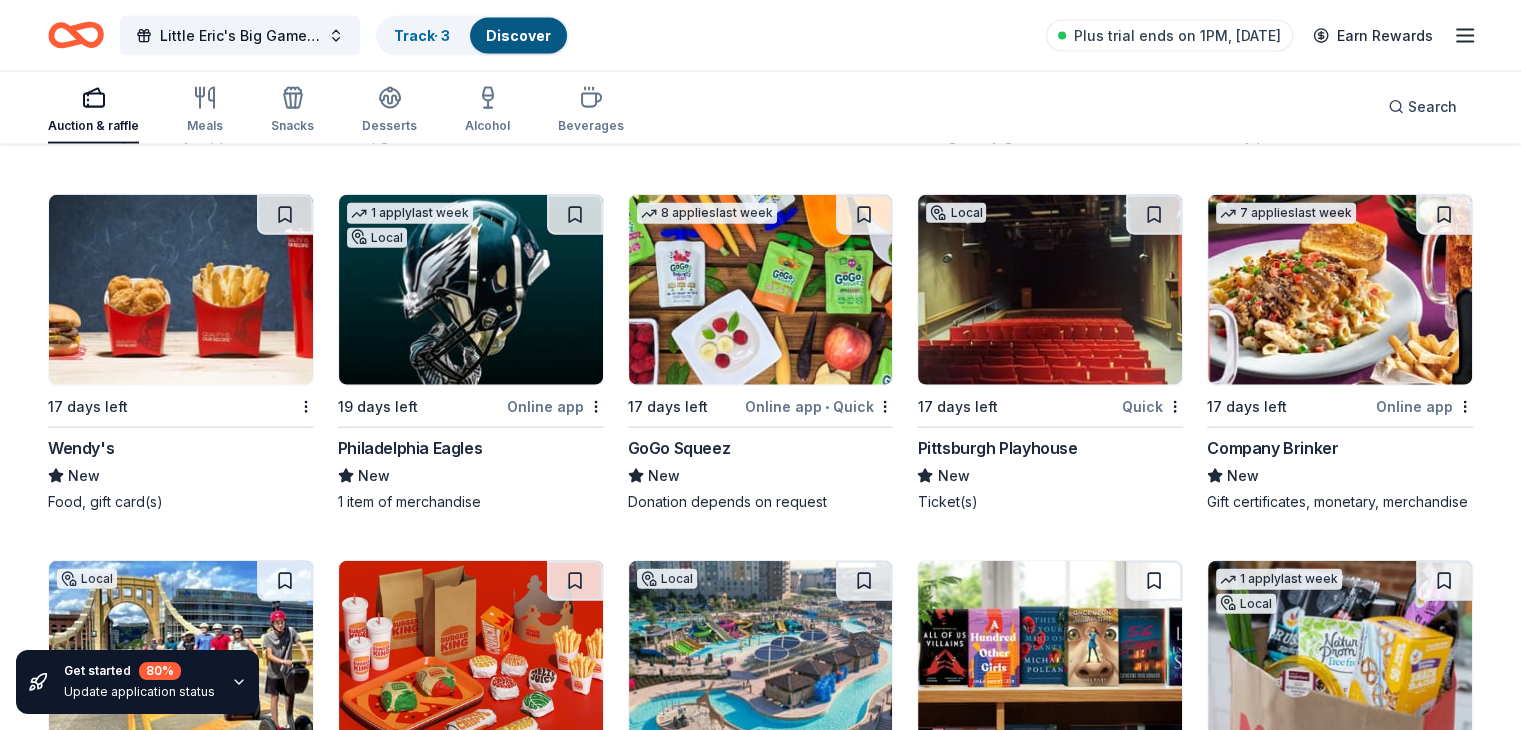 click at bounding box center (471, 290) 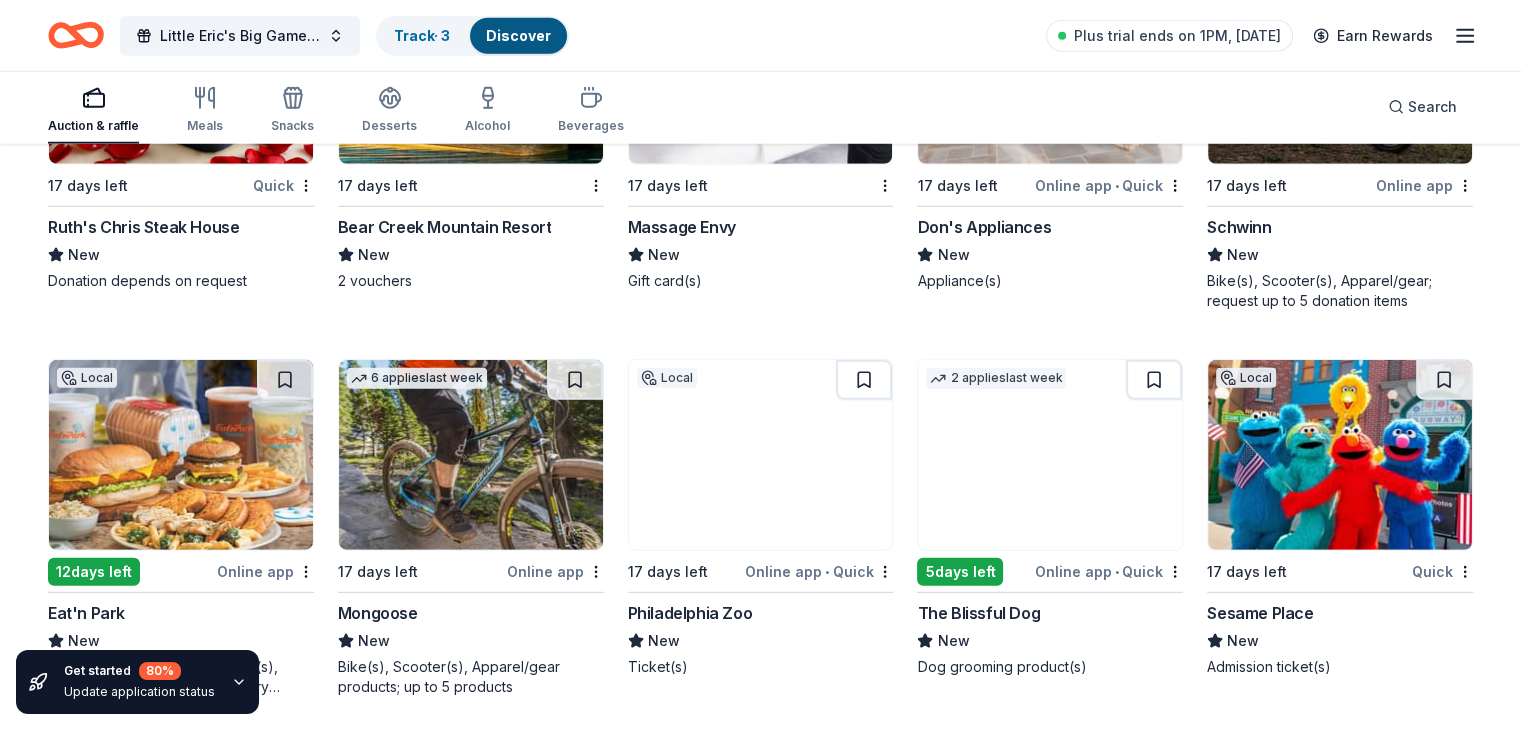 scroll, scrollTop: 13365, scrollLeft: 0, axis: vertical 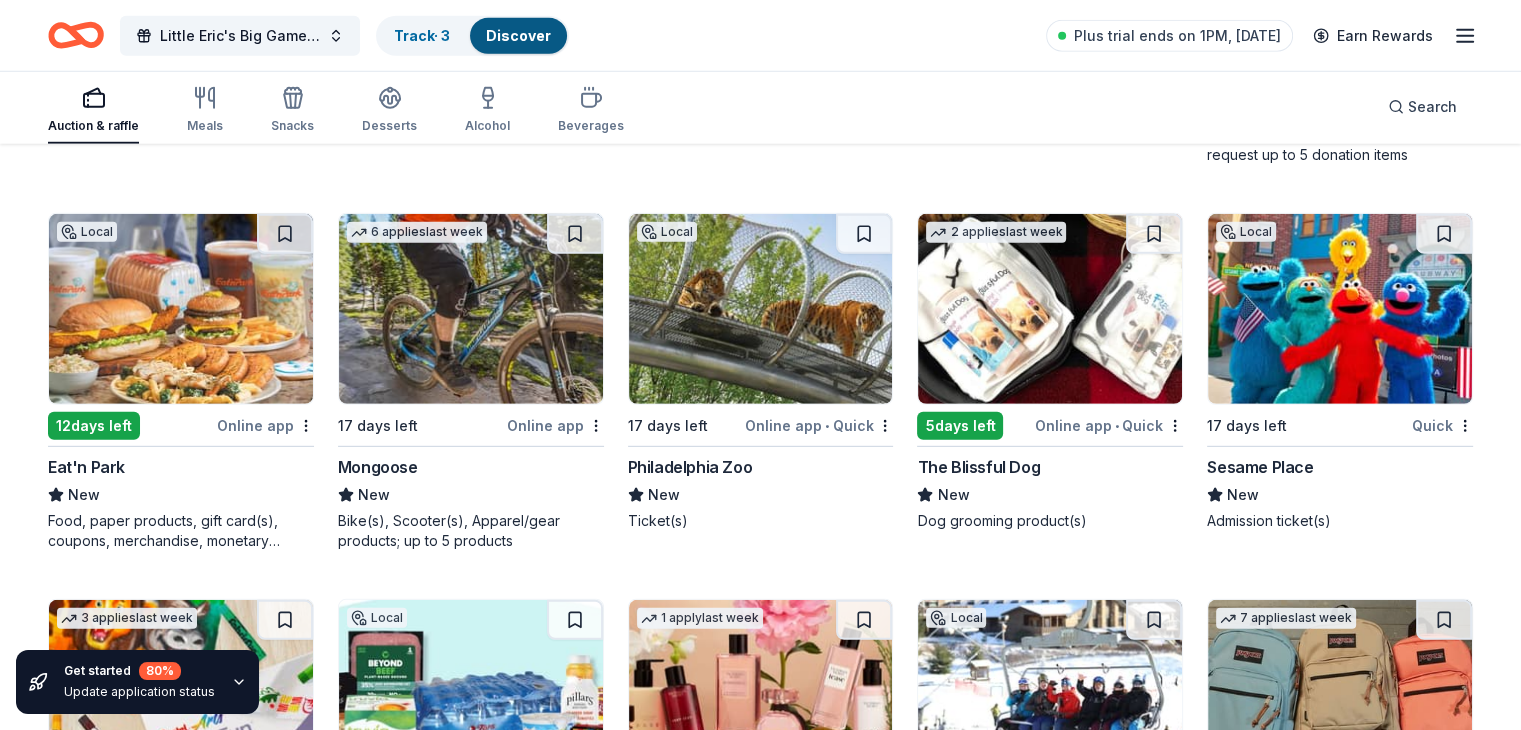 click at bounding box center (761, 309) 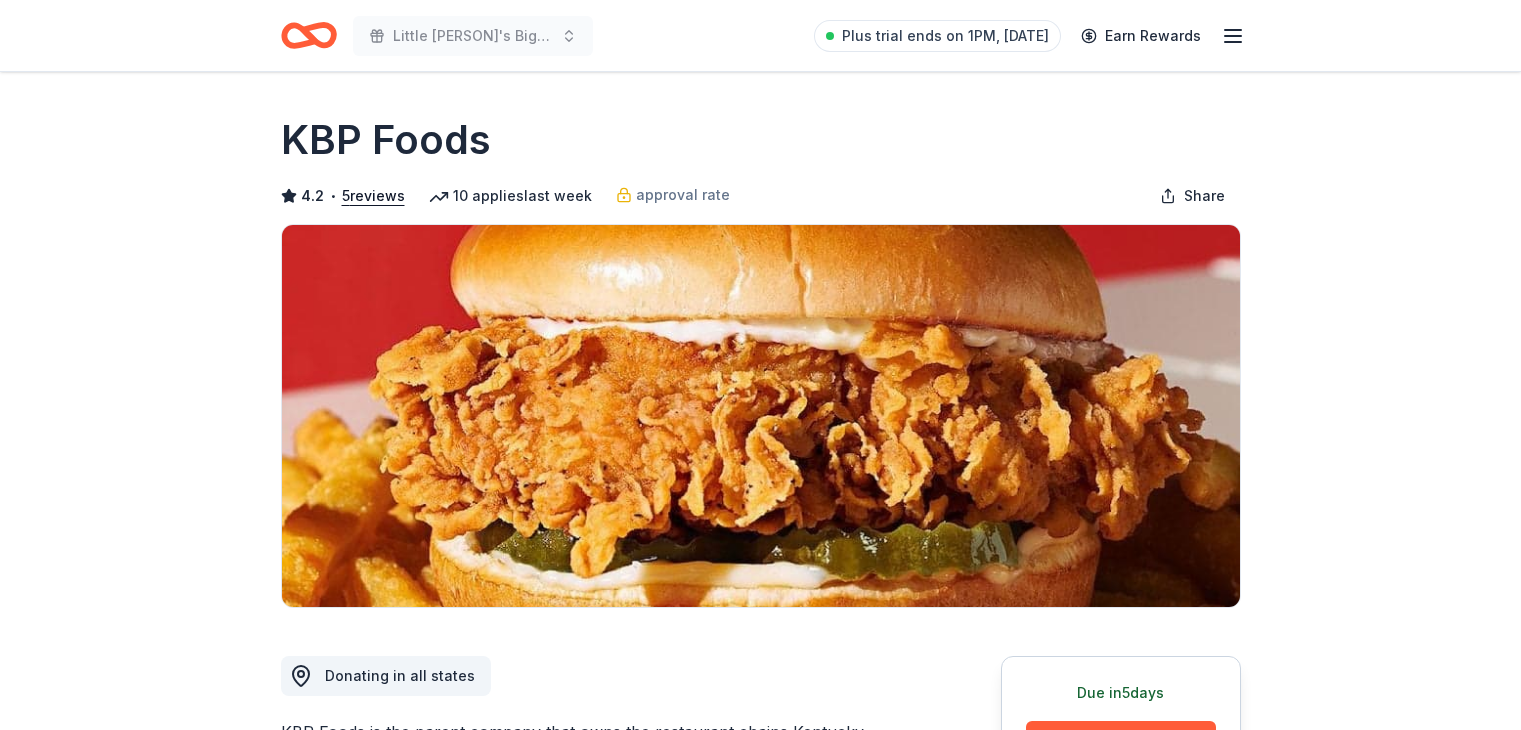 scroll, scrollTop: 0, scrollLeft: 0, axis: both 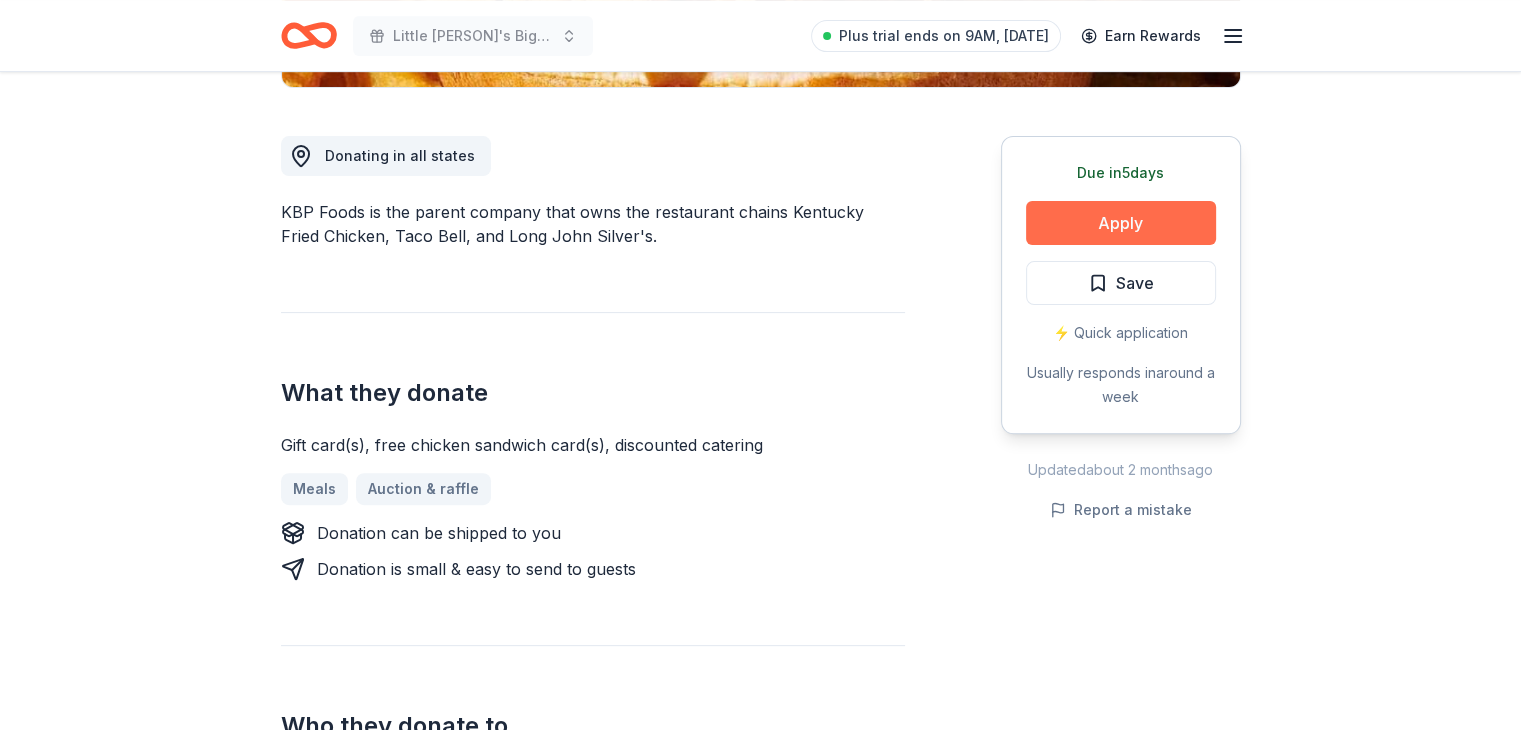 click on "Apply" at bounding box center (1121, 223) 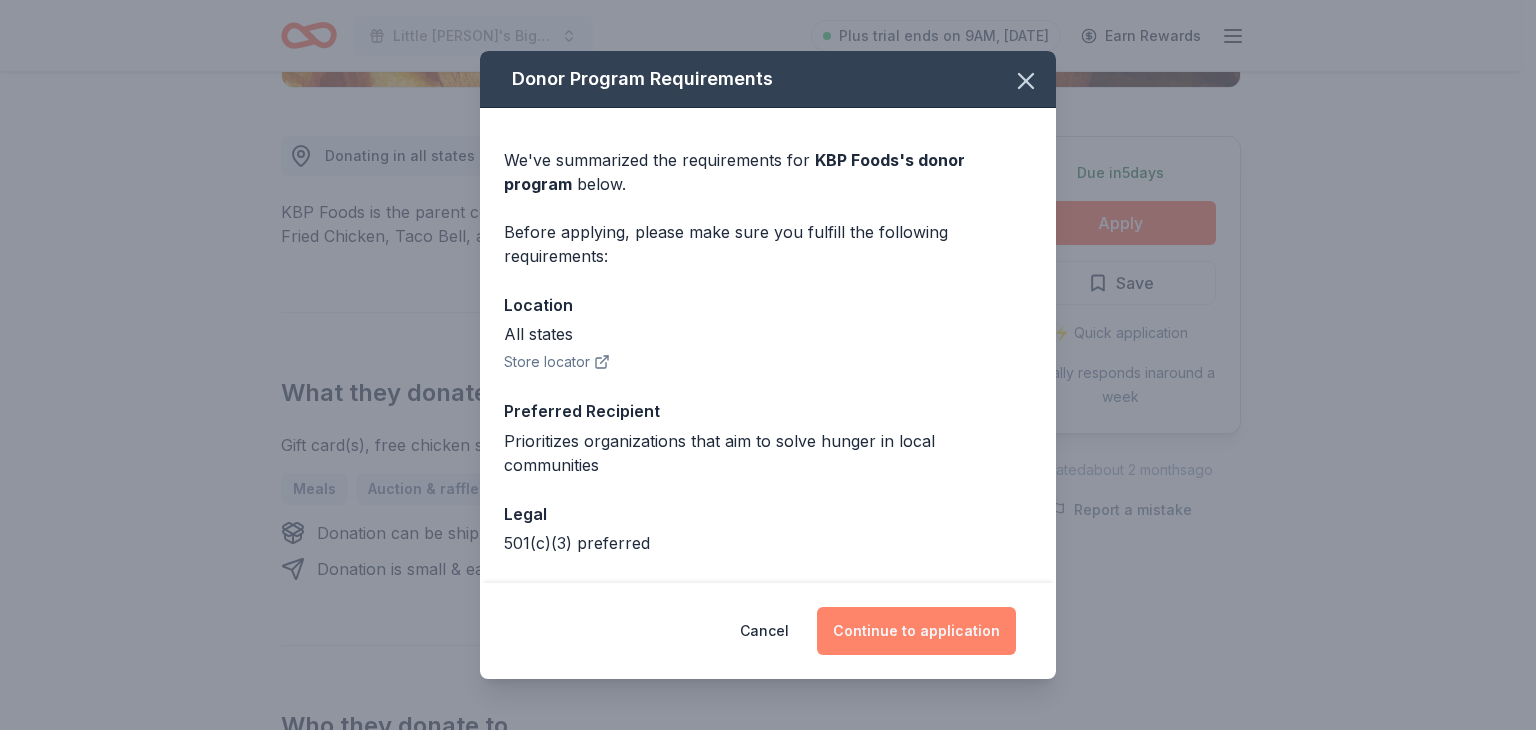 click on "Continue to application" at bounding box center (916, 631) 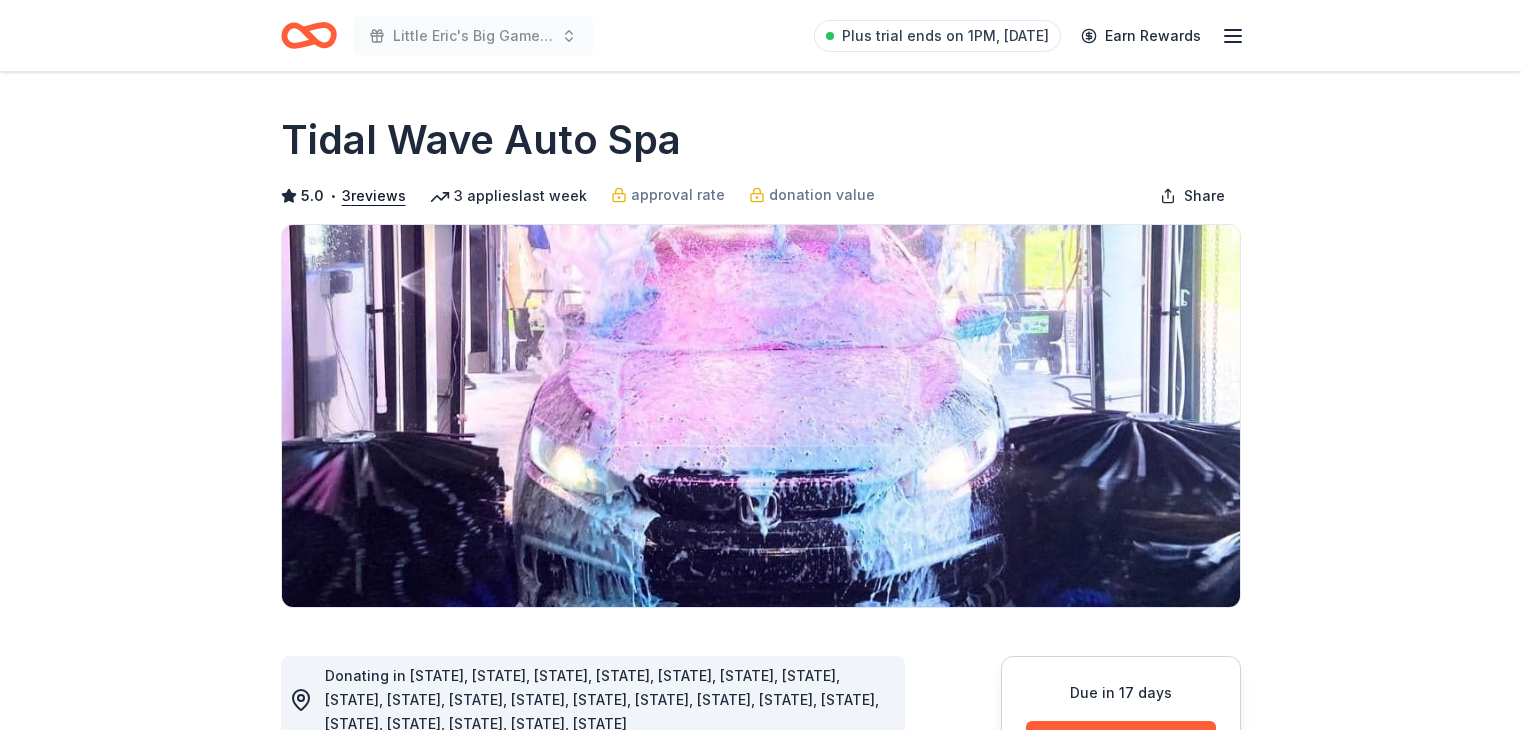 scroll, scrollTop: 0, scrollLeft: 0, axis: both 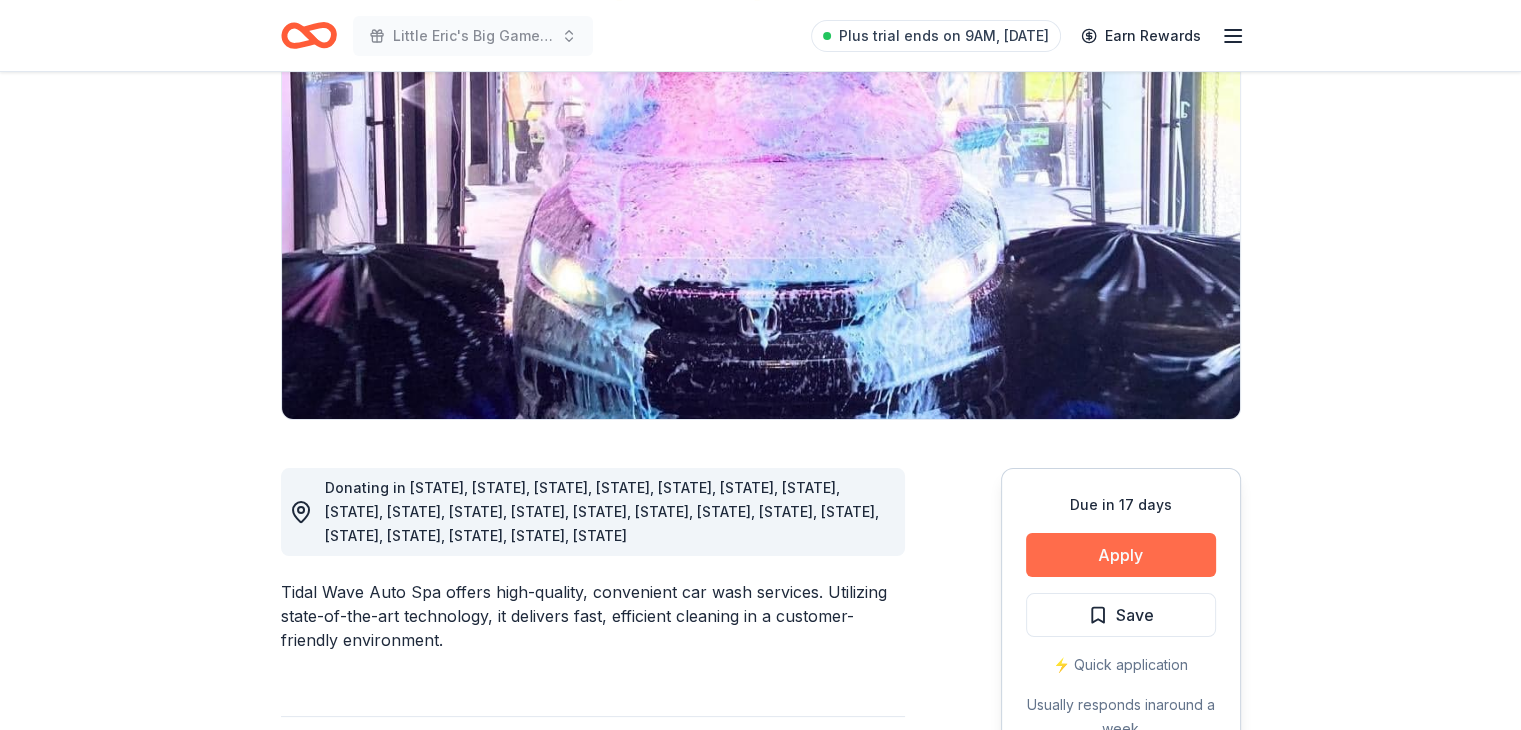 click on "Apply" at bounding box center (1121, 555) 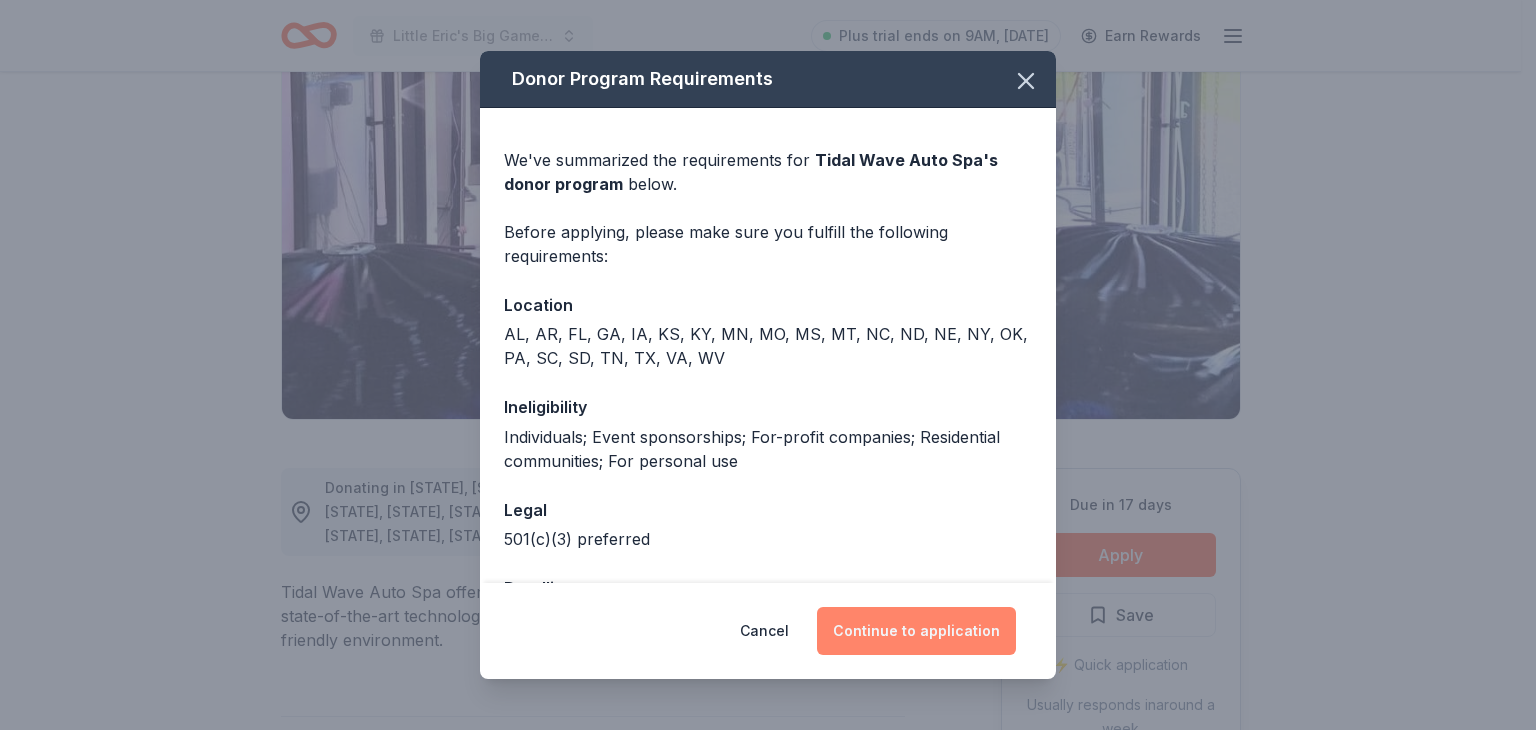 click on "Continue to application" at bounding box center [916, 631] 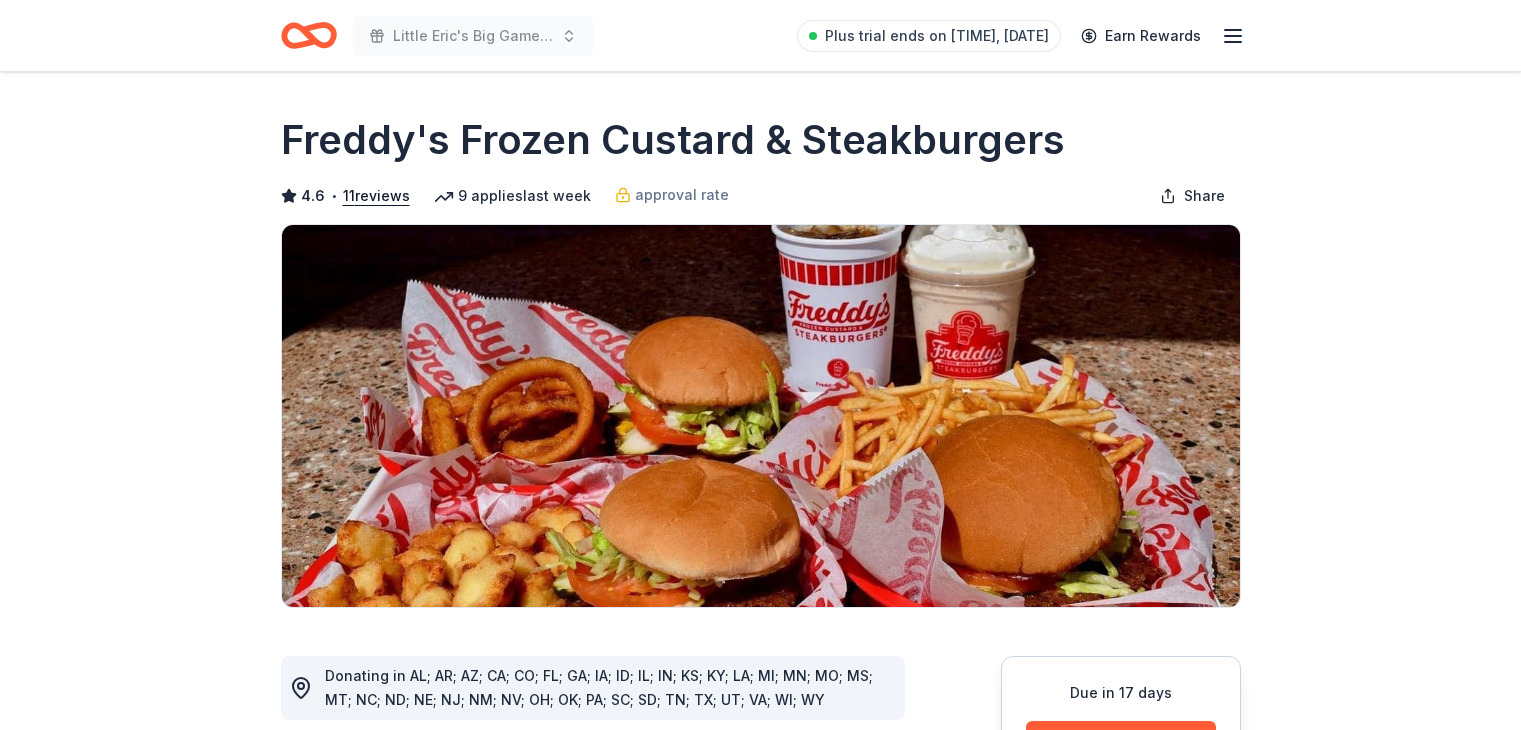 scroll, scrollTop: 0, scrollLeft: 0, axis: both 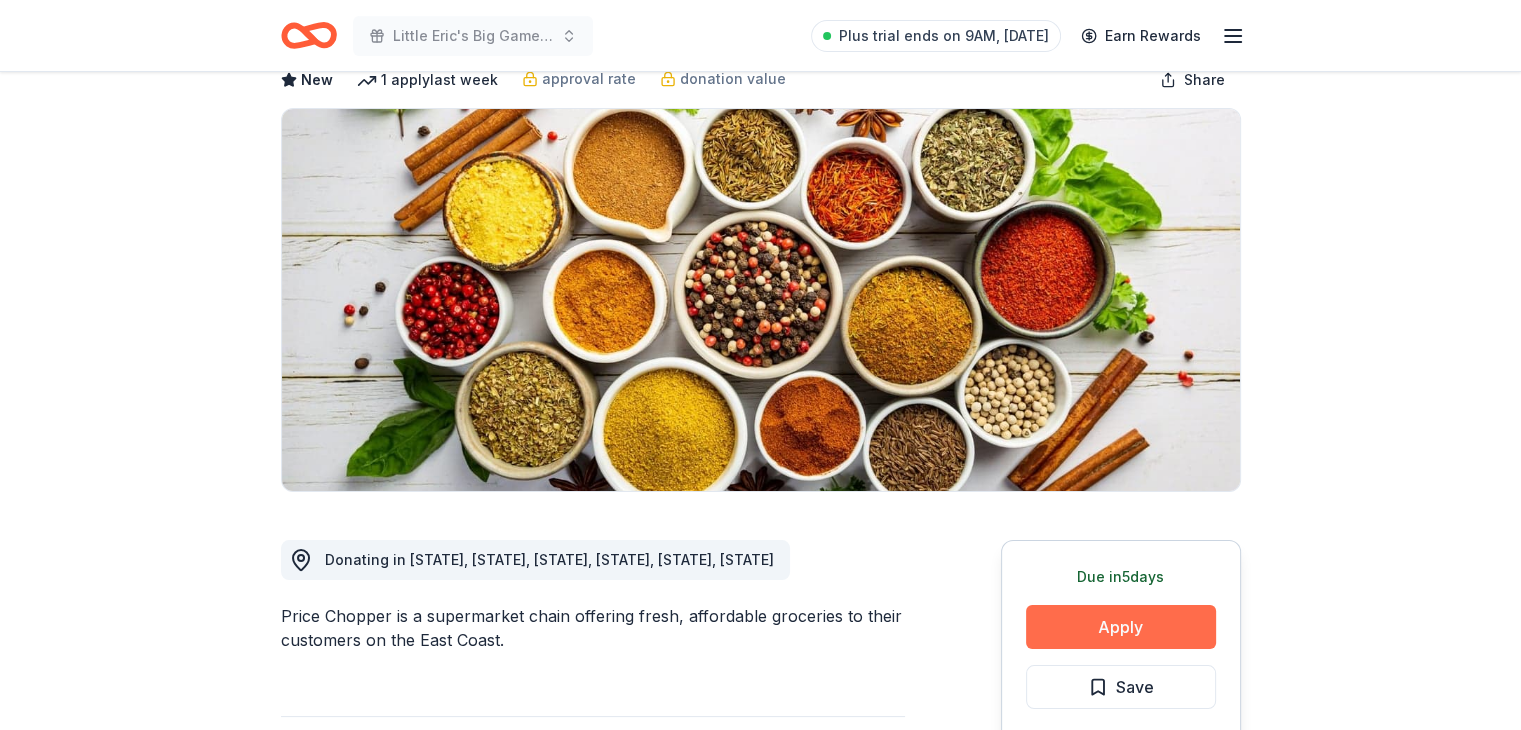 click on "Apply" at bounding box center (1121, 627) 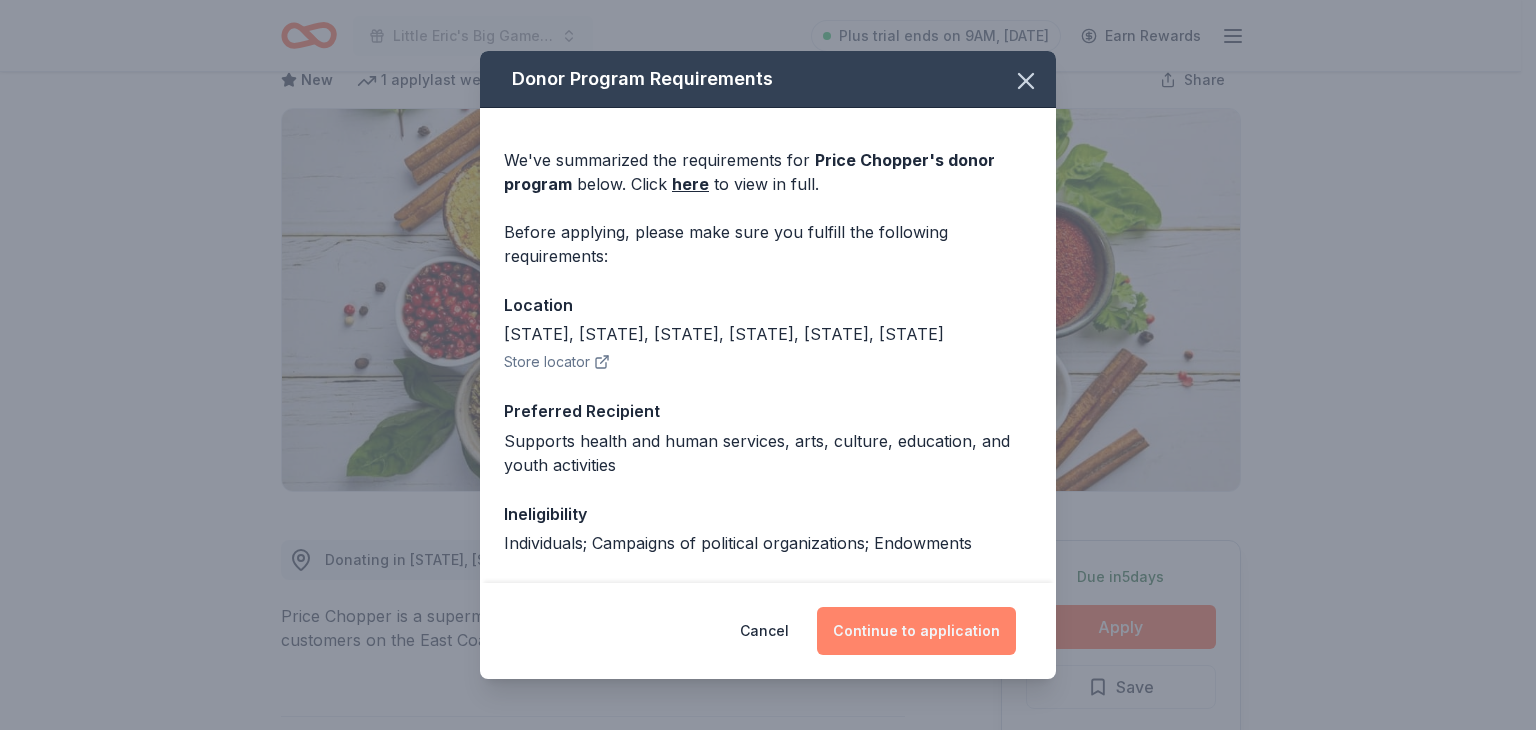 click on "Continue to application" at bounding box center [916, 631] 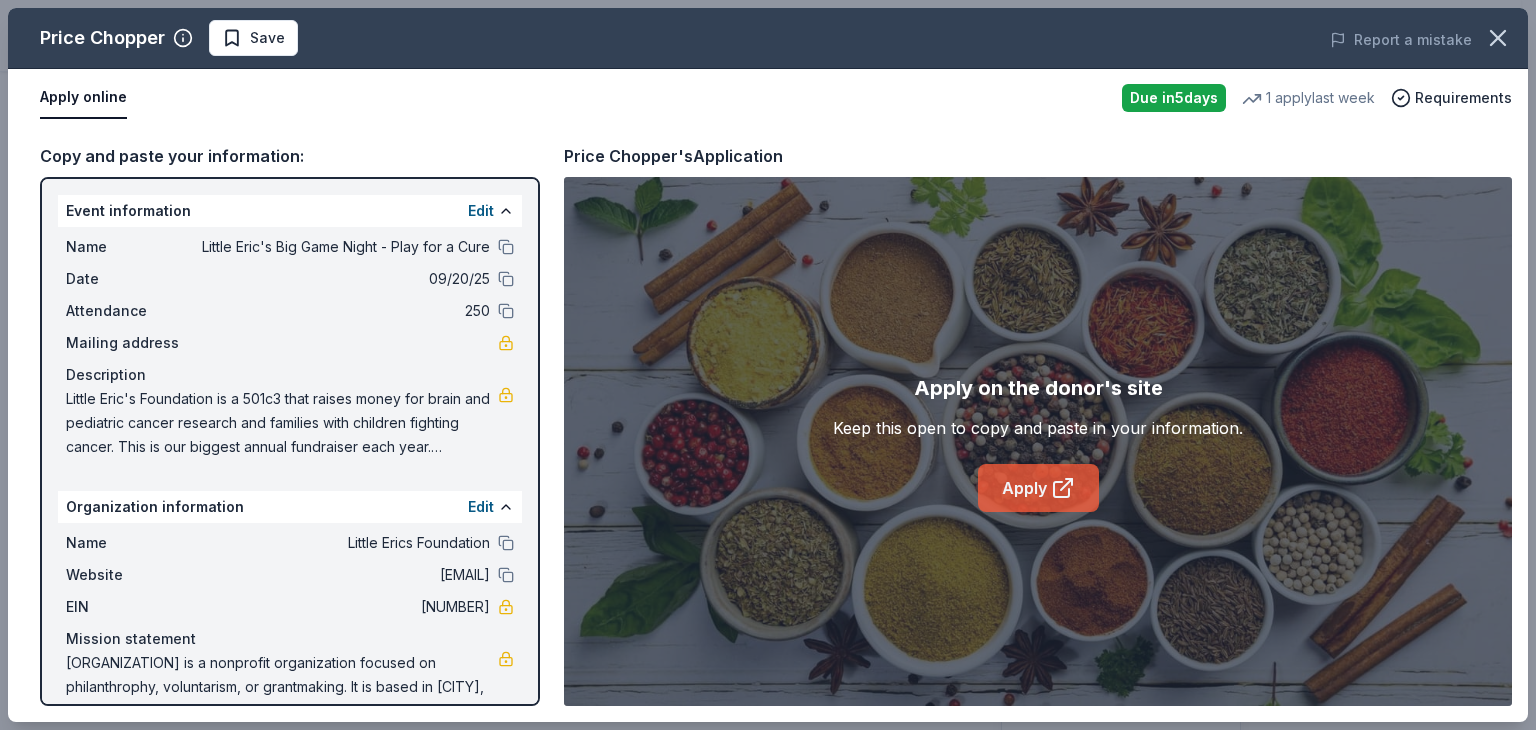 click on "Apply" at bounding box center (1038, 488) 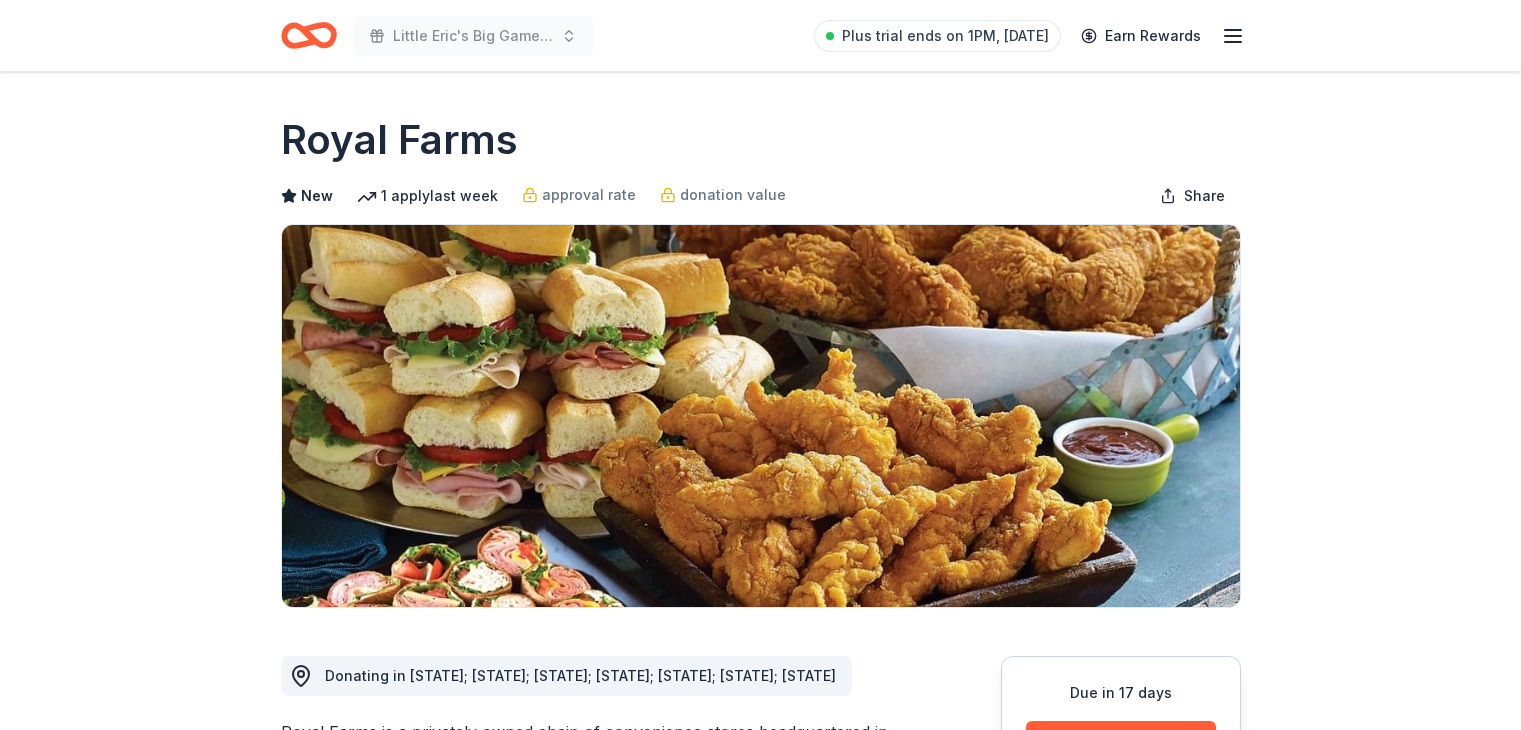 scroll, scrollTop: 0, scrollLeft: 0, axis: both 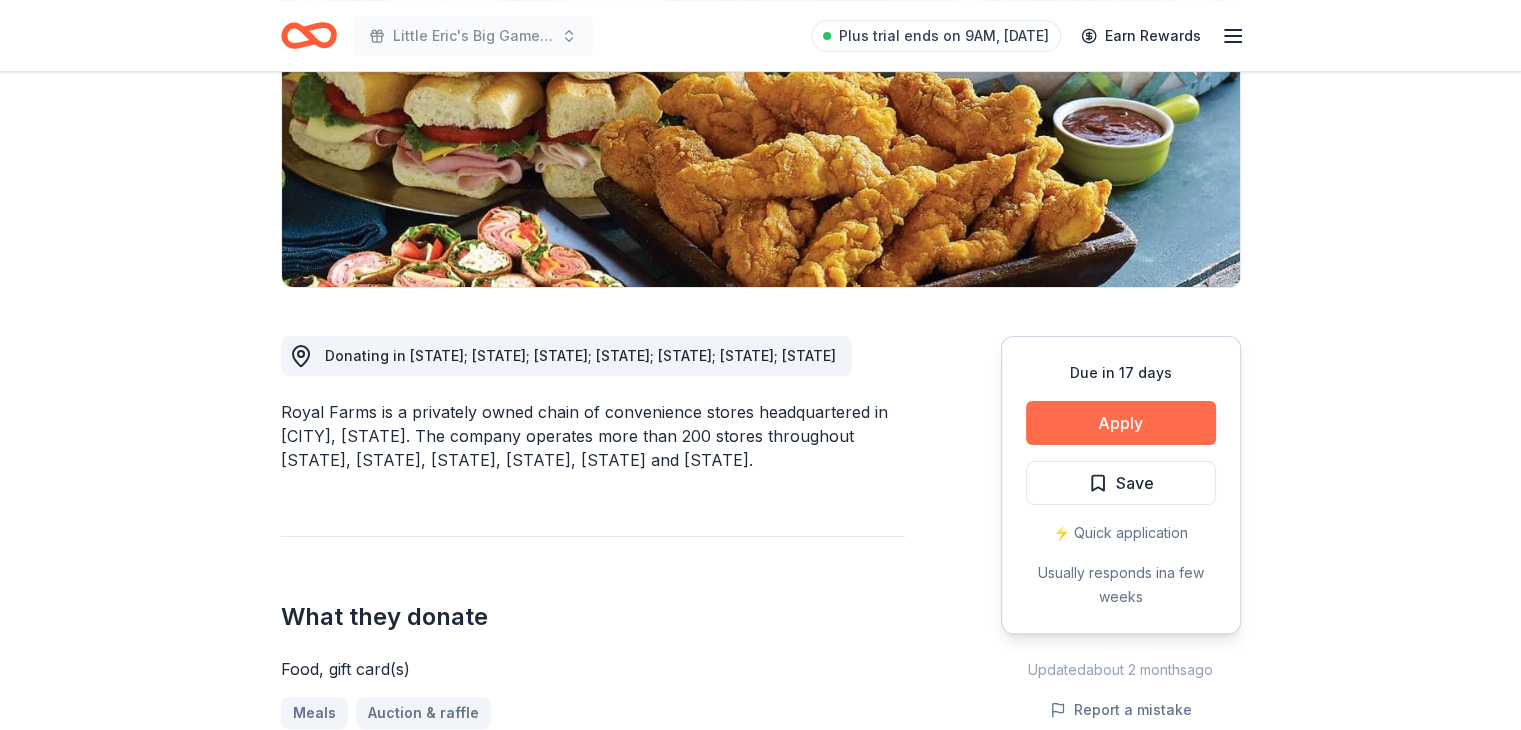 click on "Apply" at bounding box center (1121, 423) 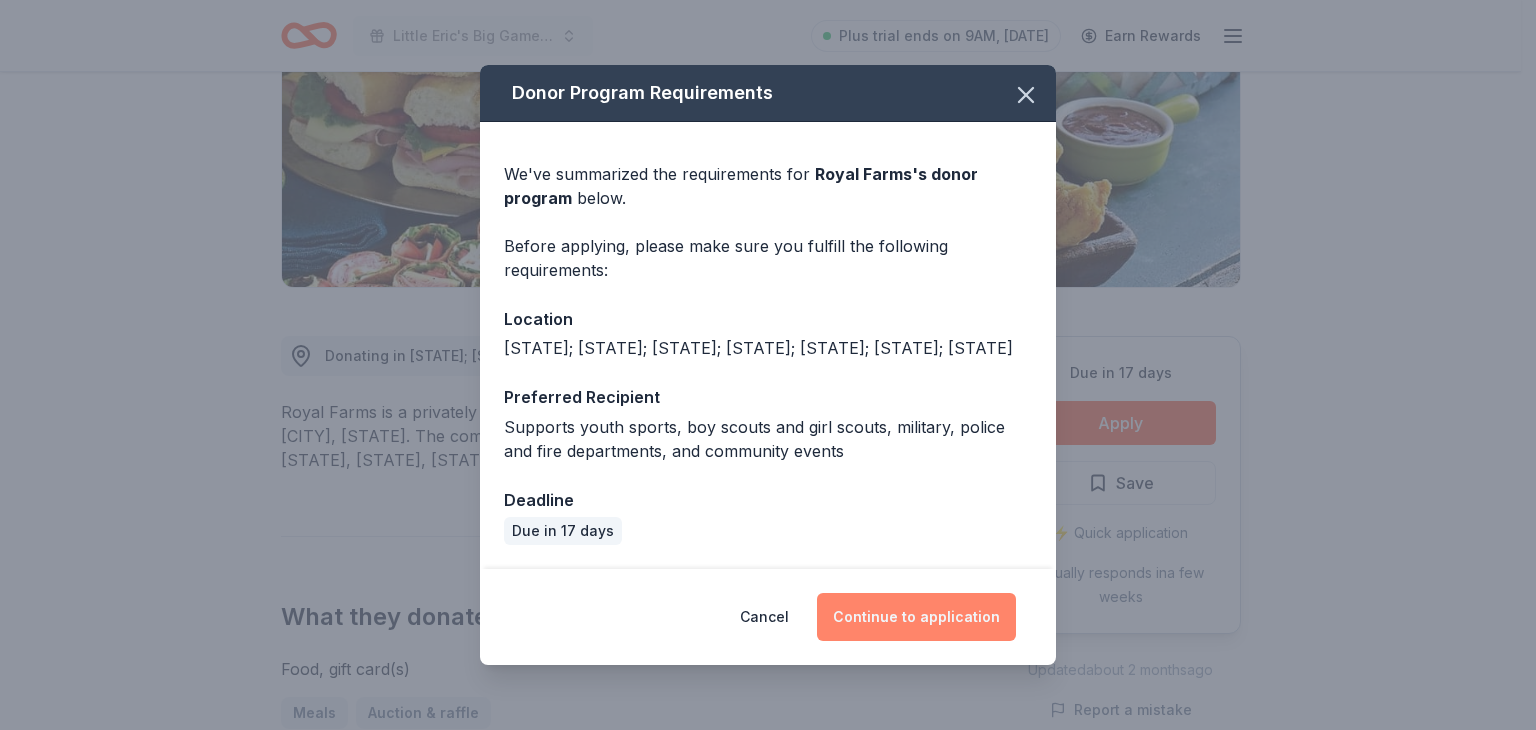 click on "Continue to application" at bounding box center (916, 617) 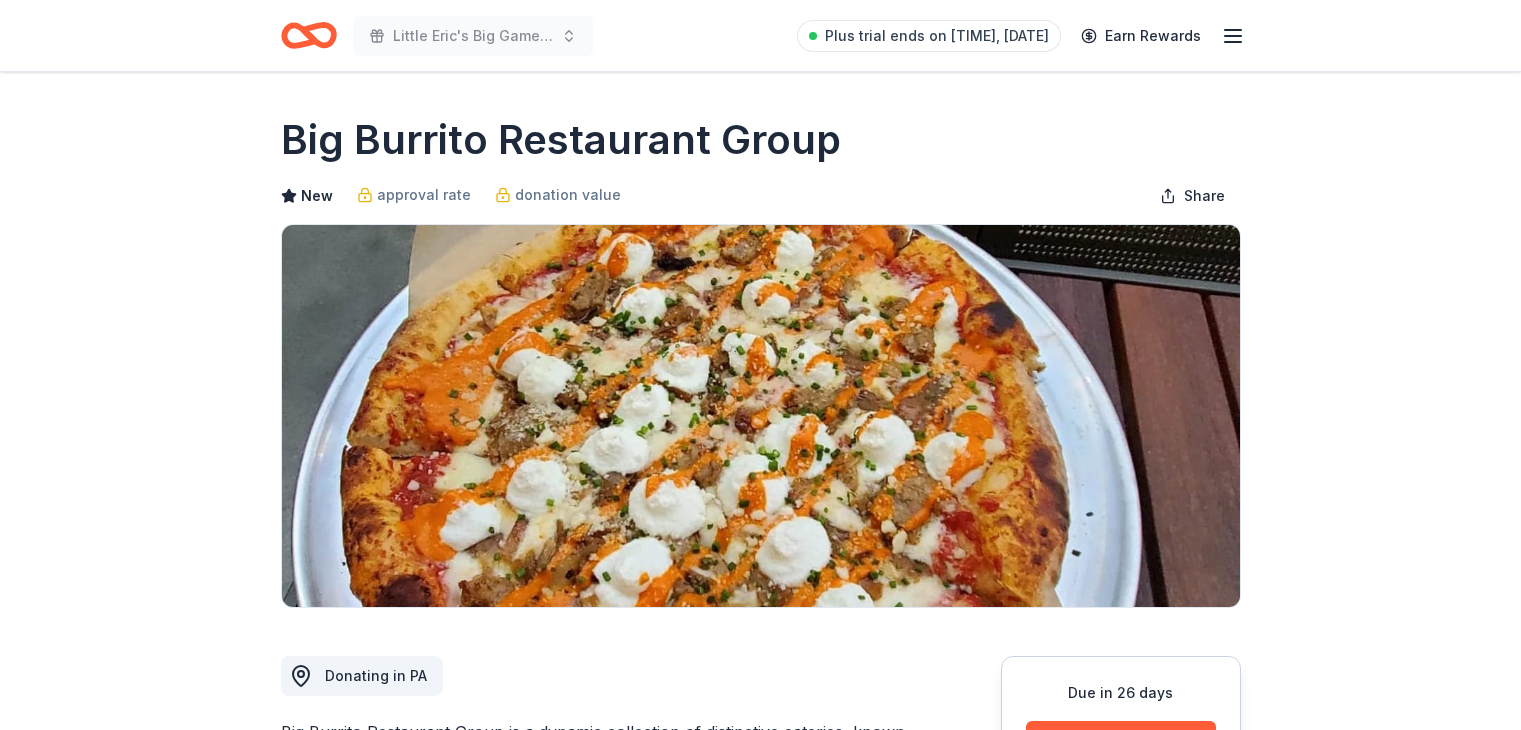 scroll, scrollTop: 0, scrollLeft: 0, axis: both 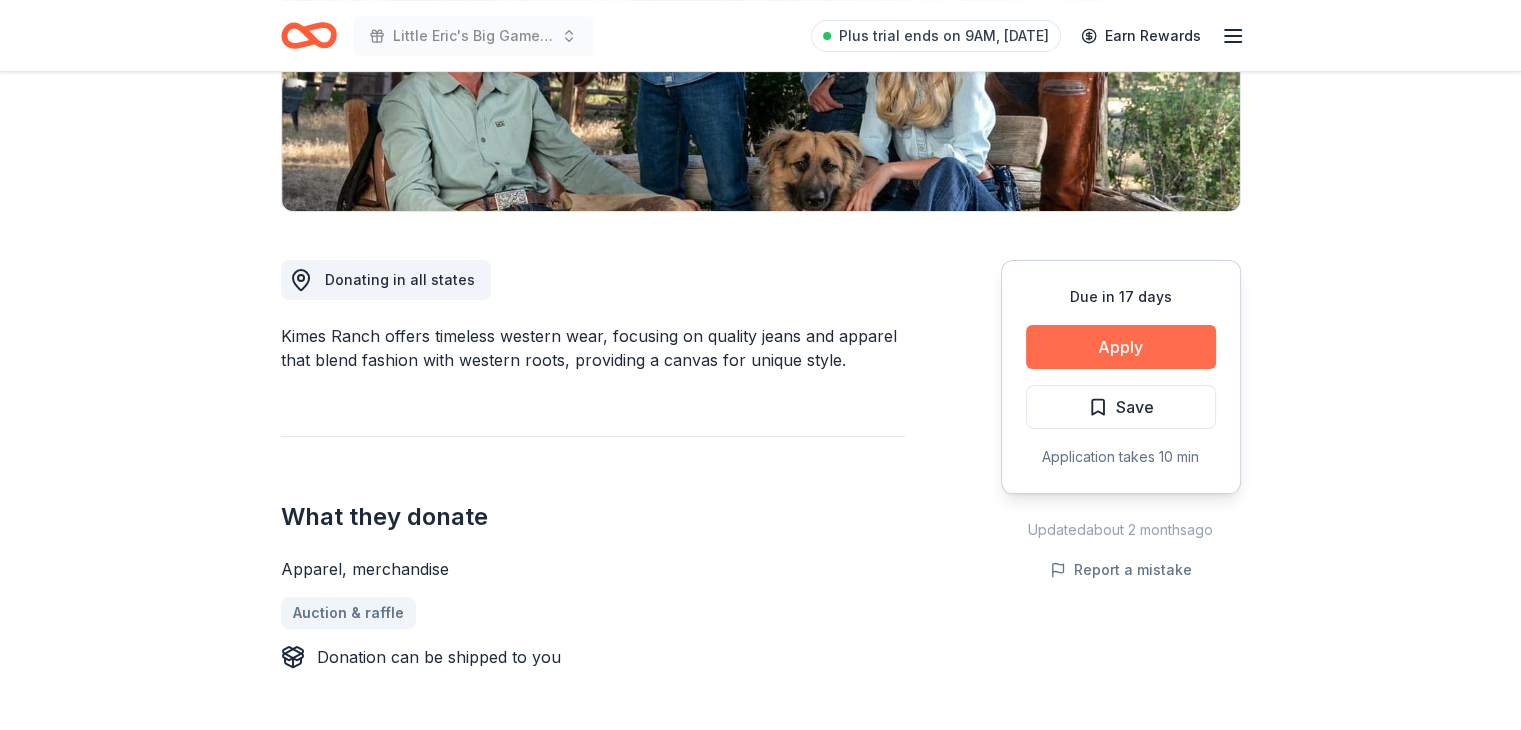 click on "Apply" at bounding box center (1121, 347) 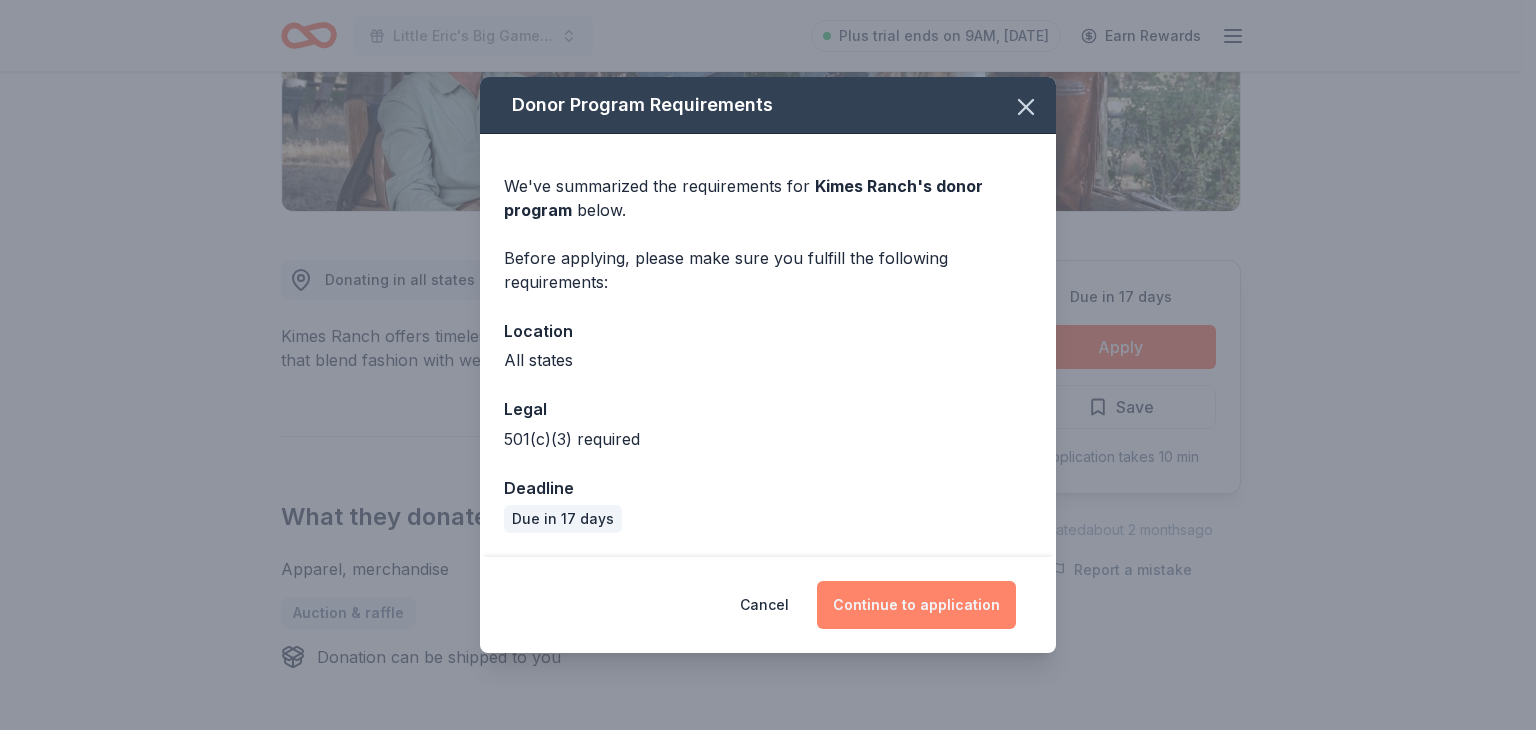 click on "Continue to application" at bounding box center (916, 605) 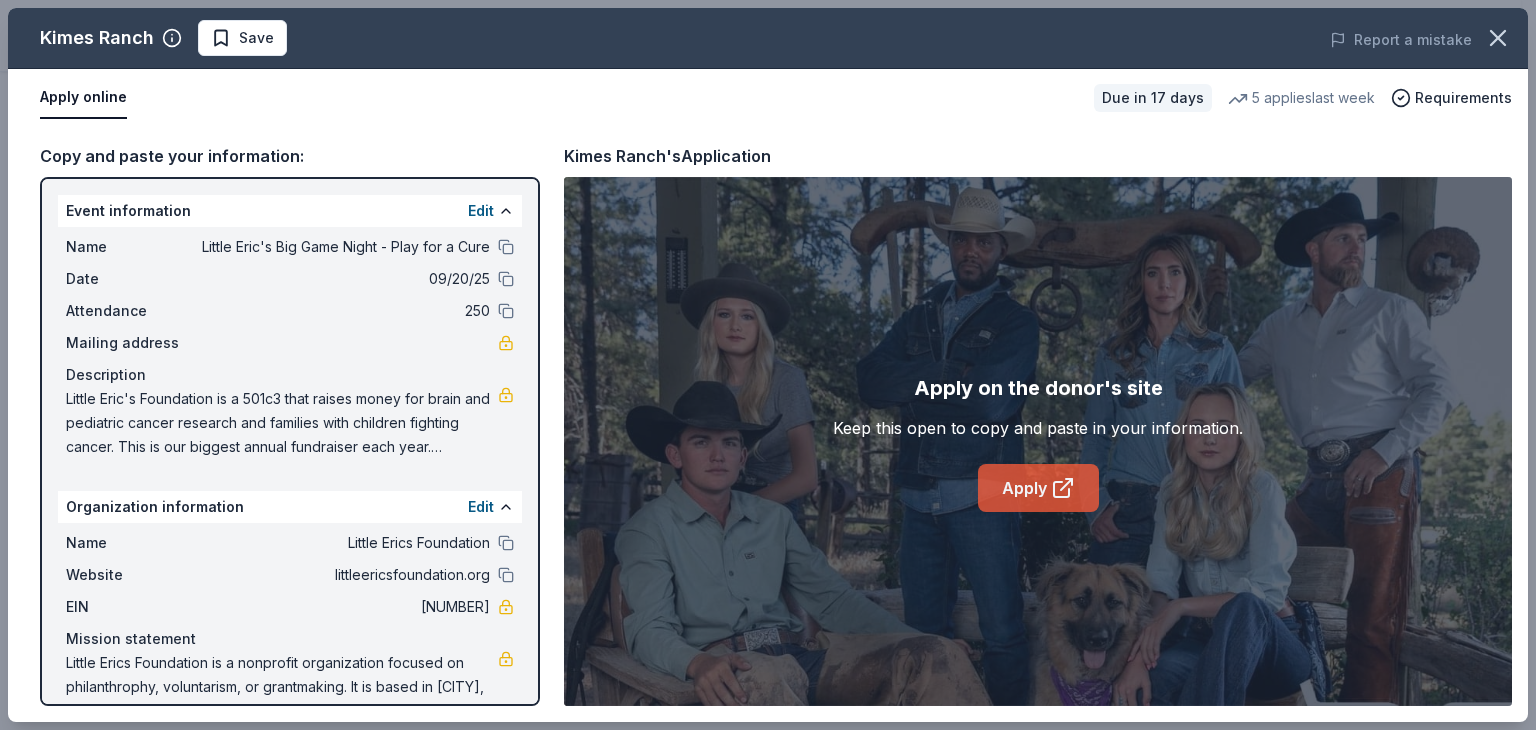 click on "Apply" at bounding box center (1038, 488) 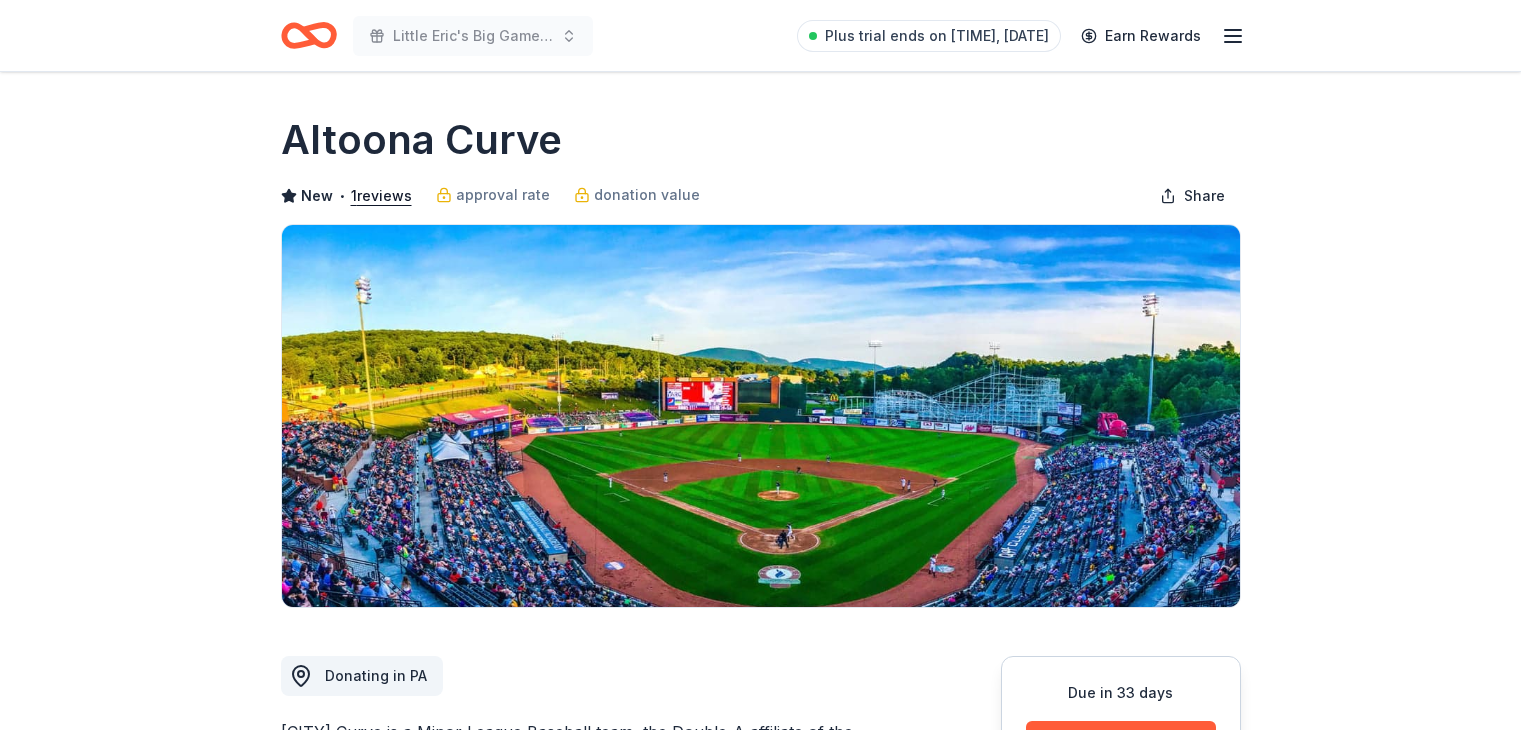 scroll, scrollTop: 0, scrollLeft: 0, axis: both 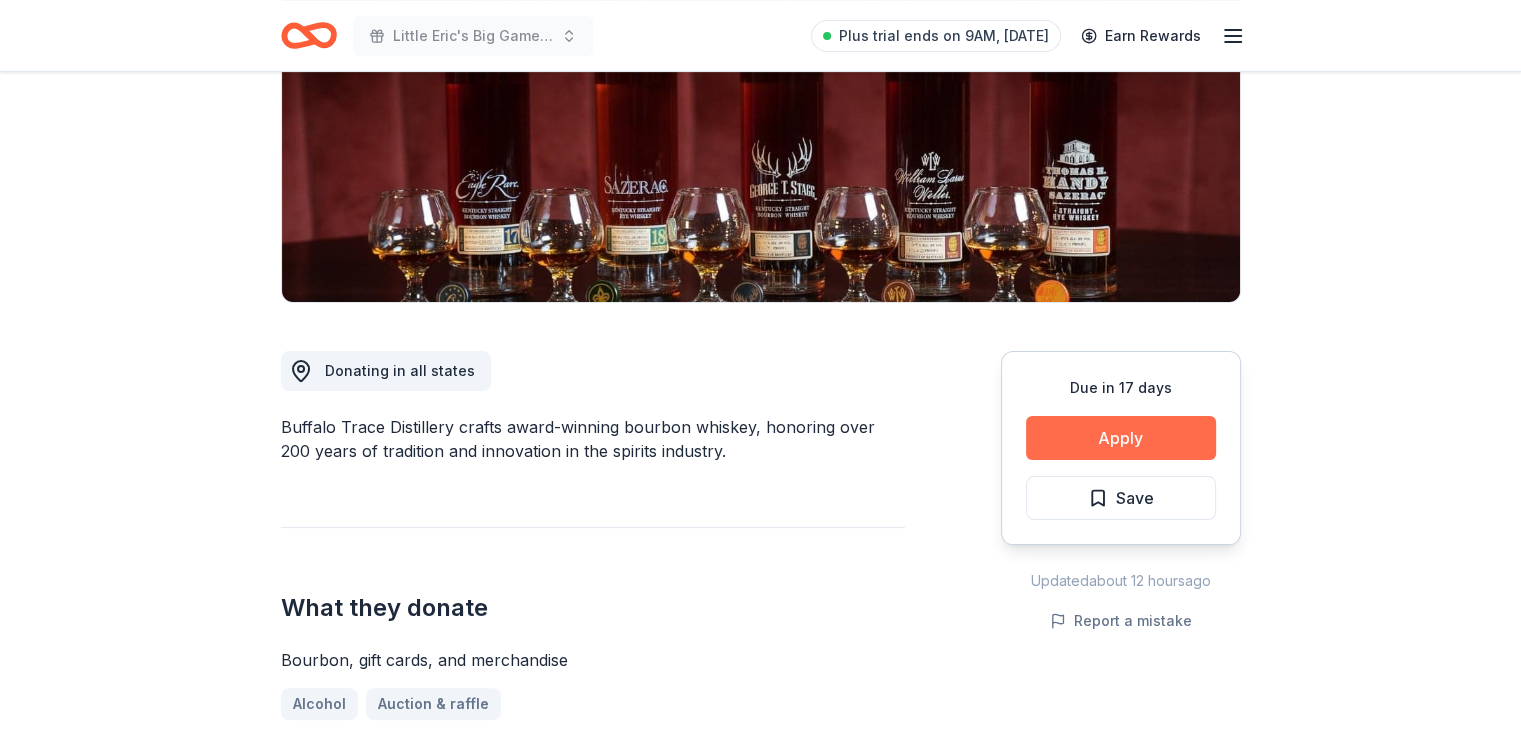 click on "Apply" at bounding box center (1121, 438) 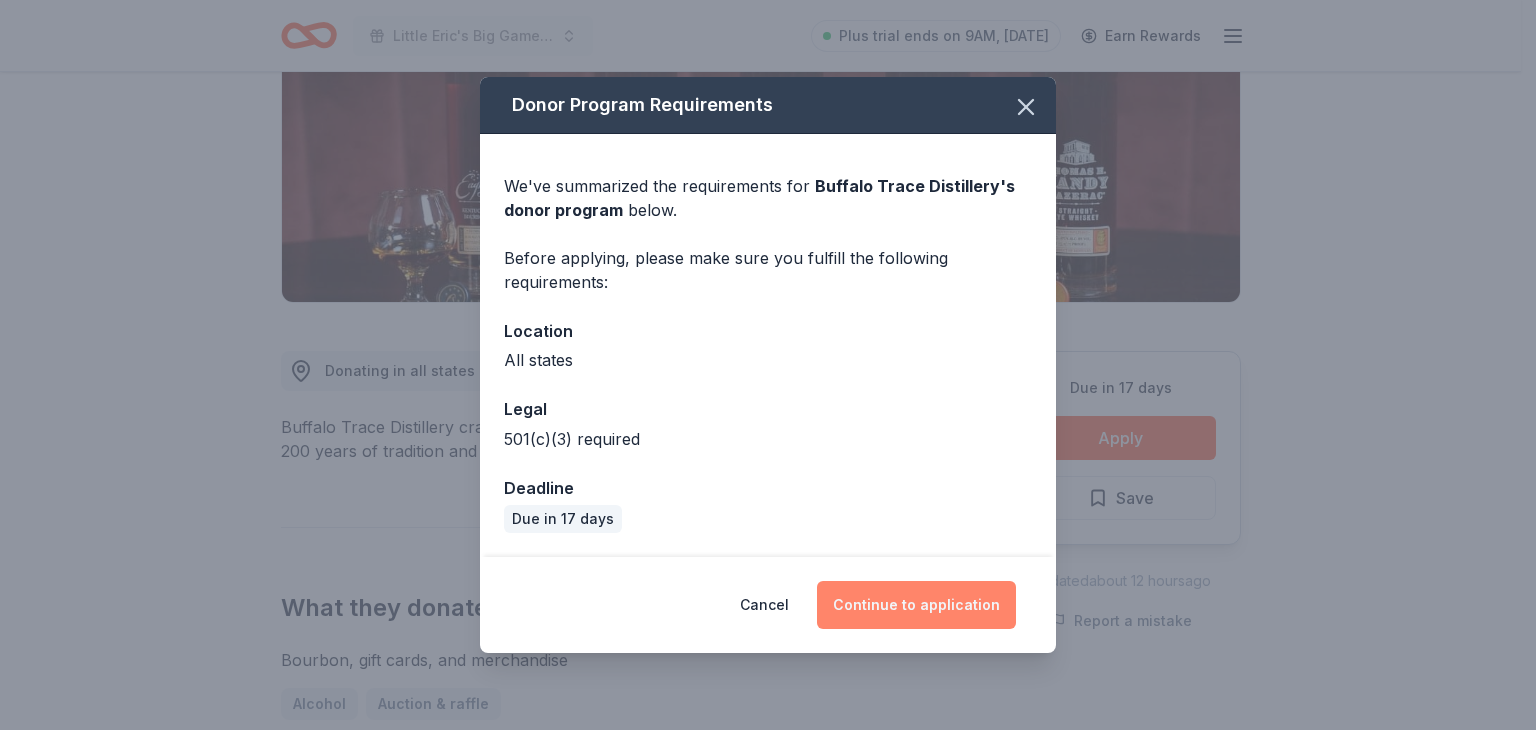 click on "Continue to application" at bounding box center (916, 605) 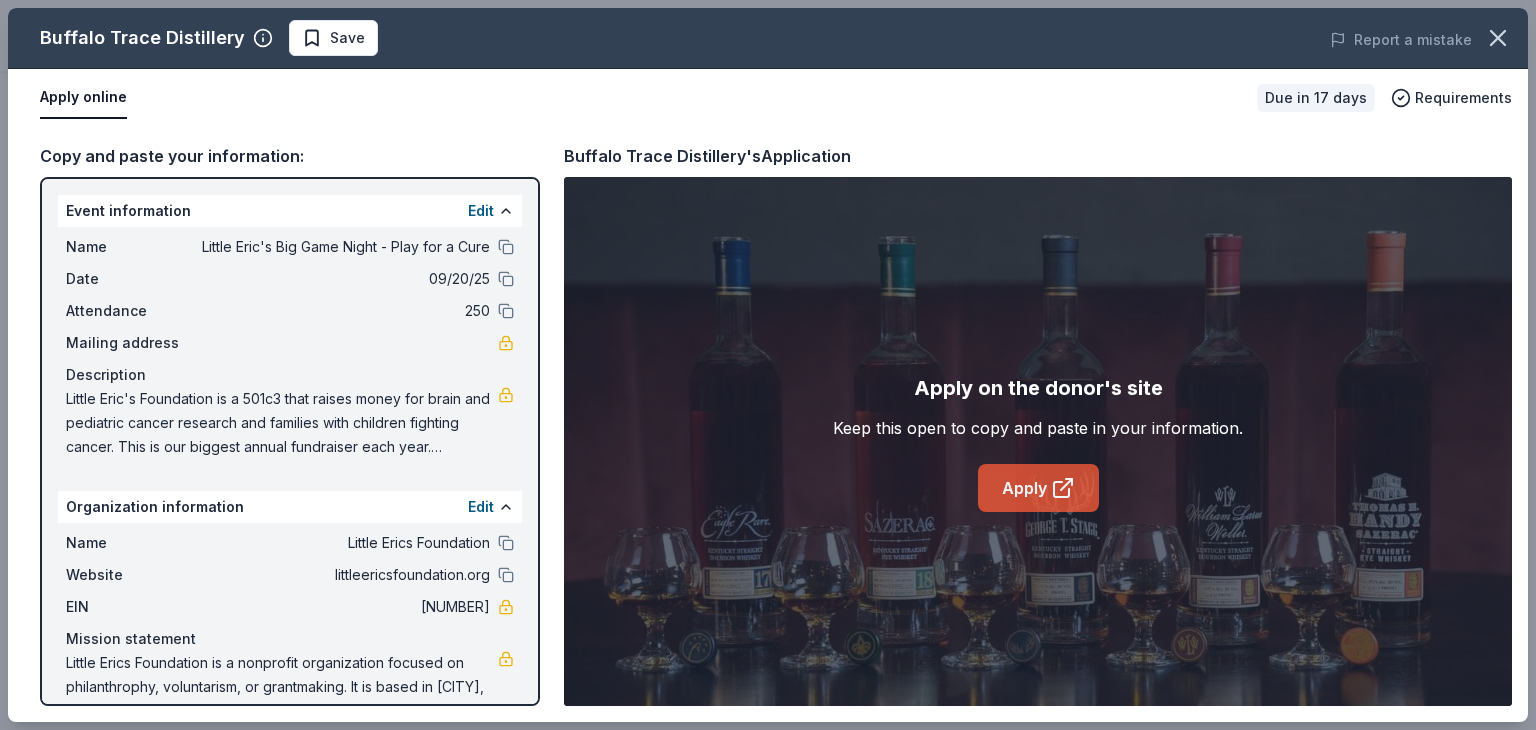 click 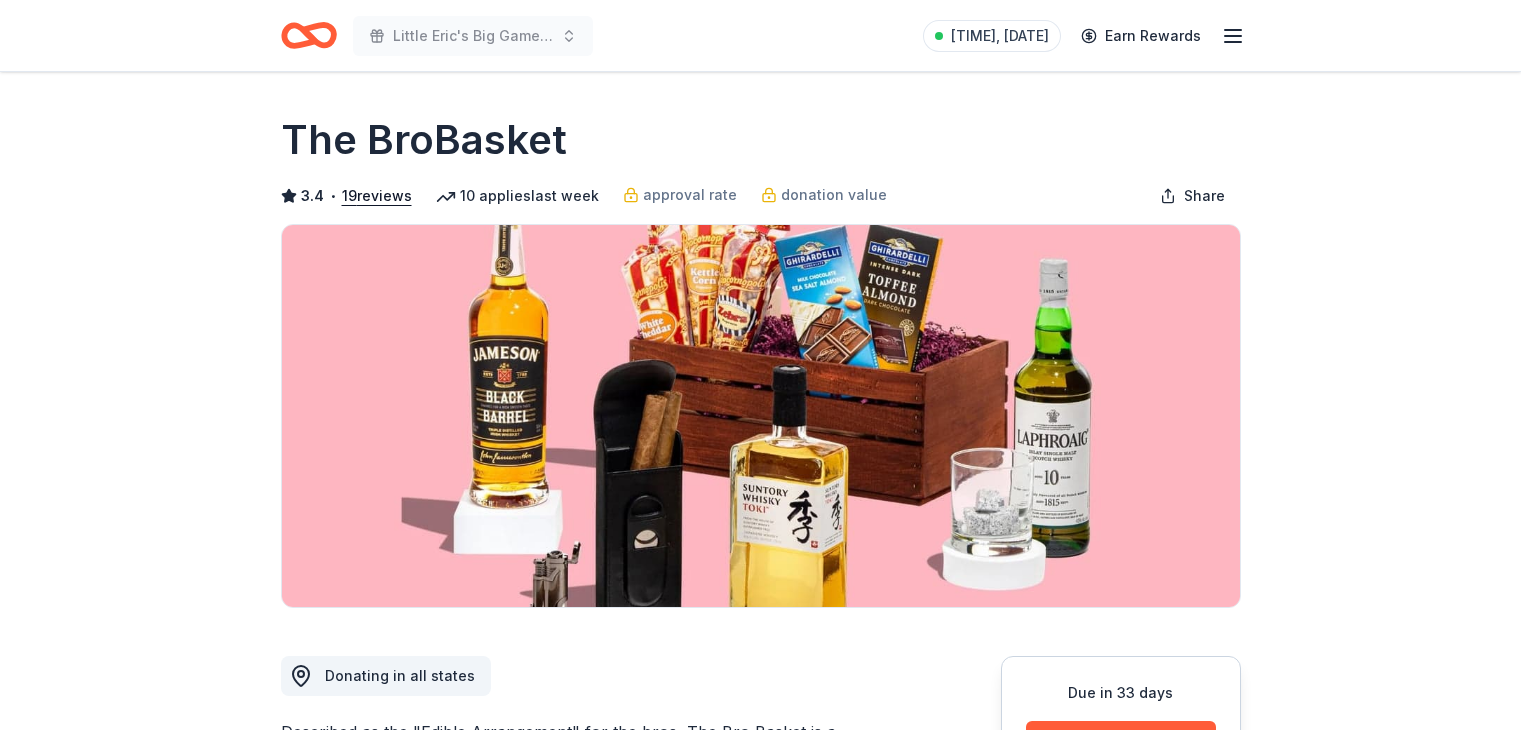 scroll, scrollTop: 0, scrollLeft: 0, axis: both 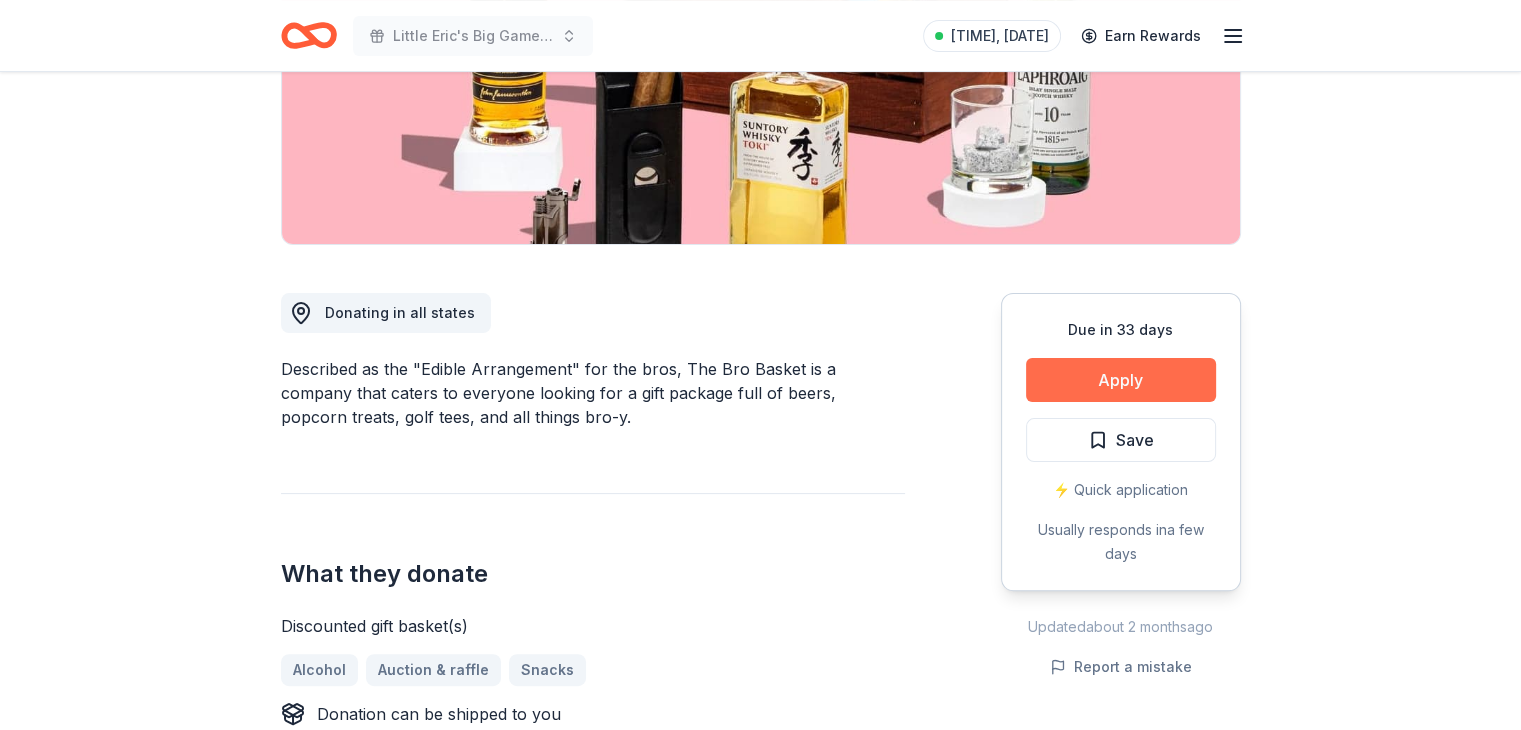 click on "Apply" at bounding box center (1121, 380) 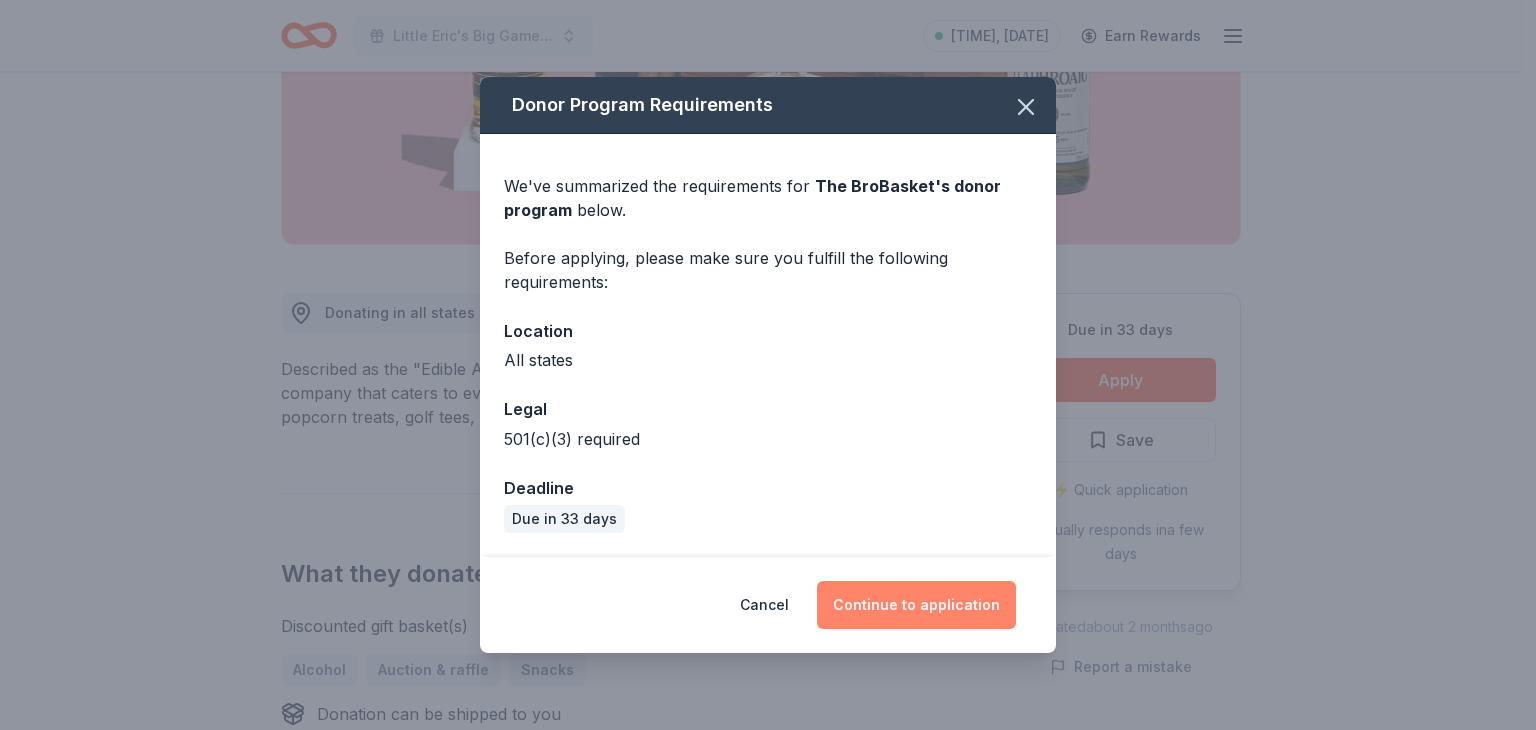 click on "Continue to application" at bounding box center [916, 605] 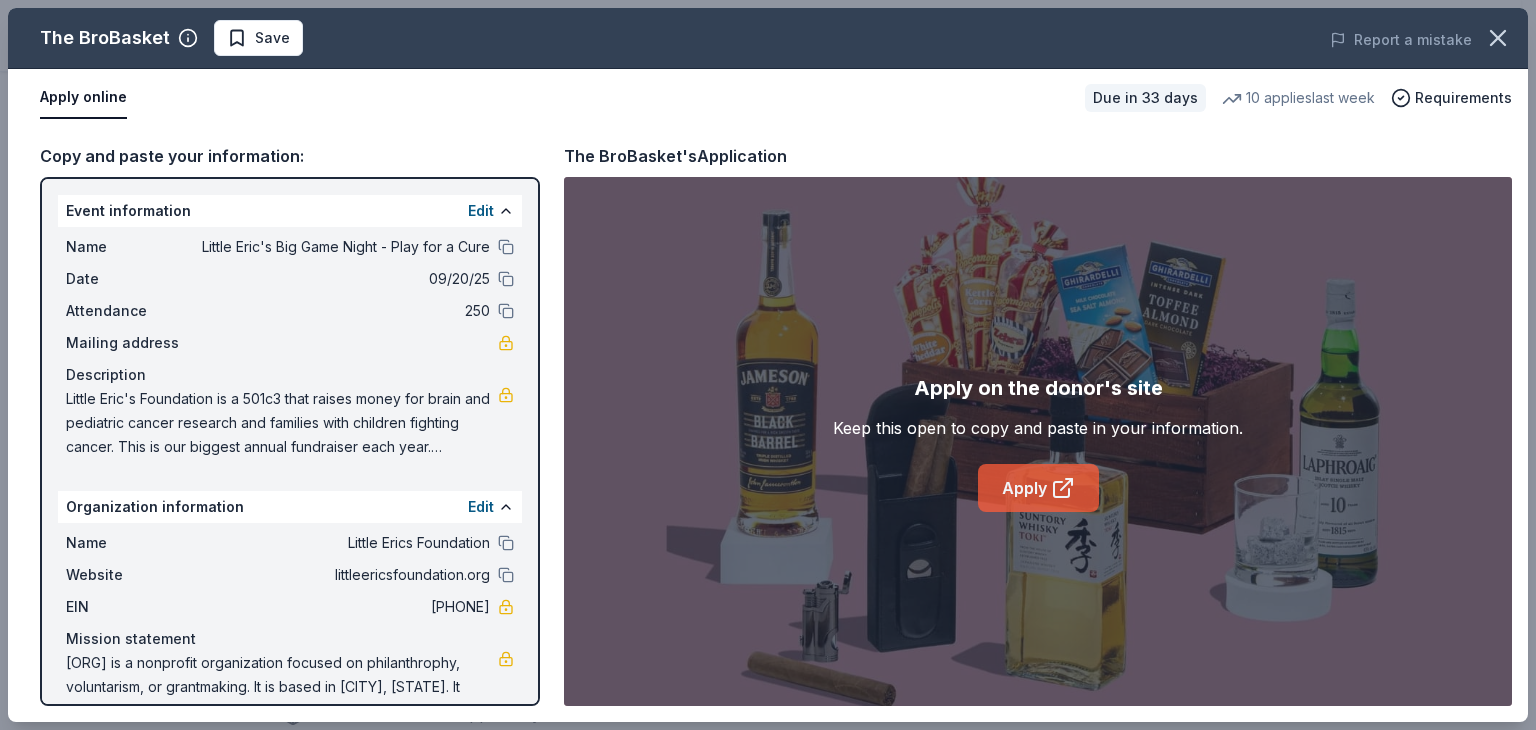 click on "Apply" at bounding box center (1038, 488) 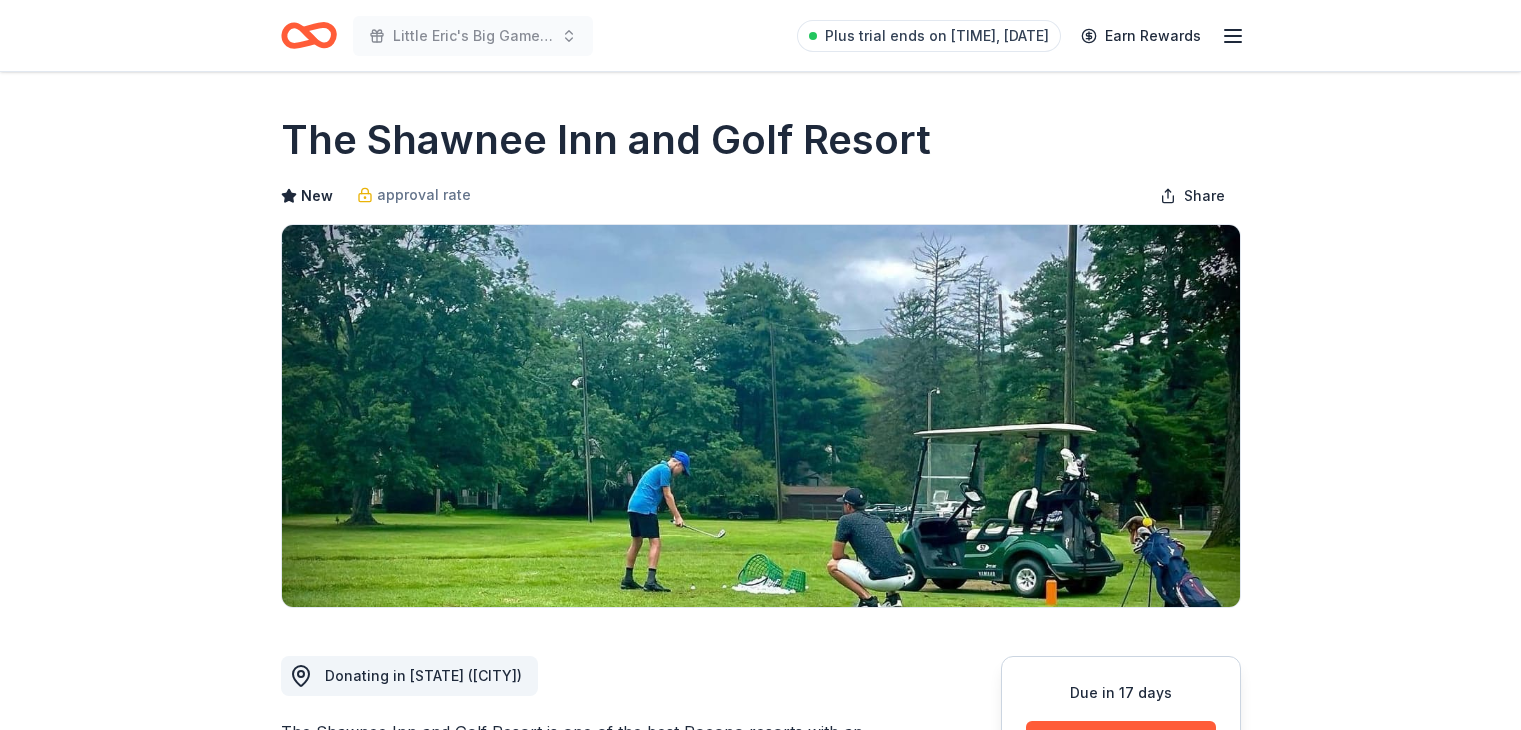 scroll, scrollTop: 0, scrollLeft: 0, axis: both 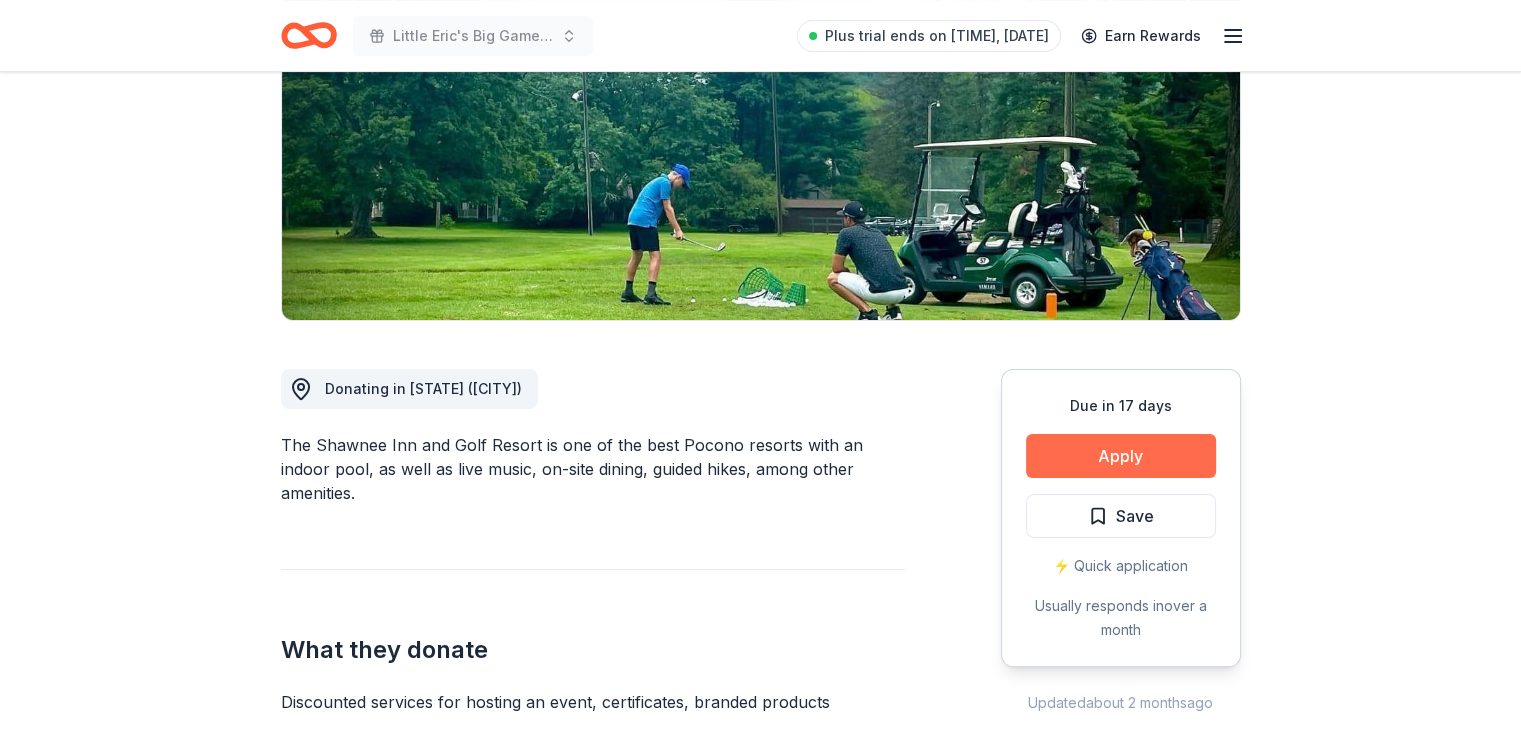 click on "Apply" at bounding box center (1121, 456) 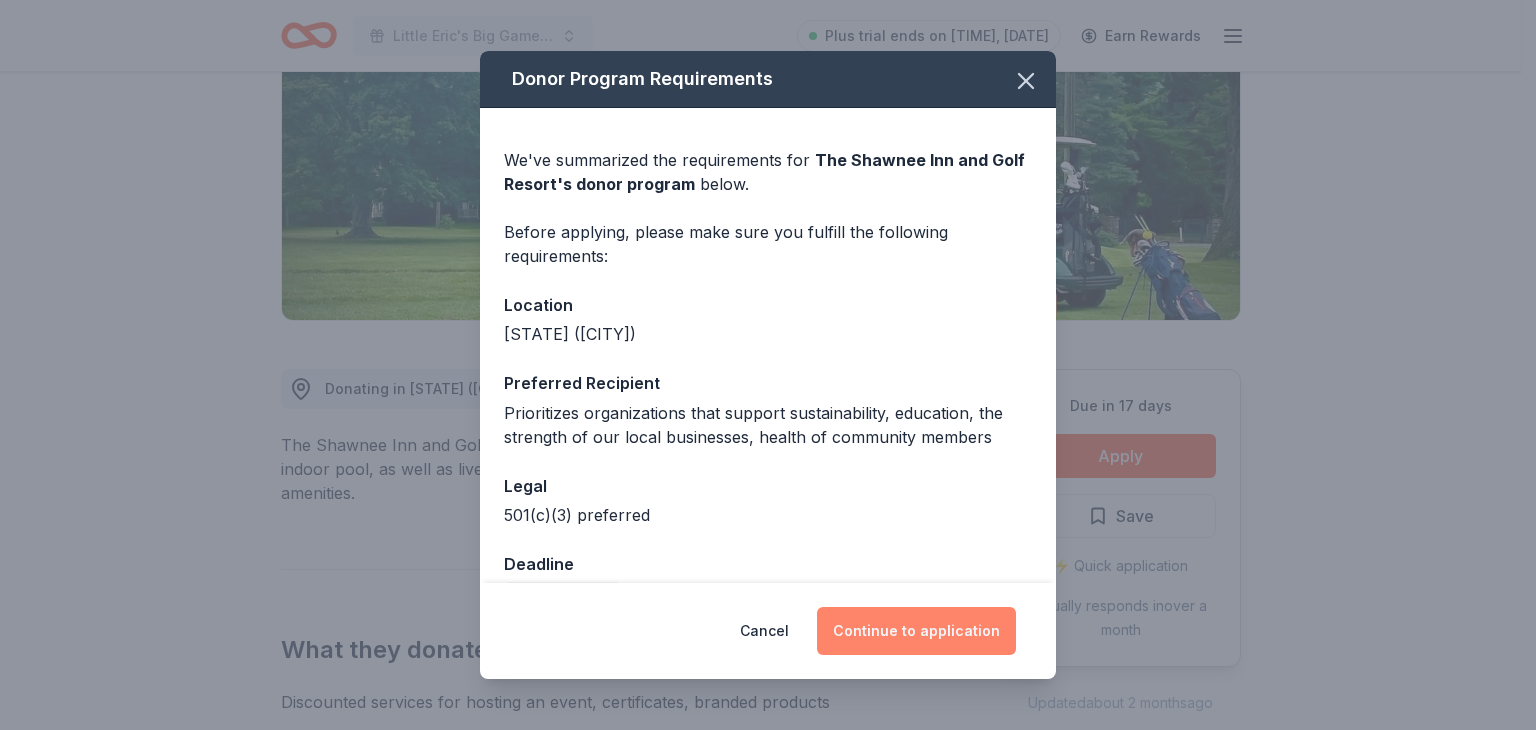click on "Continue to application" at bounding box center (916, 631) 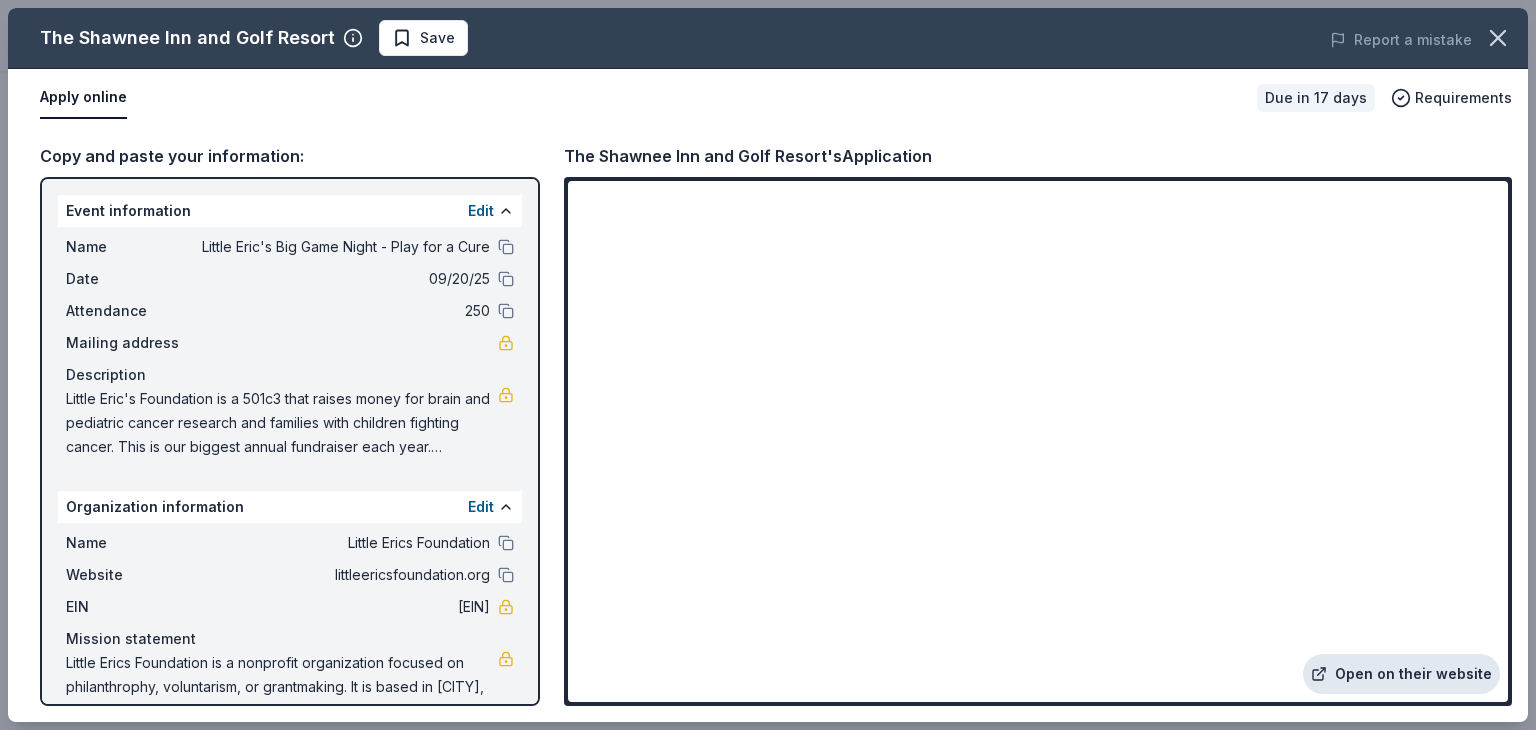 click on "Open on their website" at bounding box center (1401, 674) 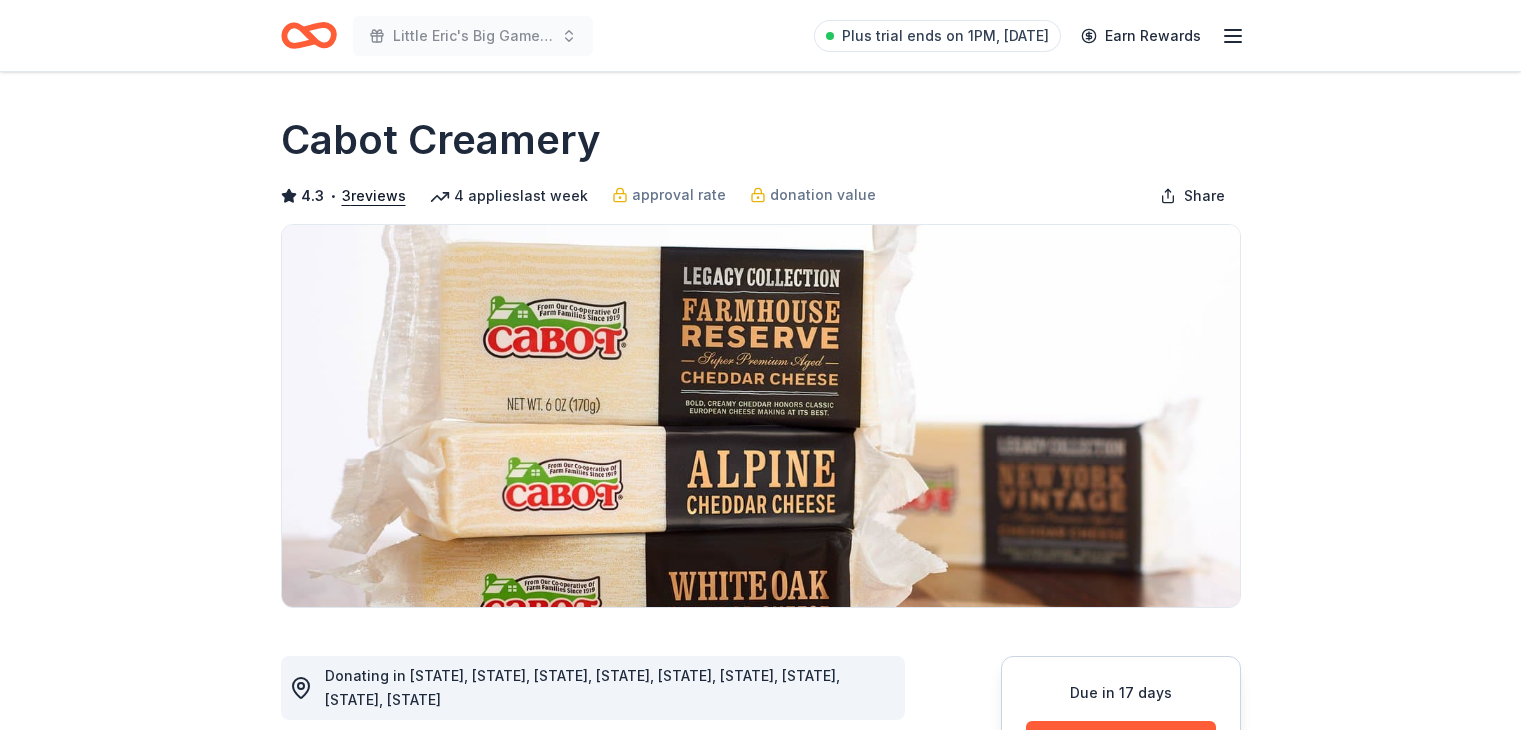 scroll, scrollTop: 0, scrollLeft: 0, axis: both 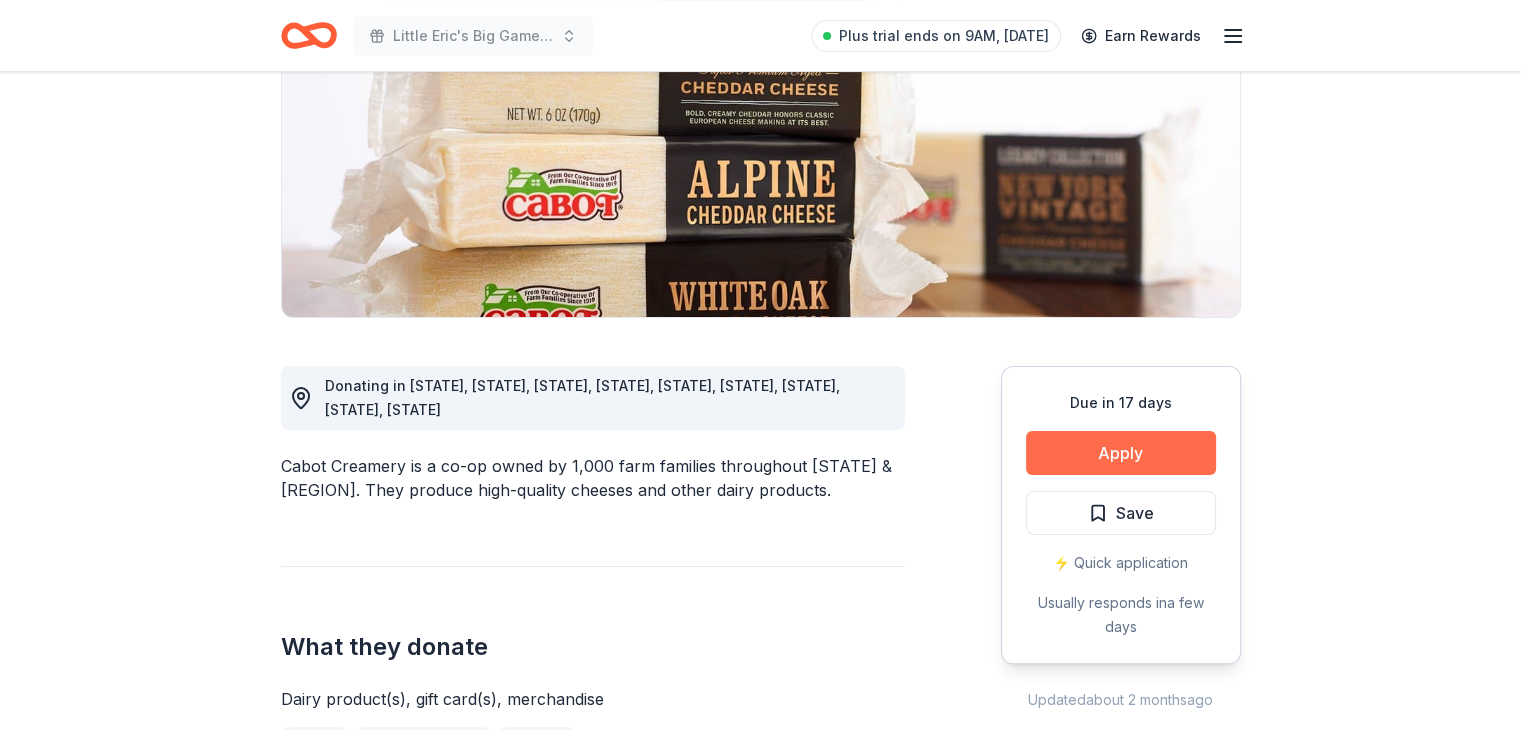 click on "Apply" at bounding box center (1121, 453) 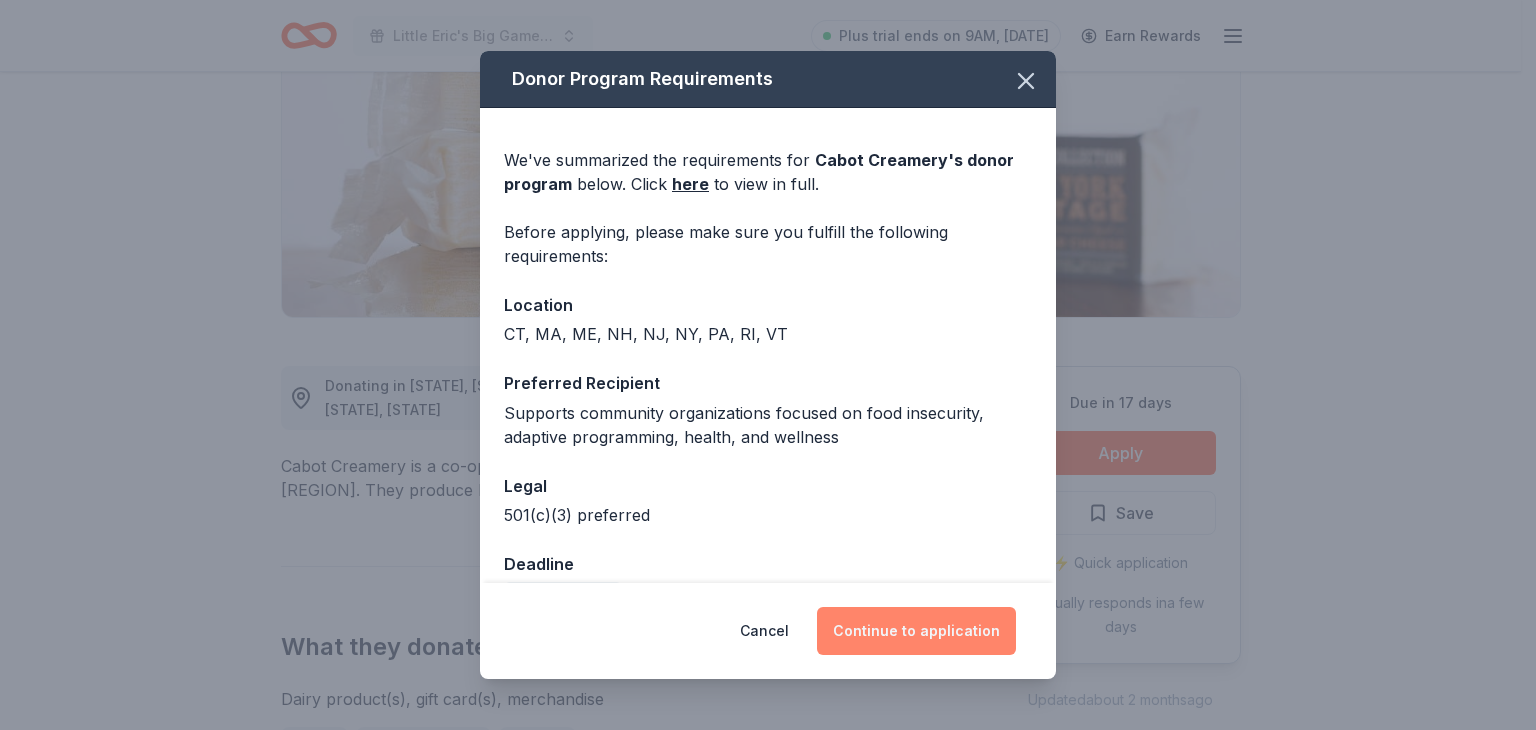 click on "Continue to application" at bounding box center [916, 631] 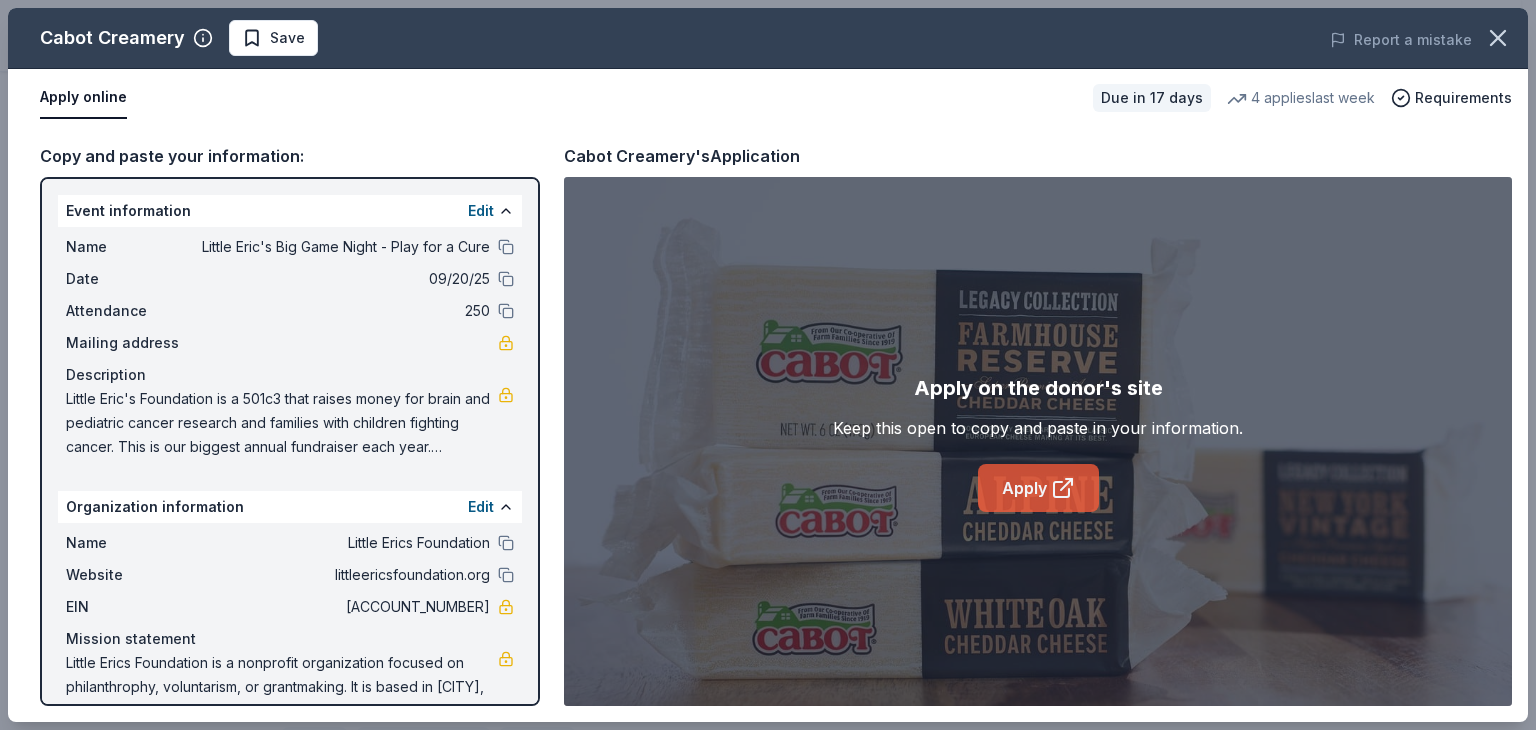 click on "Apply" at bounding box center (1038, 488) 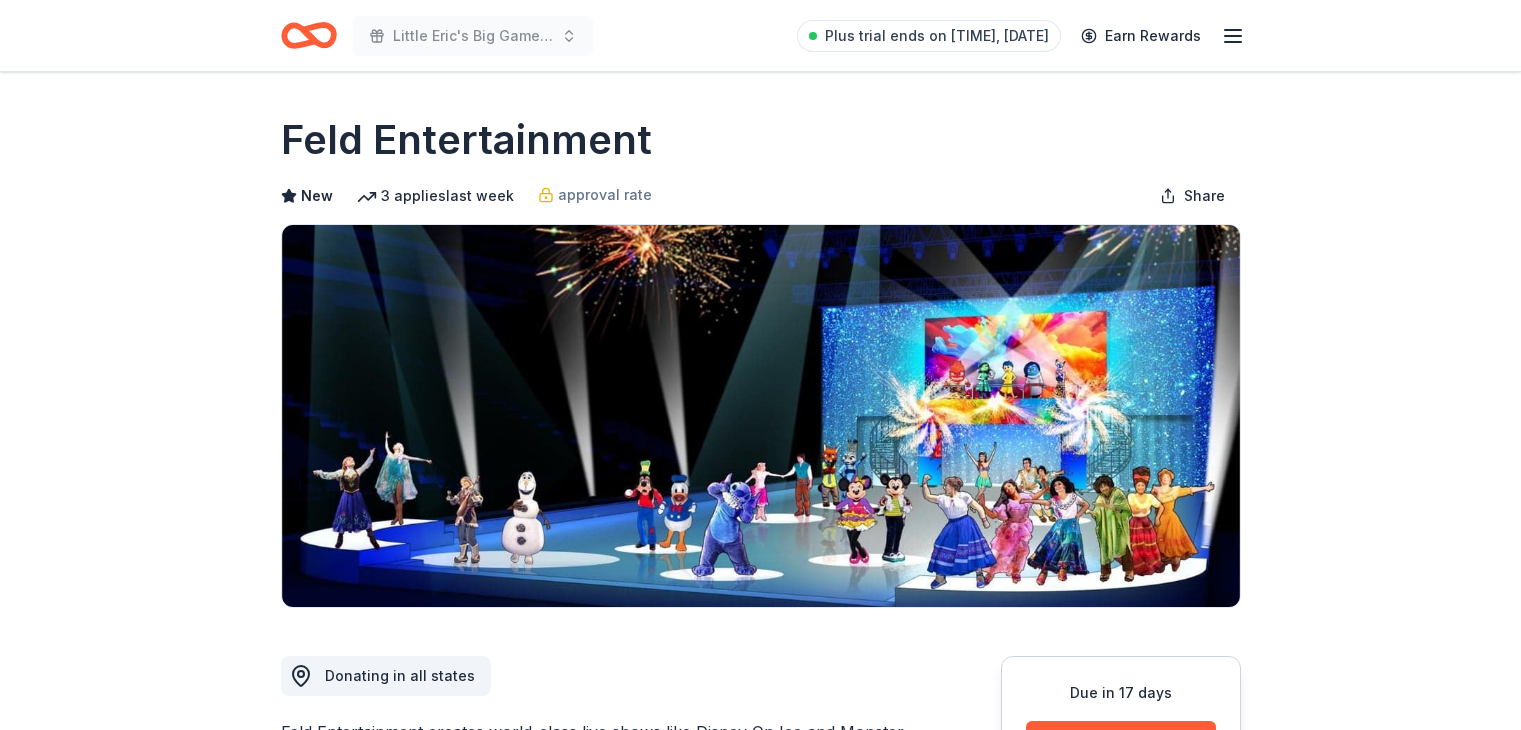 scroll, scrollTop: 0, scrollLeft: 0, axis: both 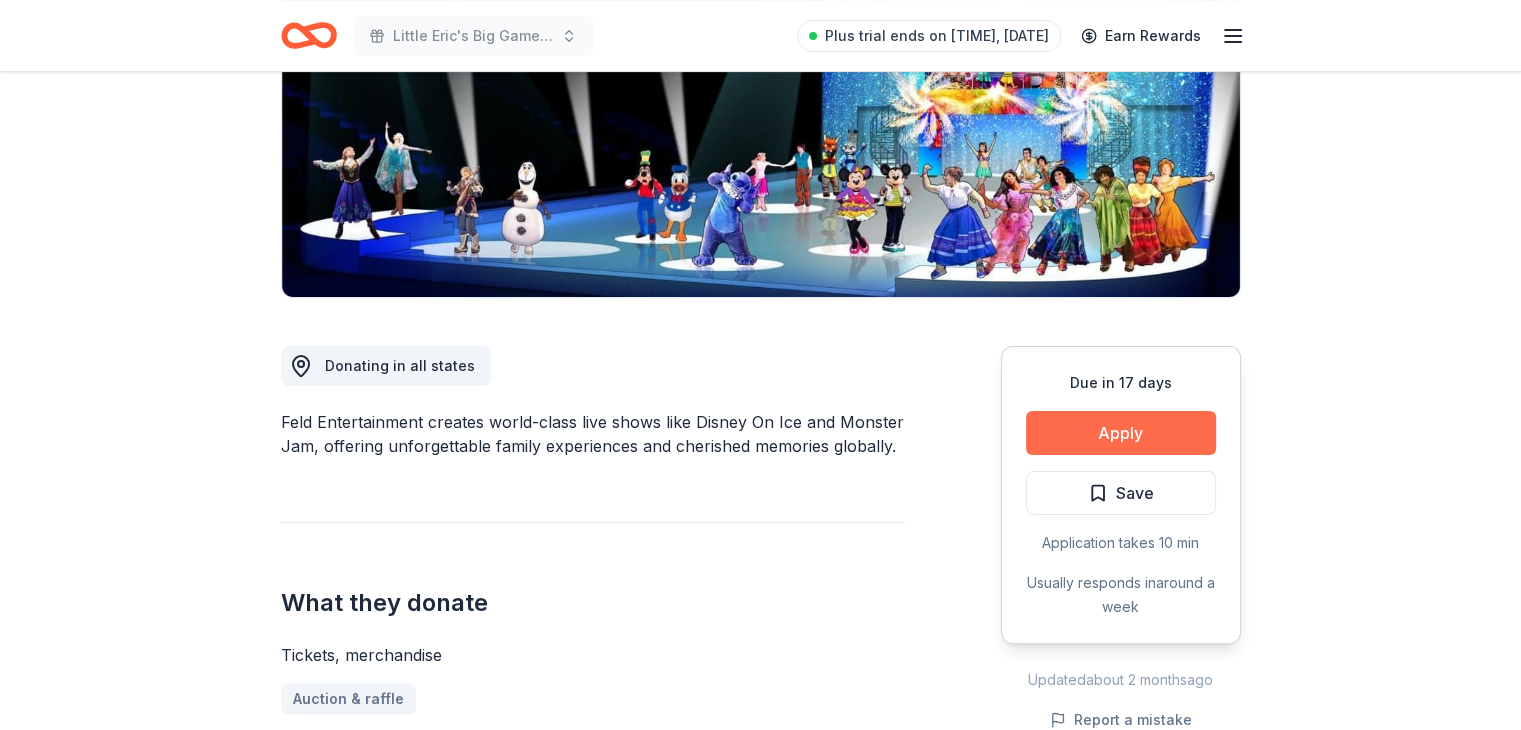 click on "Apply" at bounding box center [1121, 433] 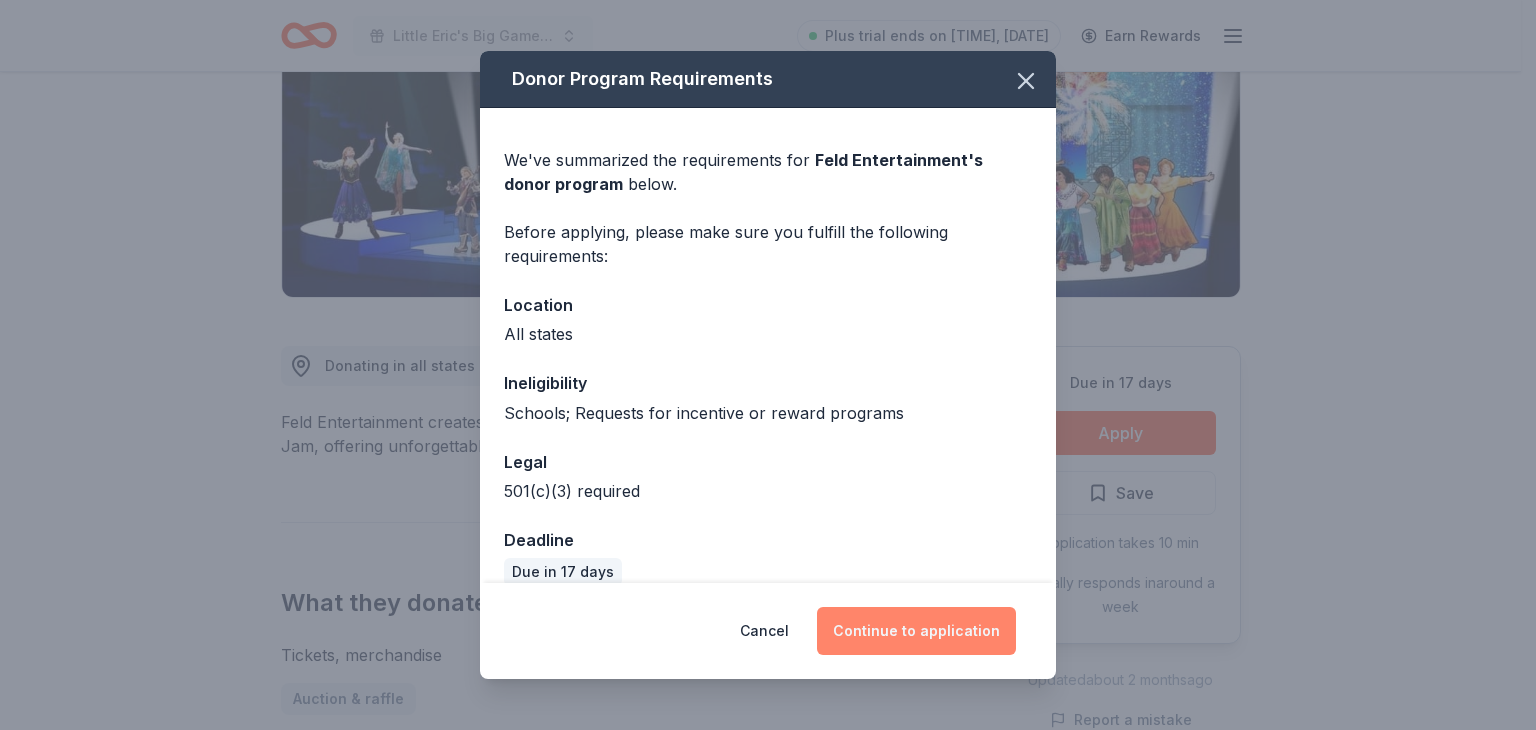 click on "Continue to application" at bounding box center (916, 631) 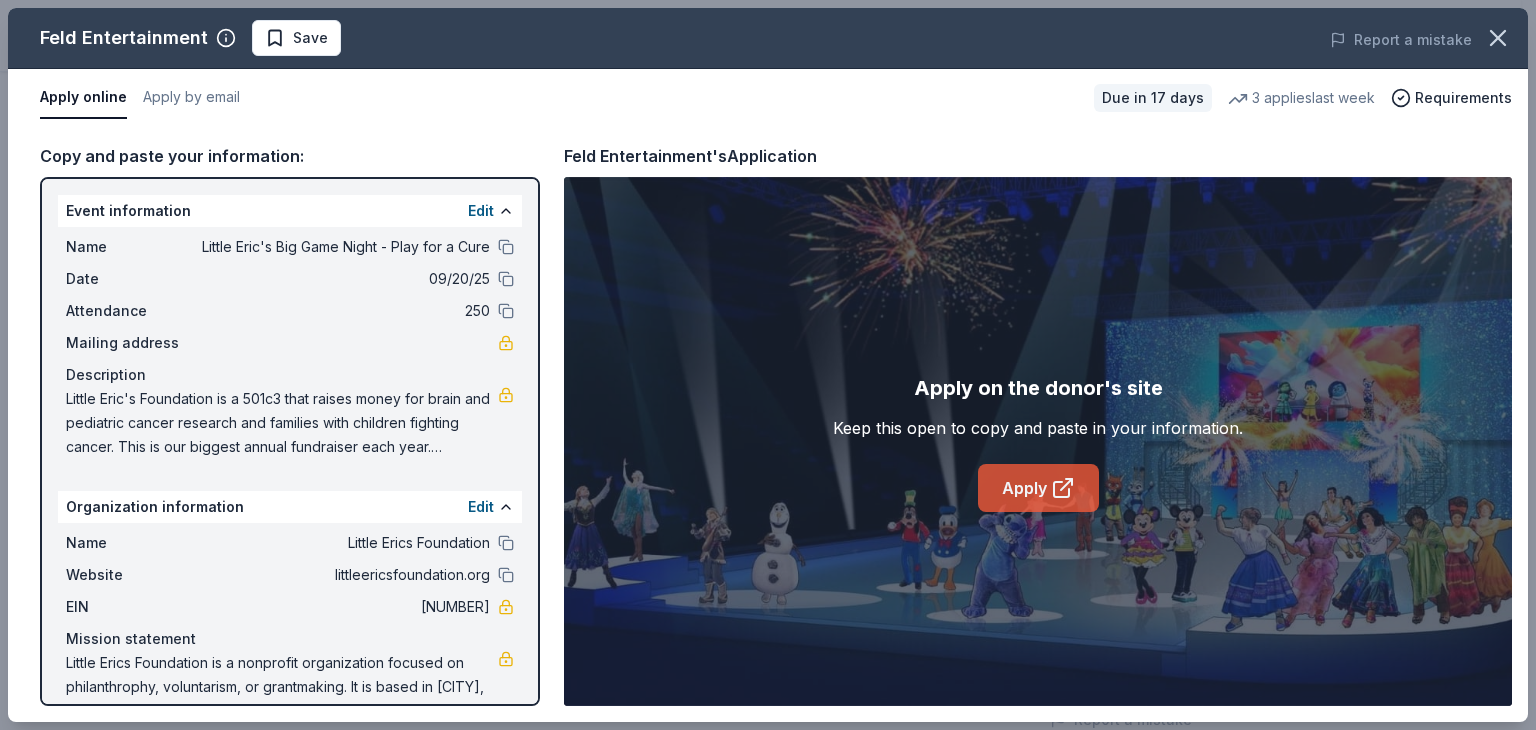 click on "Apply" at bounding box center [1038, 488] 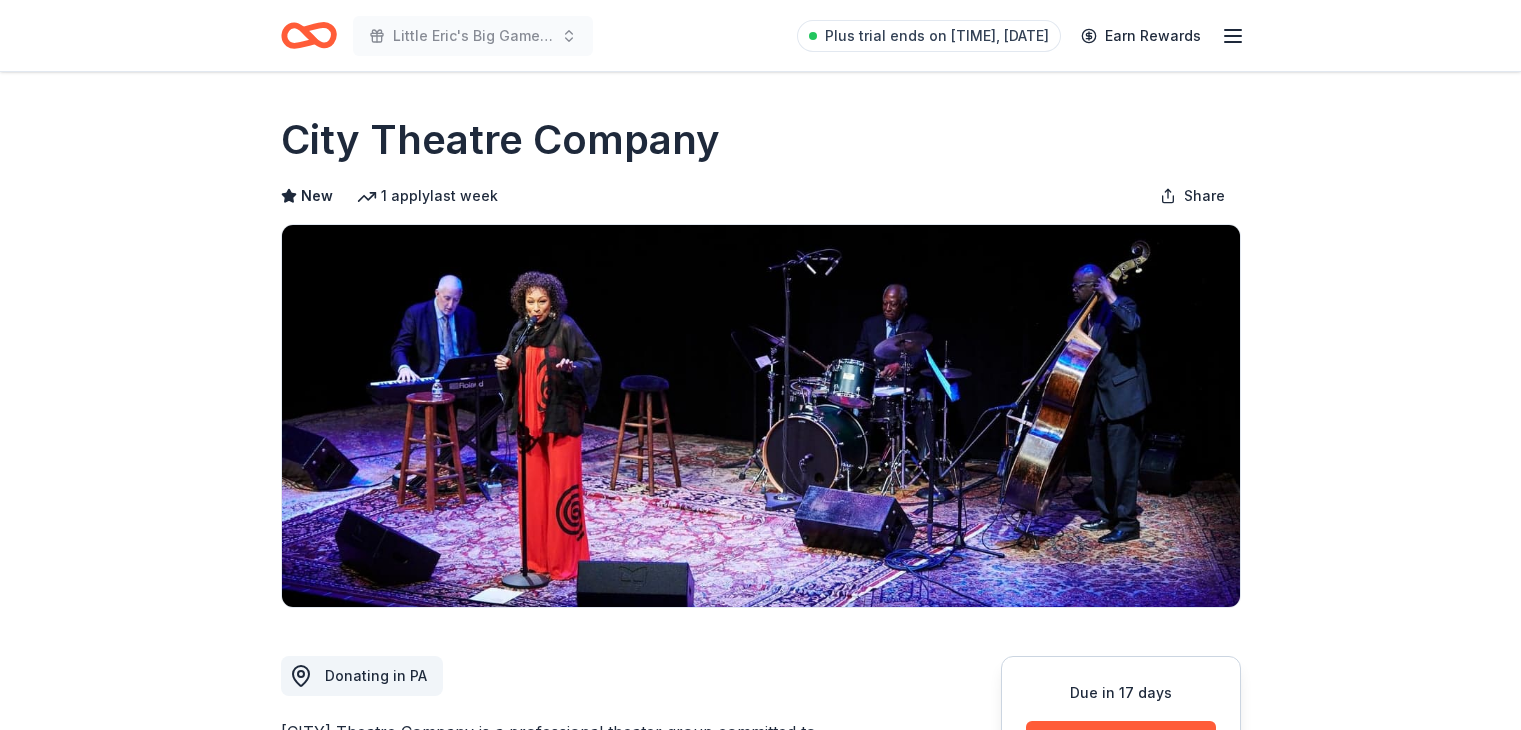 scroll, scrollTop: 0, scrollLeft: 0, axis: both 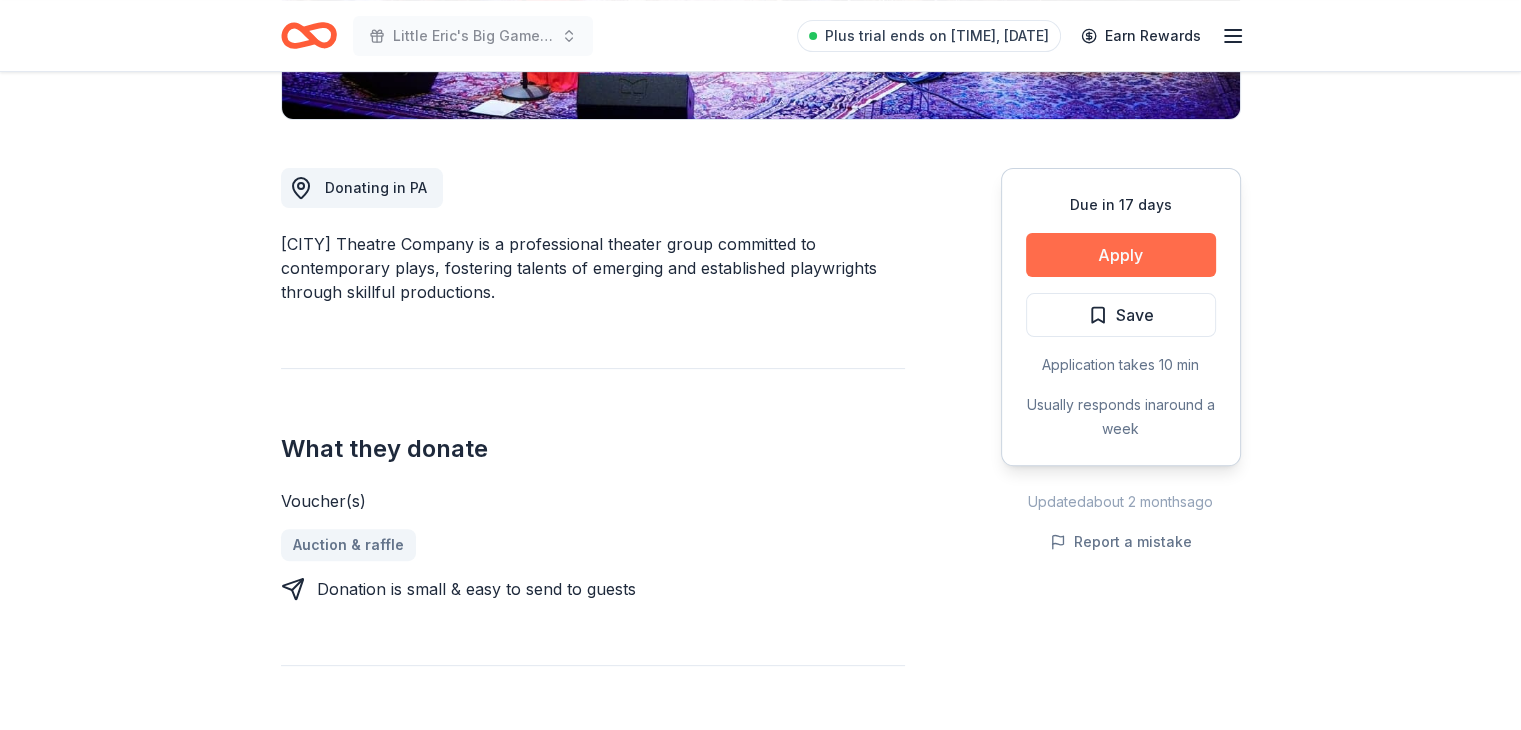 click on "Apply" at bounding box center [1121, 255] 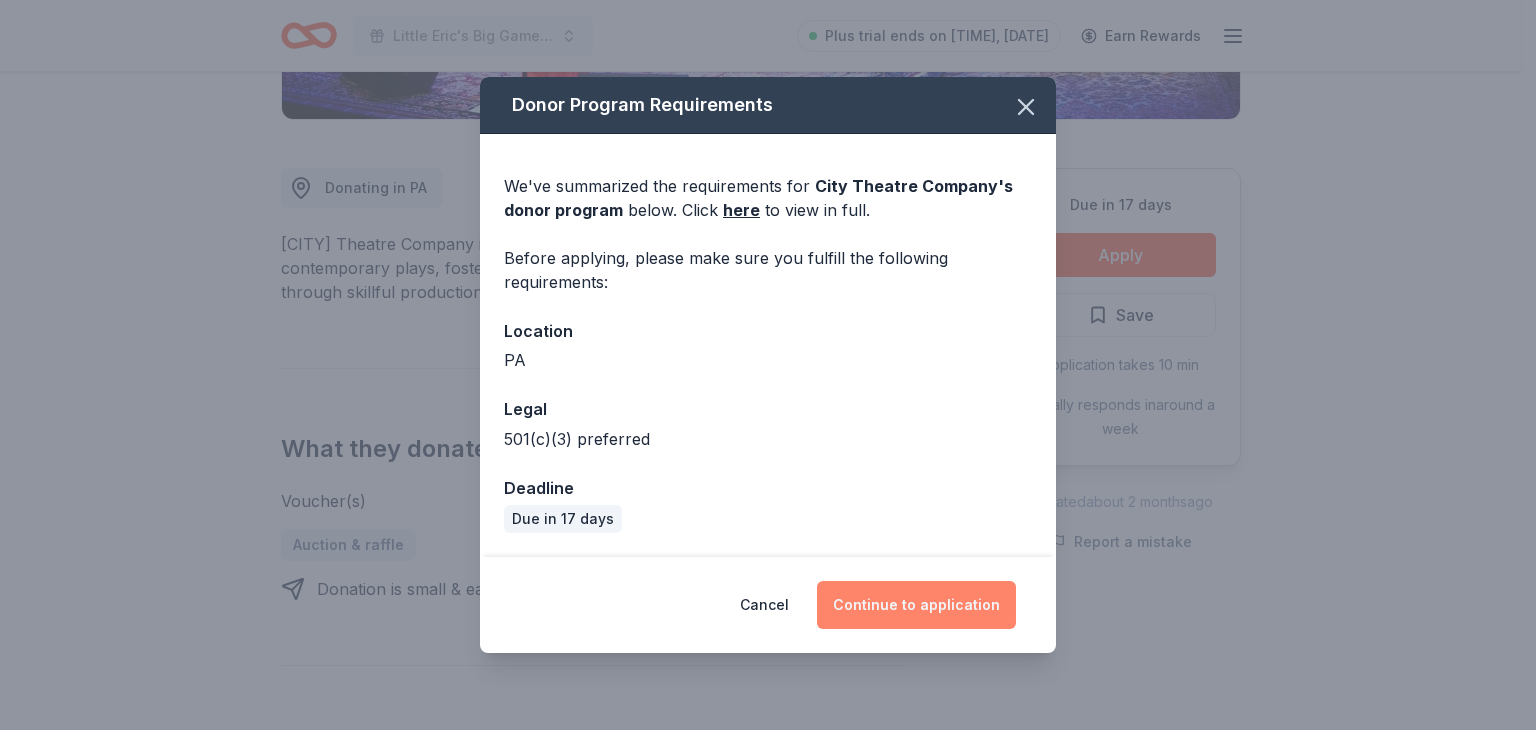 click on "Continue to application" at bounding box center (916, 605) 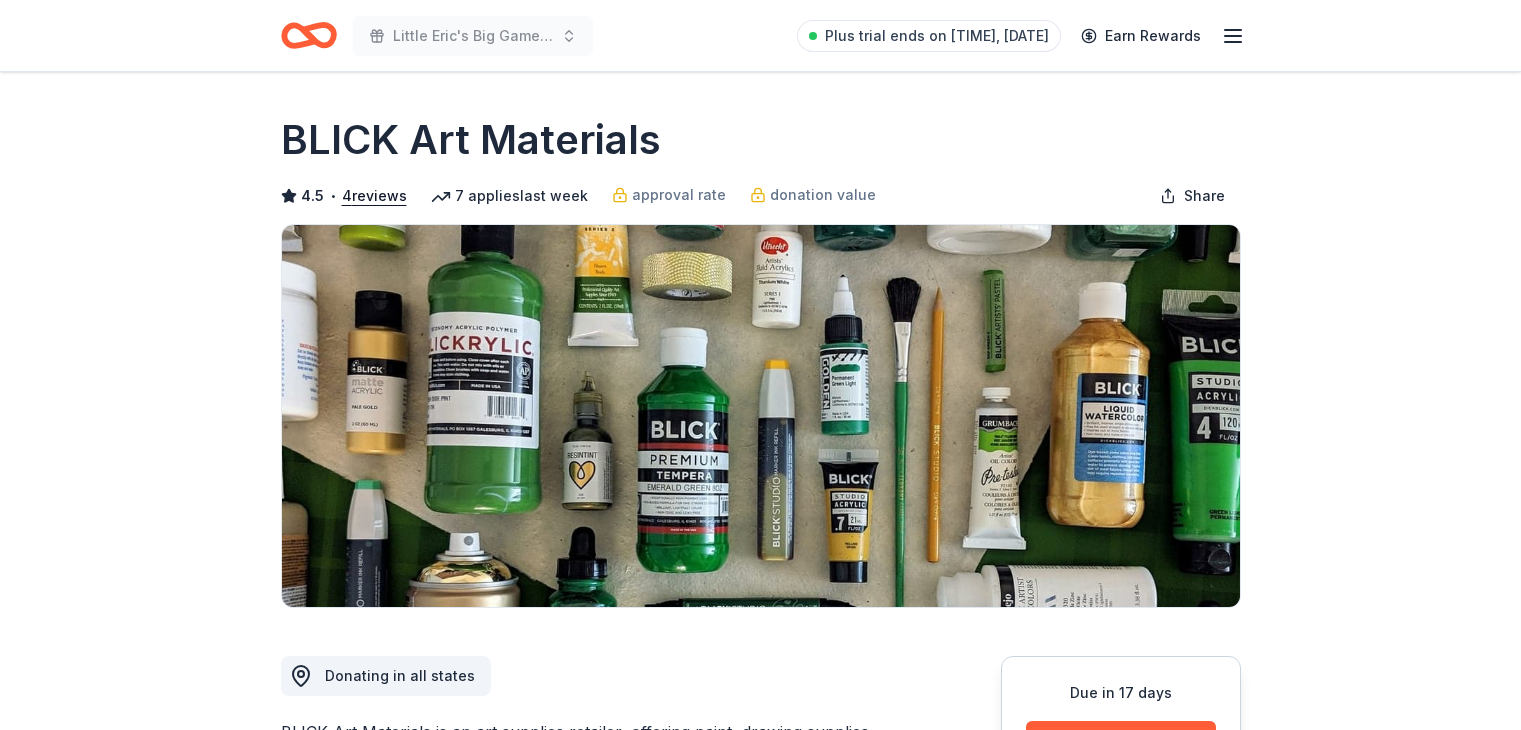 scroll, scrollTop: 0, scrollLeft: 0, axis: both 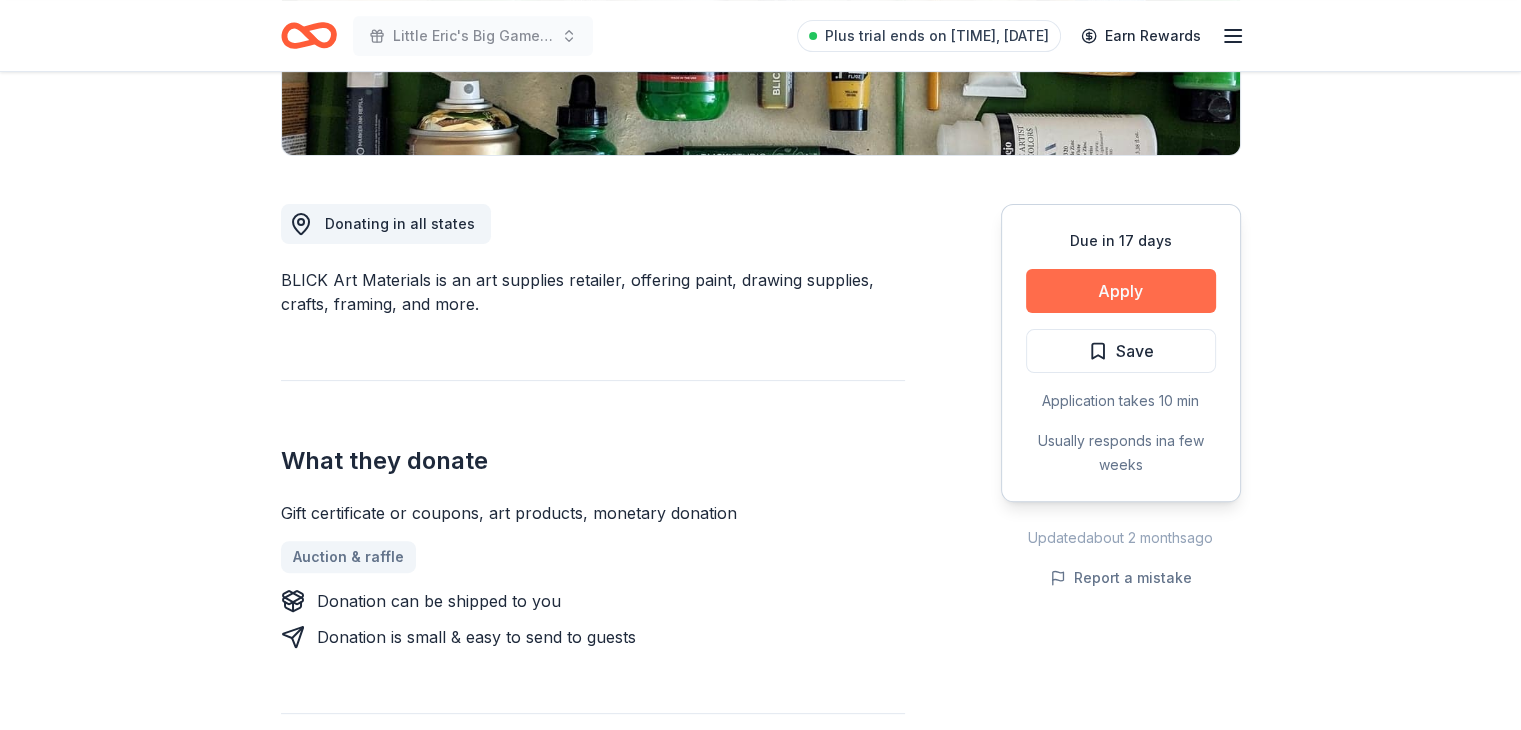 click on "Apply" at bounding box center [1121, 291] 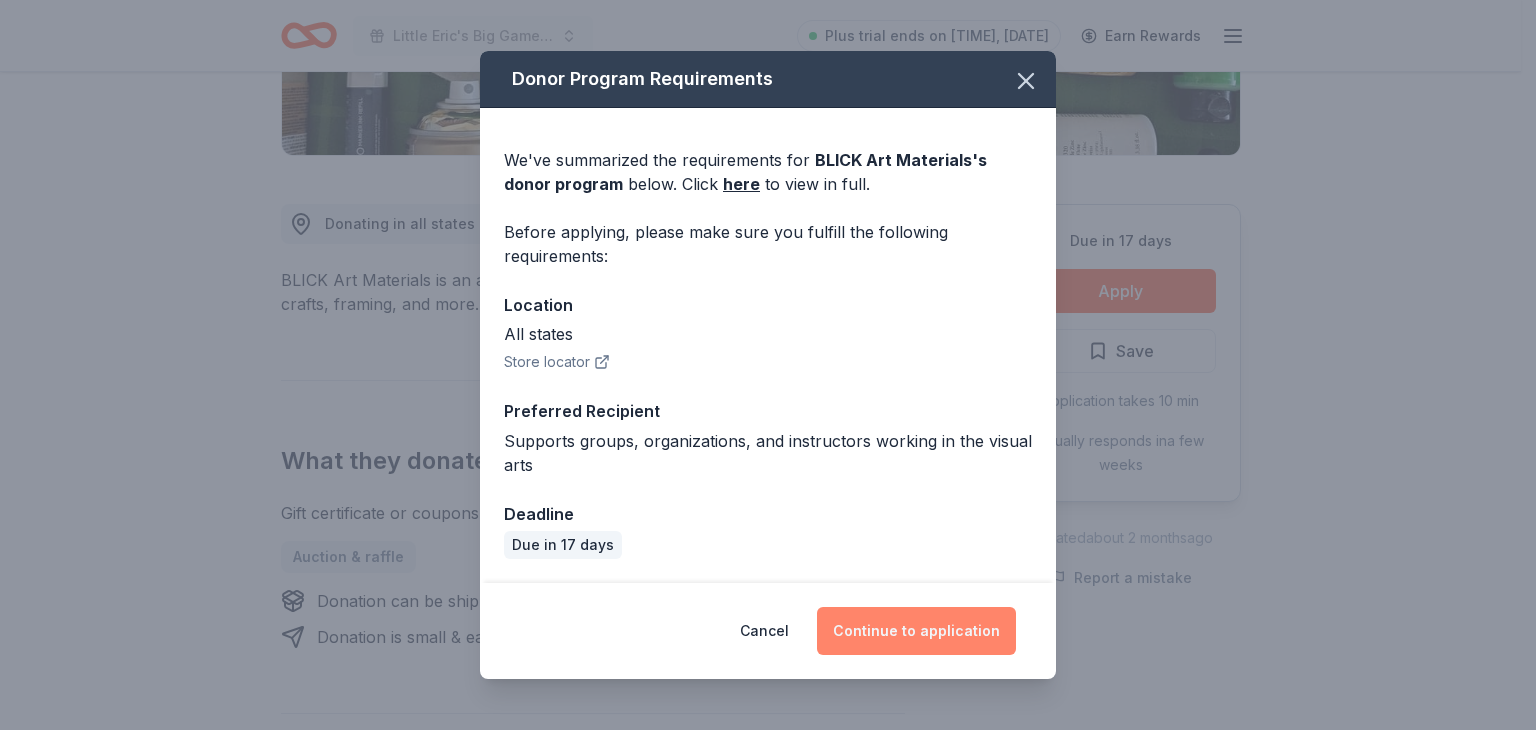 click on "Continue to application" at bounding box center [916, 631] 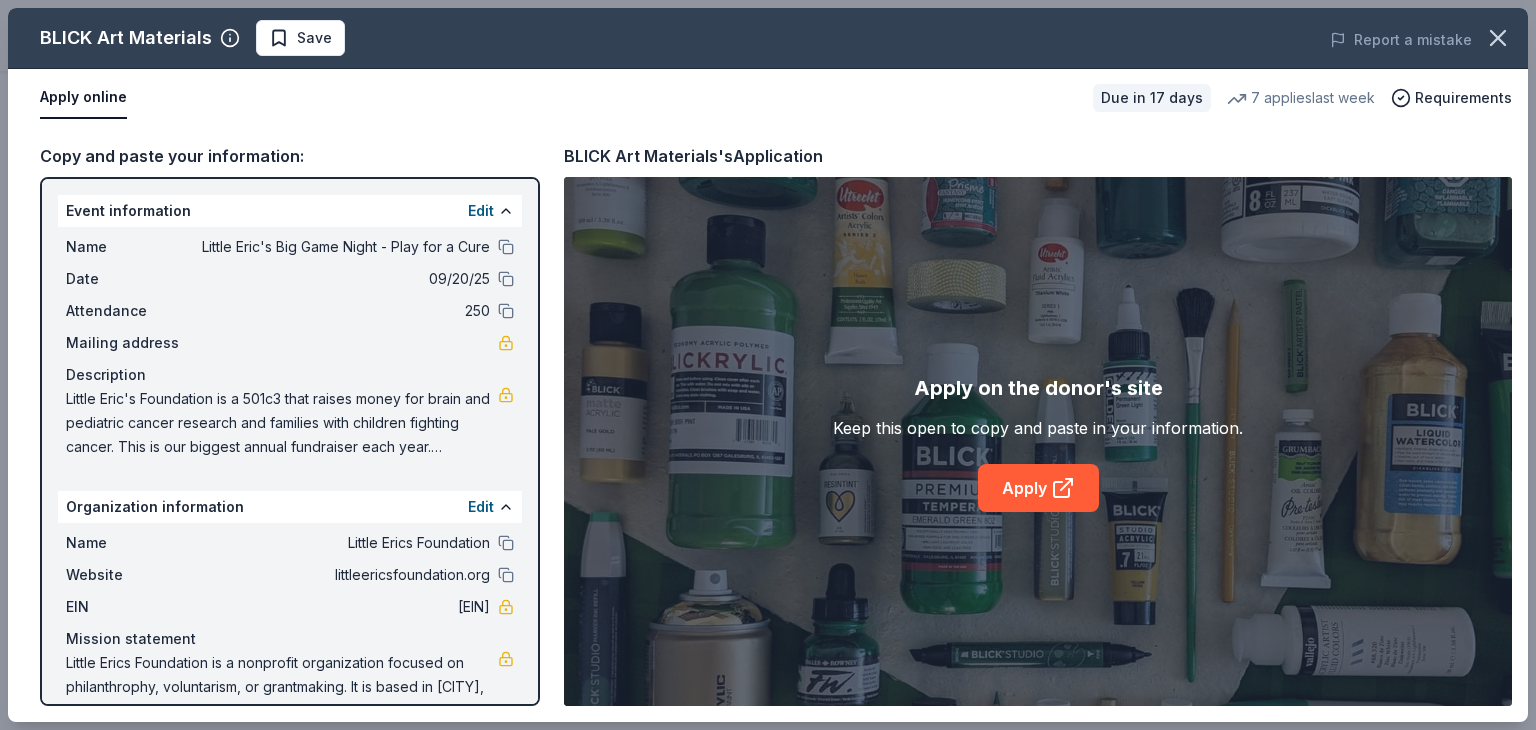 click on "Apply on the donor's site Keep this open to copy and paste in your information. Apply" at bounding box center [1038, 441] 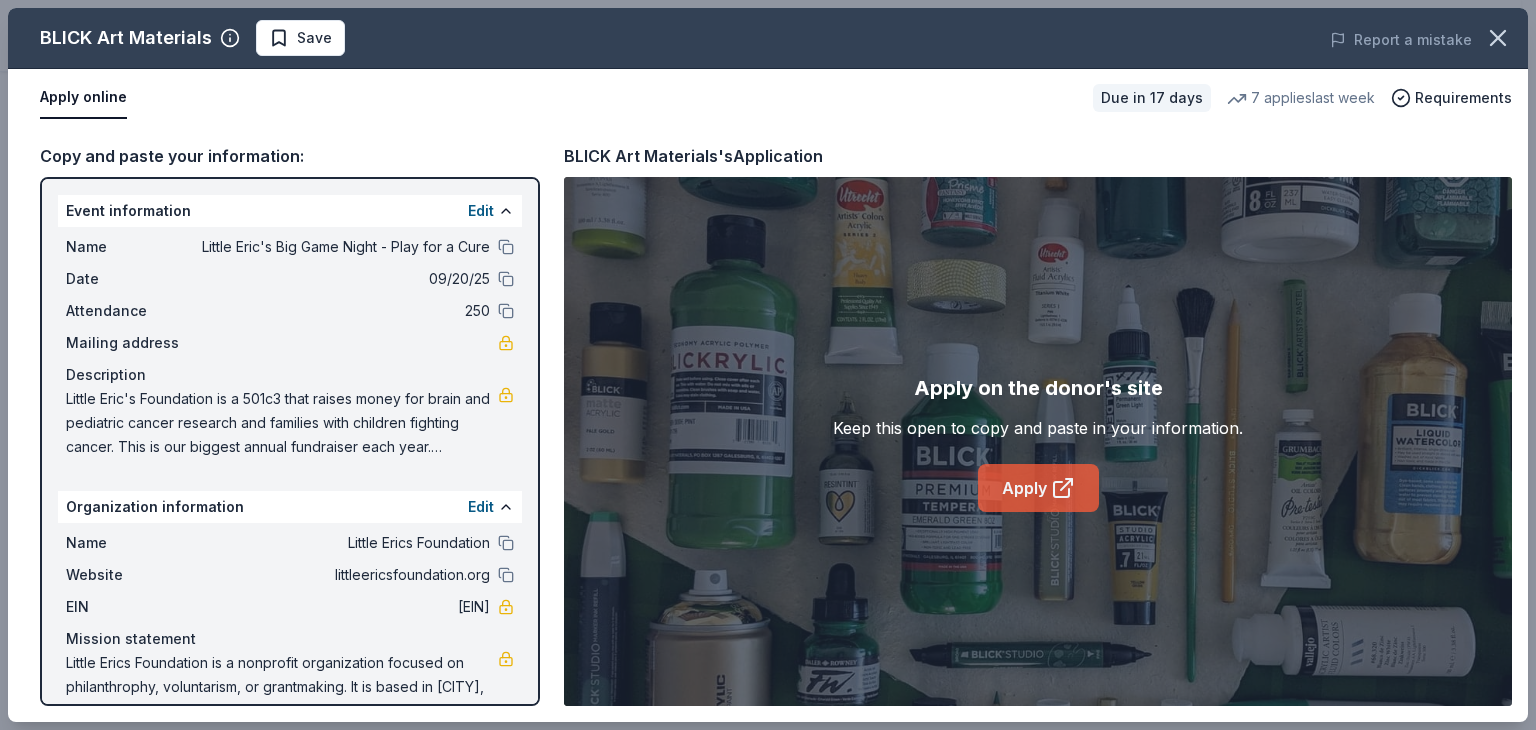 click on "Apply" at bounding box center [1038, 488] 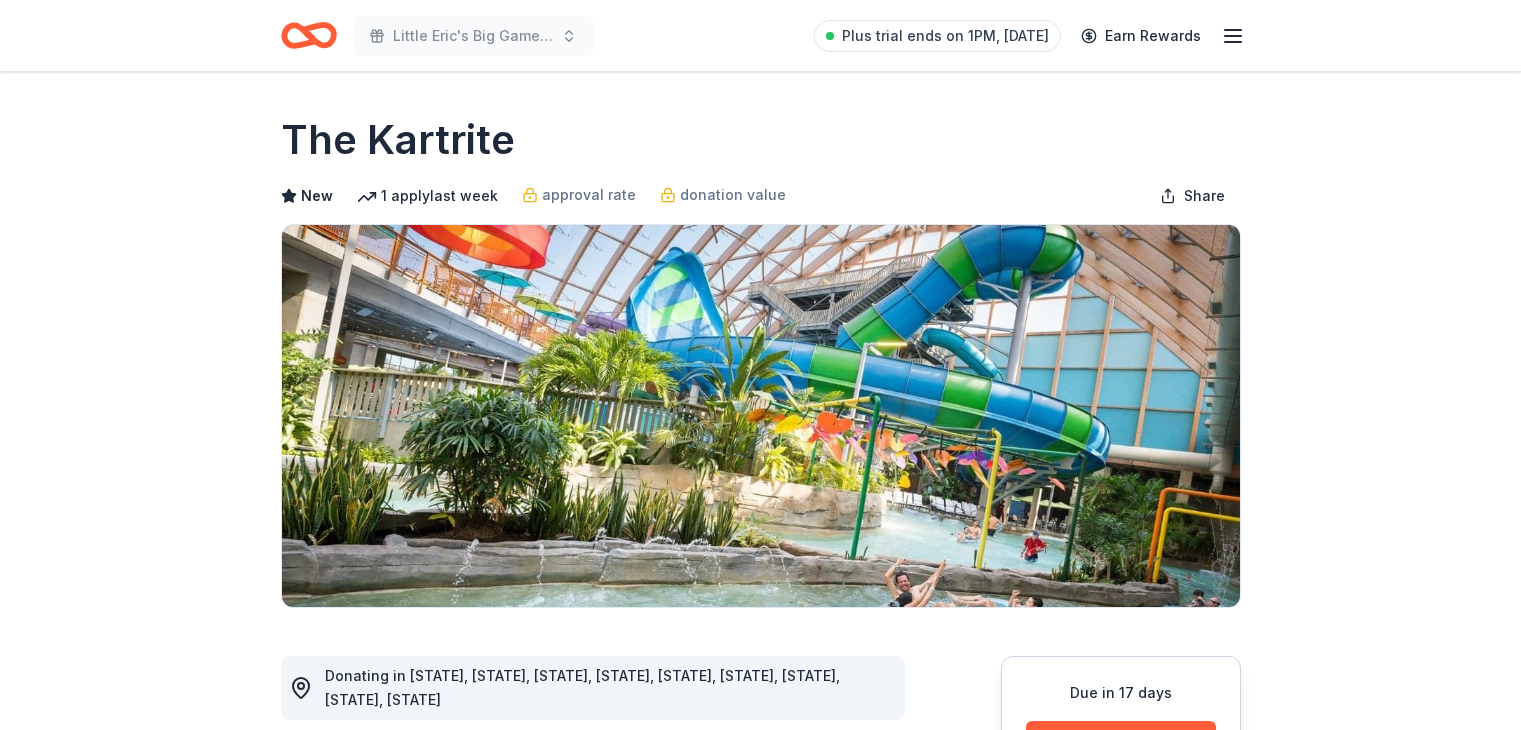 scroll, scrollTop: 0, scrollLeft: 0, axis: both 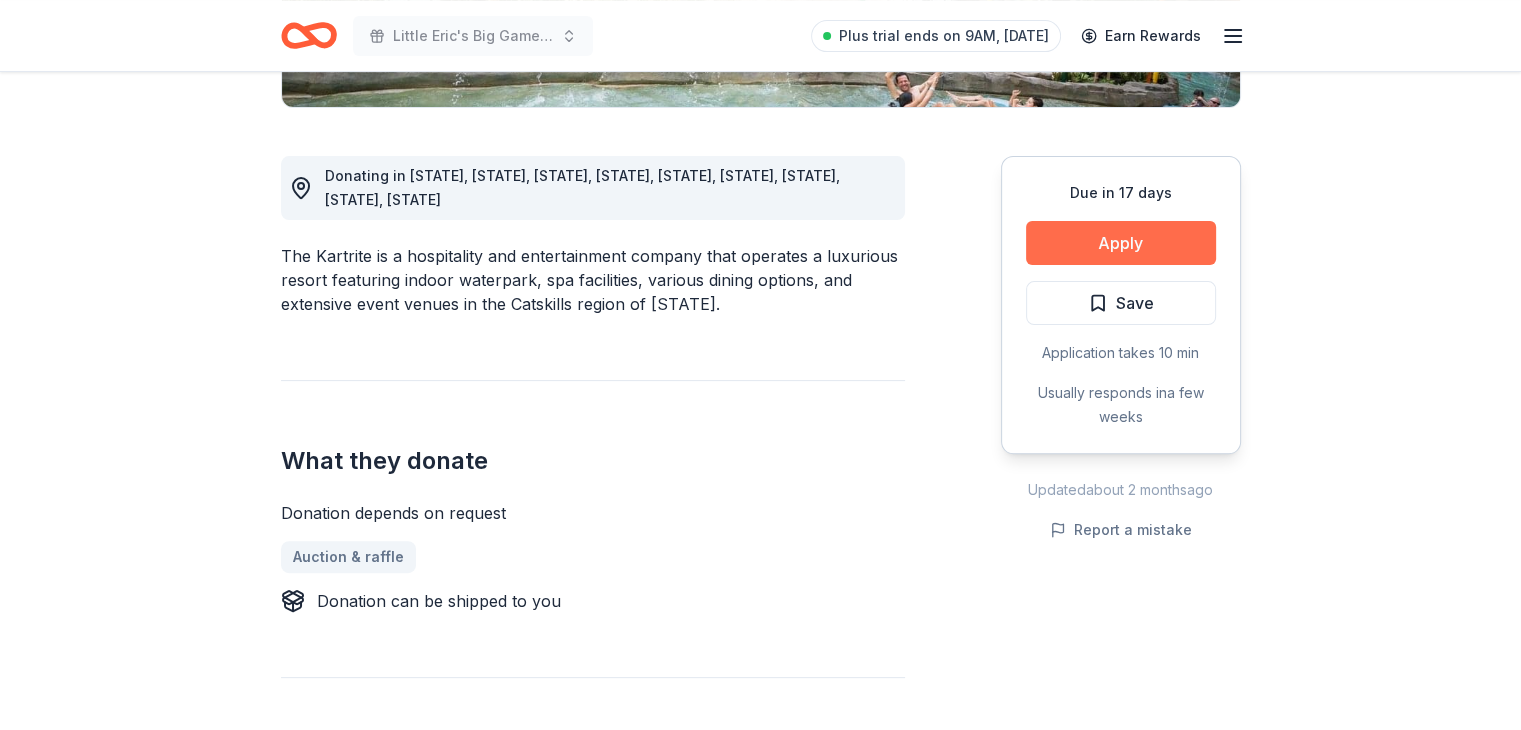 click on "Apply" at bounding box center (1121, 243) 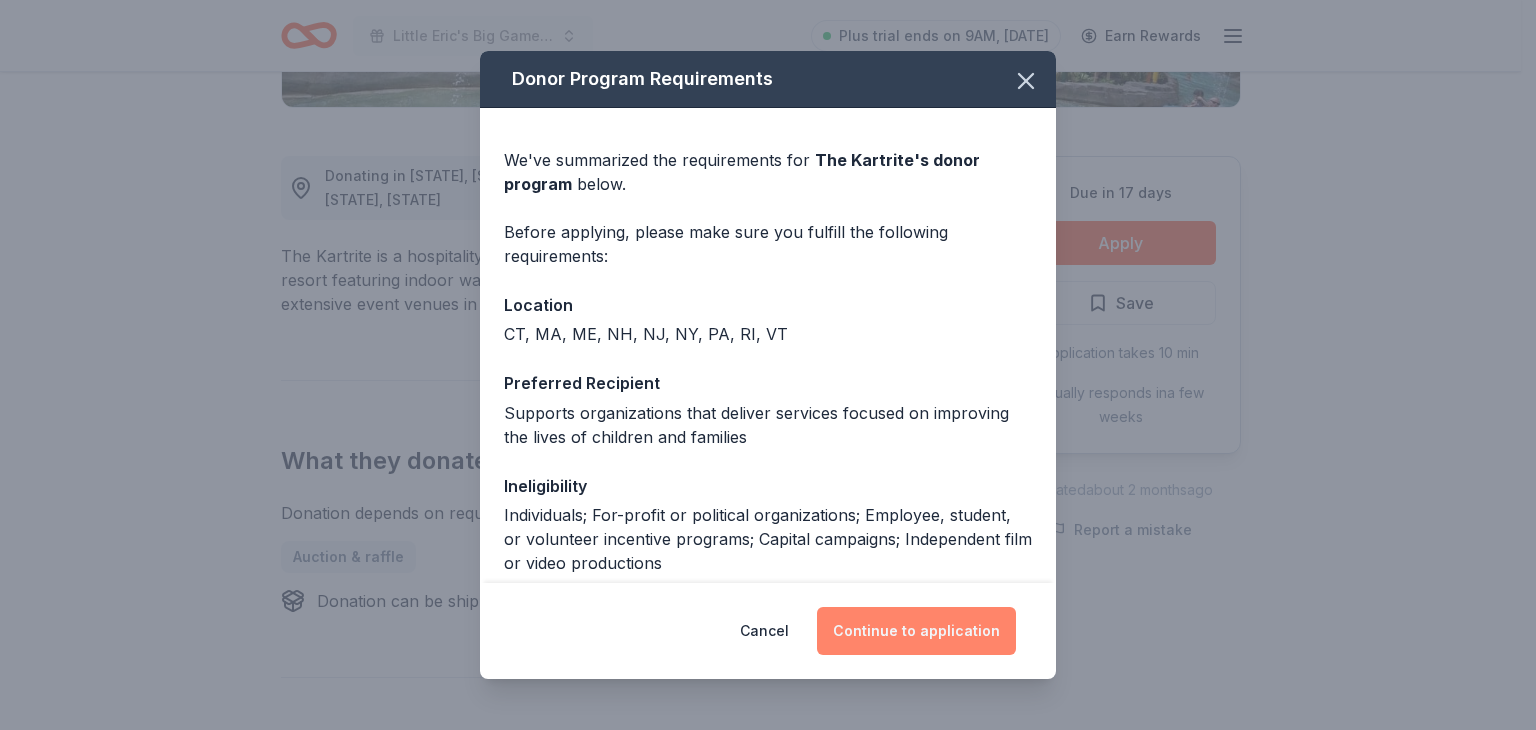 click on "Continue to application" at bounding box center (916, 631) 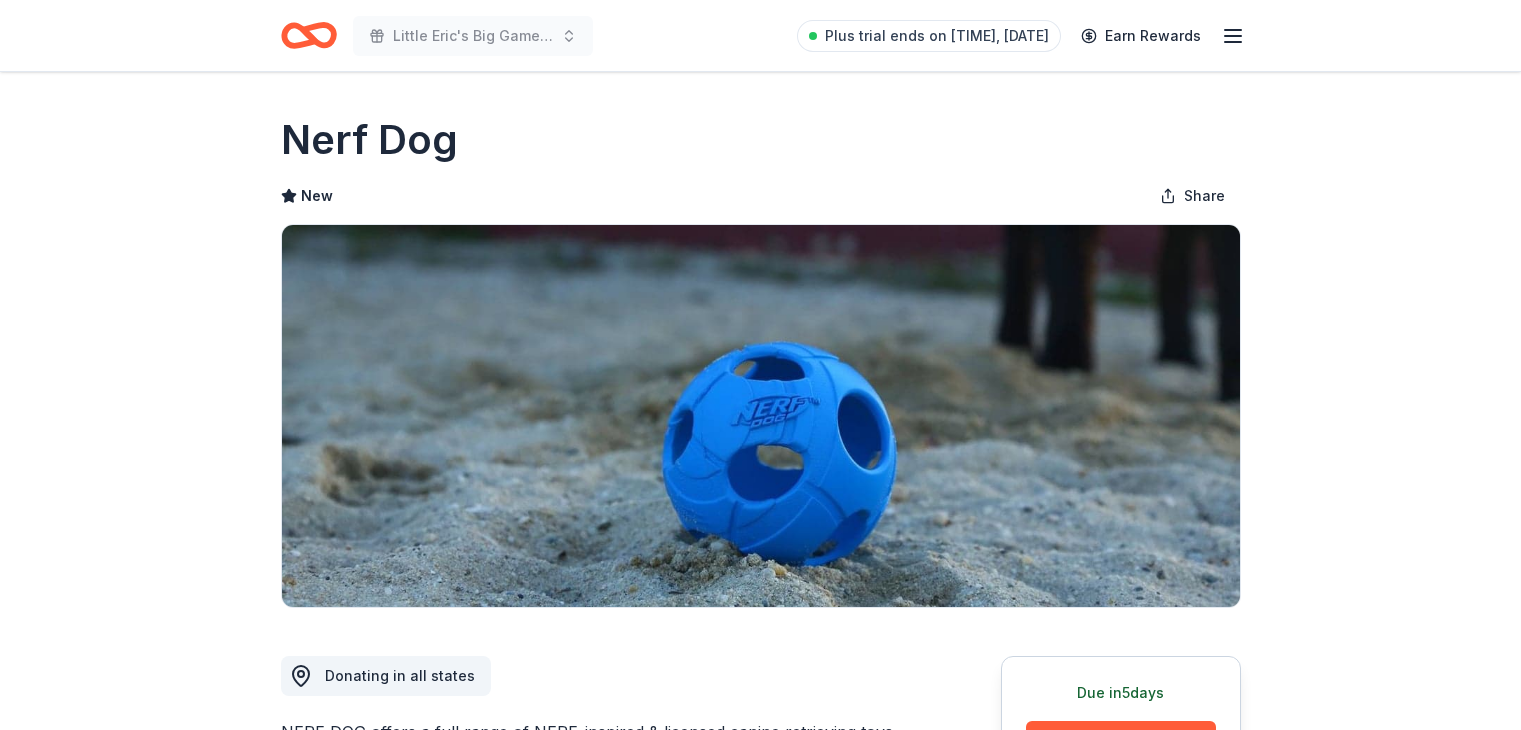 scroll, scrollTop: 0, scrollLeft: 0, axis: both 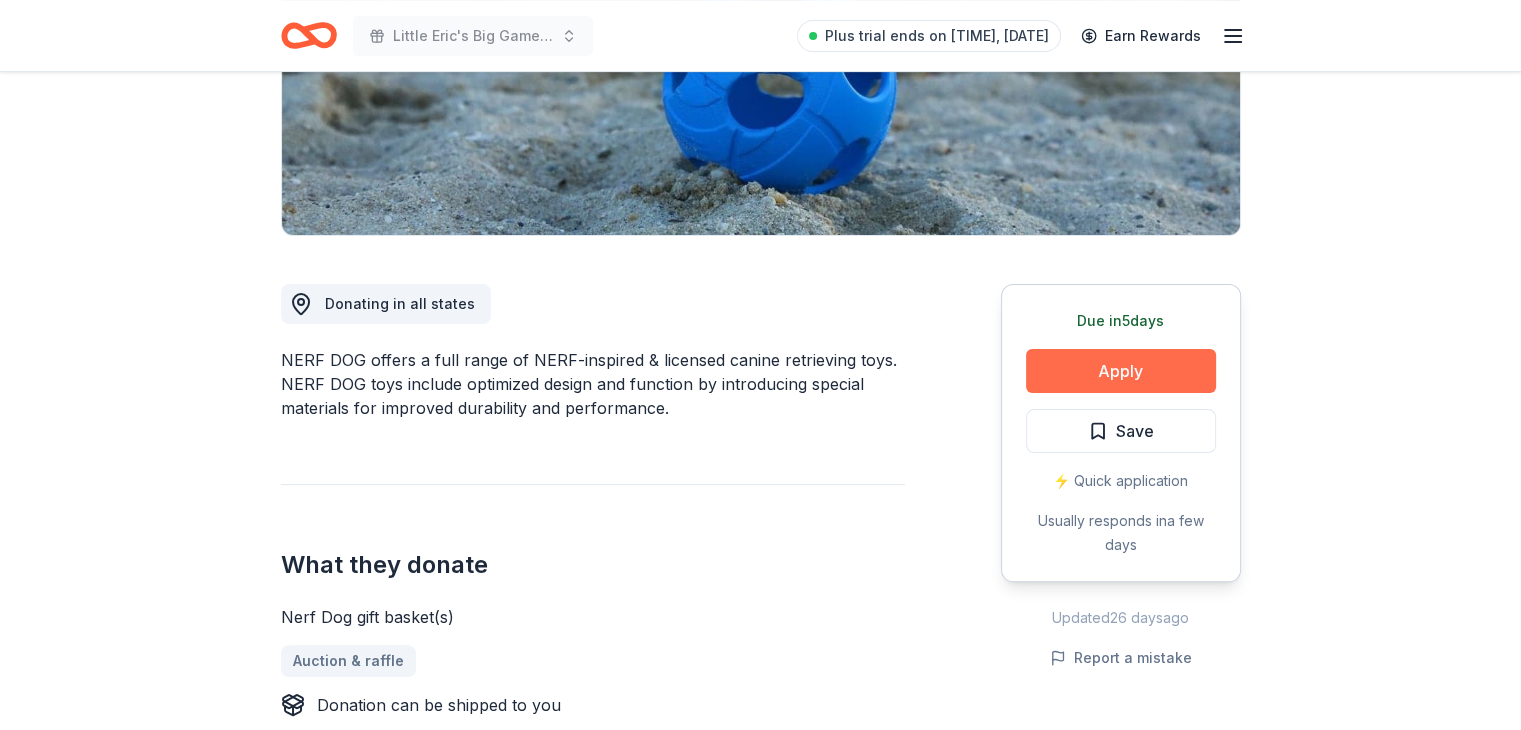 click on "Apply" at bounding box center (1121, 371) 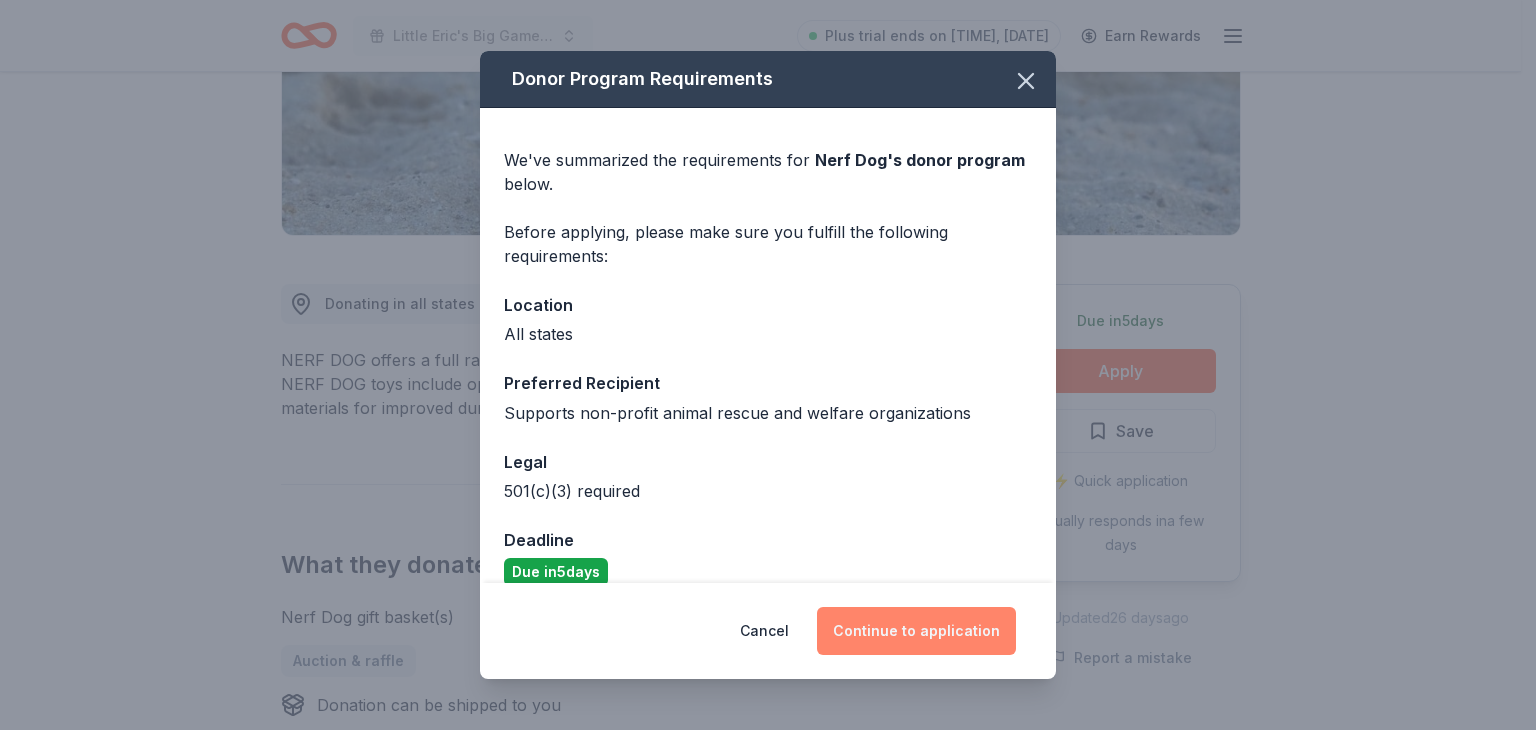 click on "Continue to application" at bounding box center [916, 631] 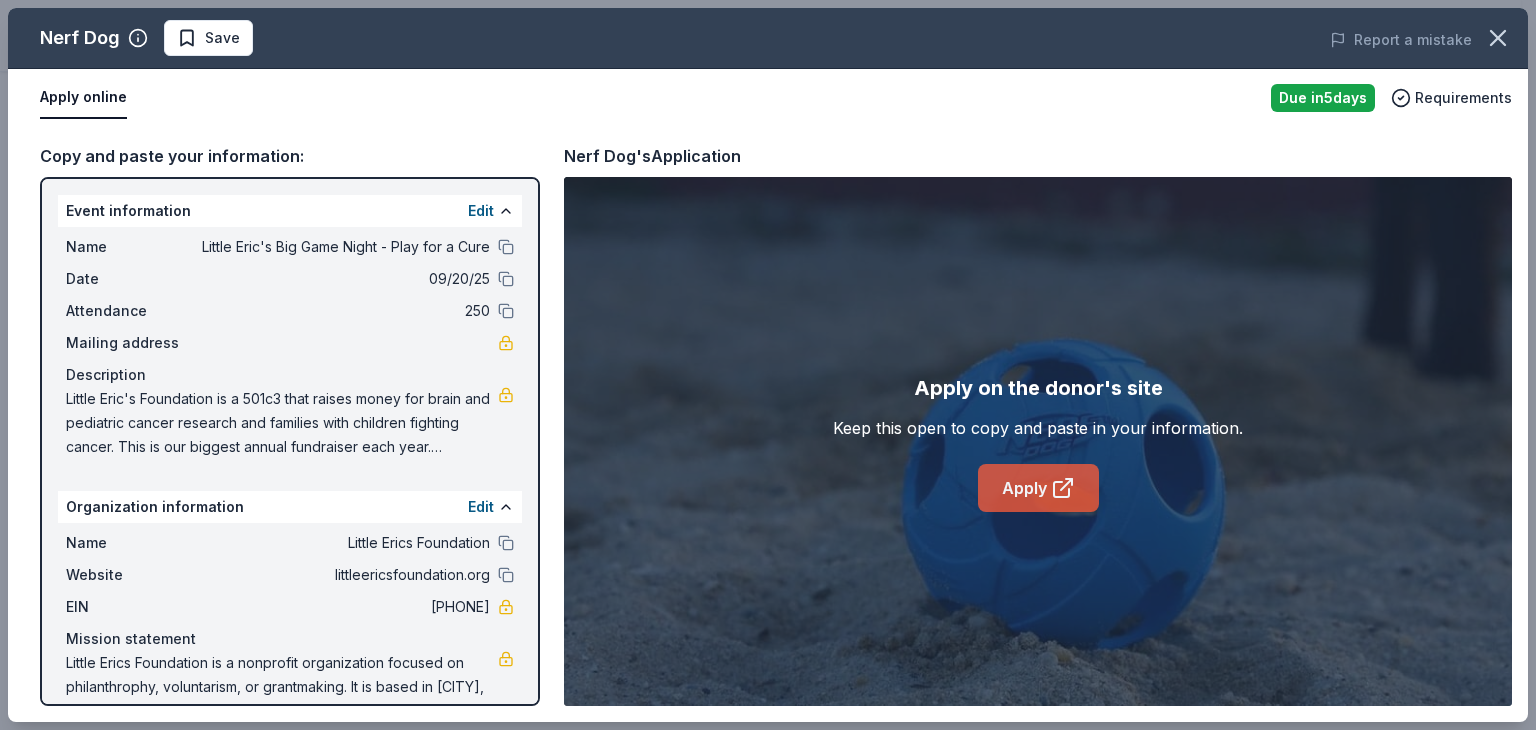 click on "Apply" at bounding box center [1038, 488] 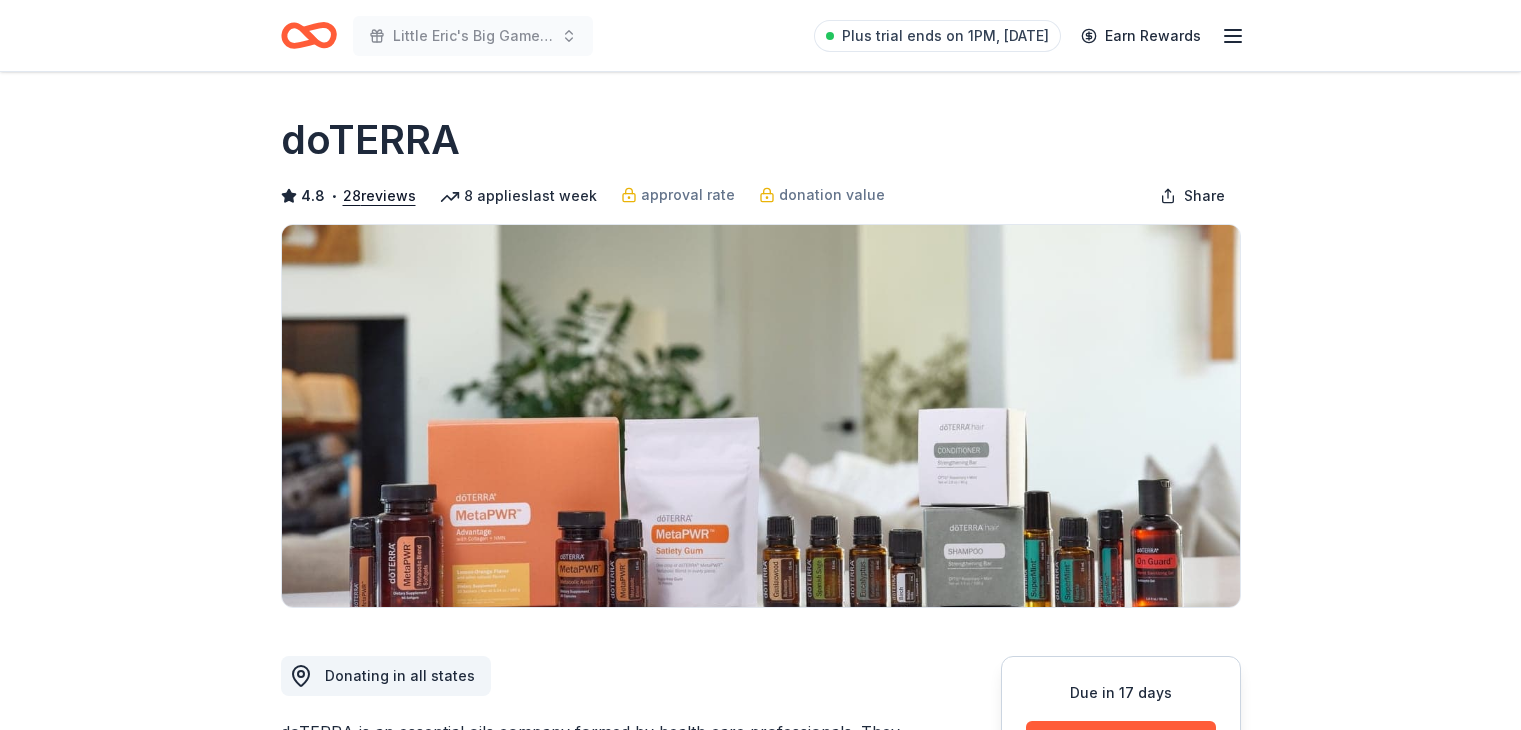 scroll, scrollTop: 0, scrollLeft: 0, axis: both 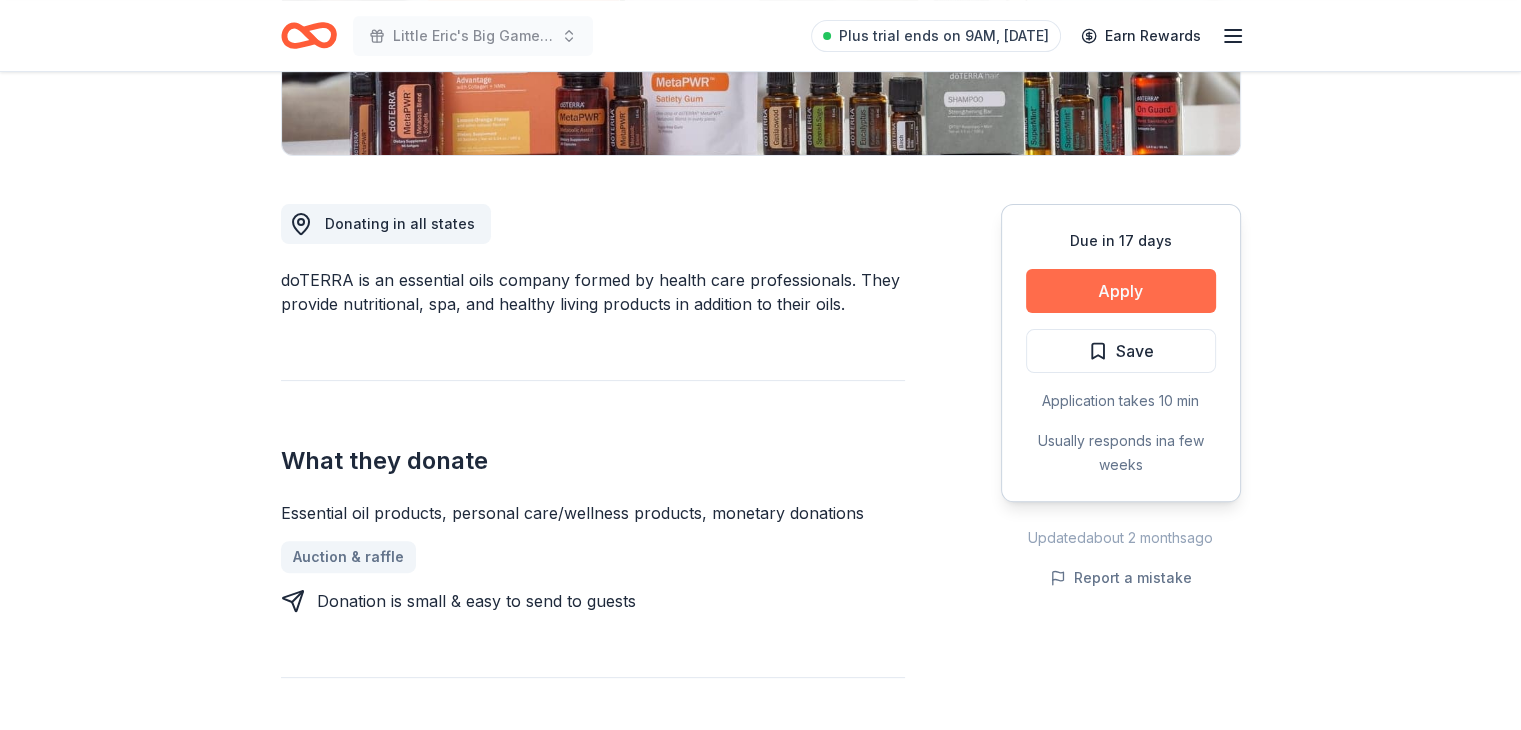click on "Apply" at bounding box center (1121, 291) 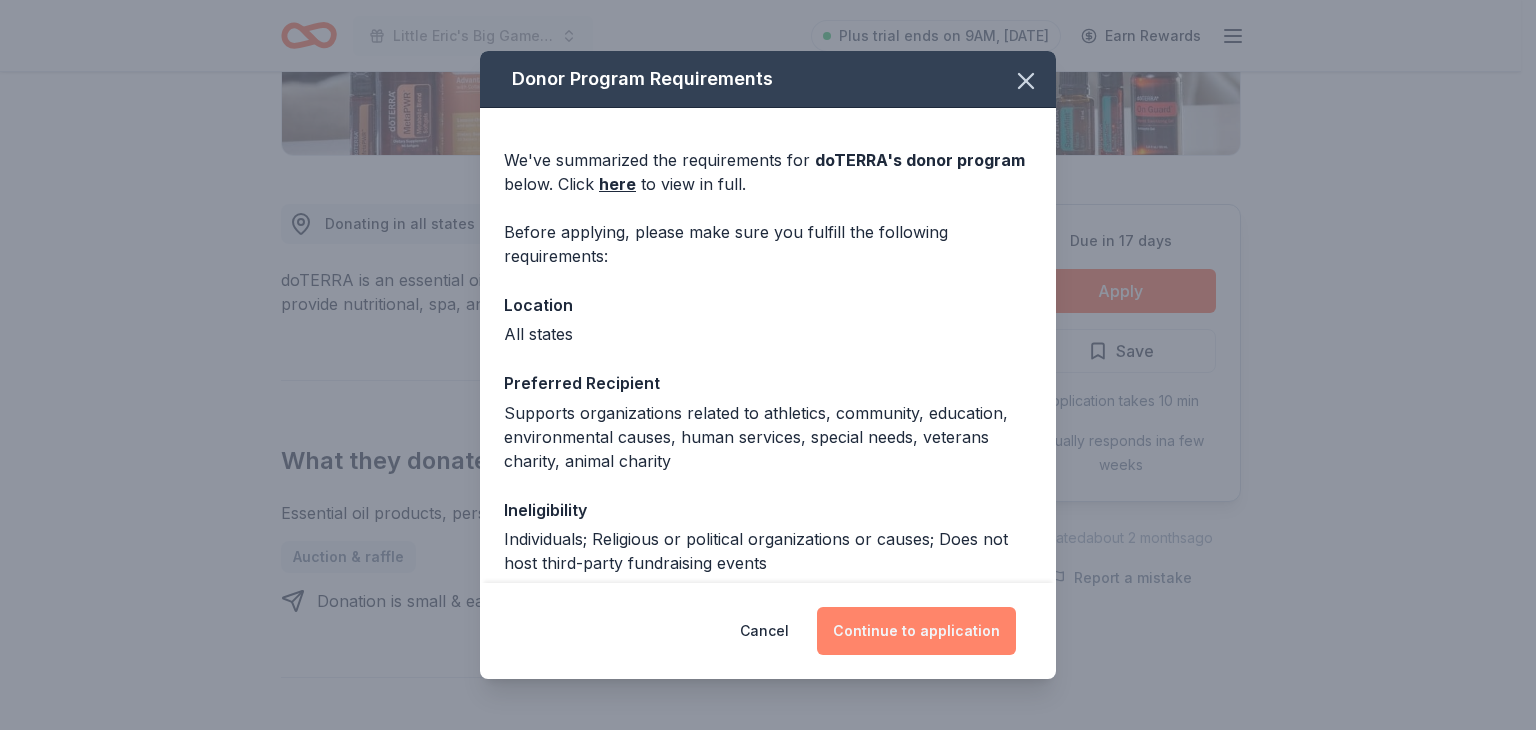 click on "Continue to application" at bounding box center (916, 631) 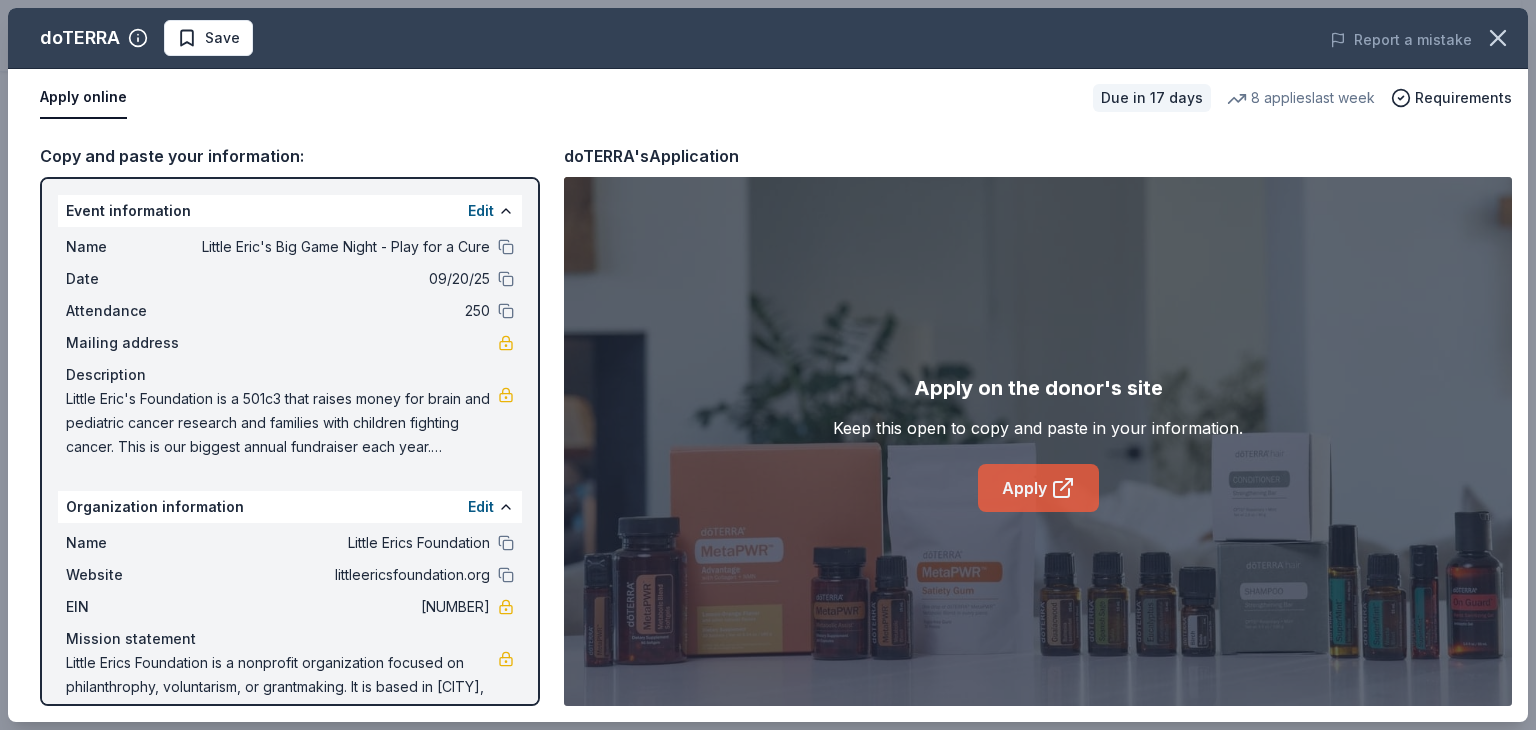 click on "Apply" at bounding box center (1038, 488) 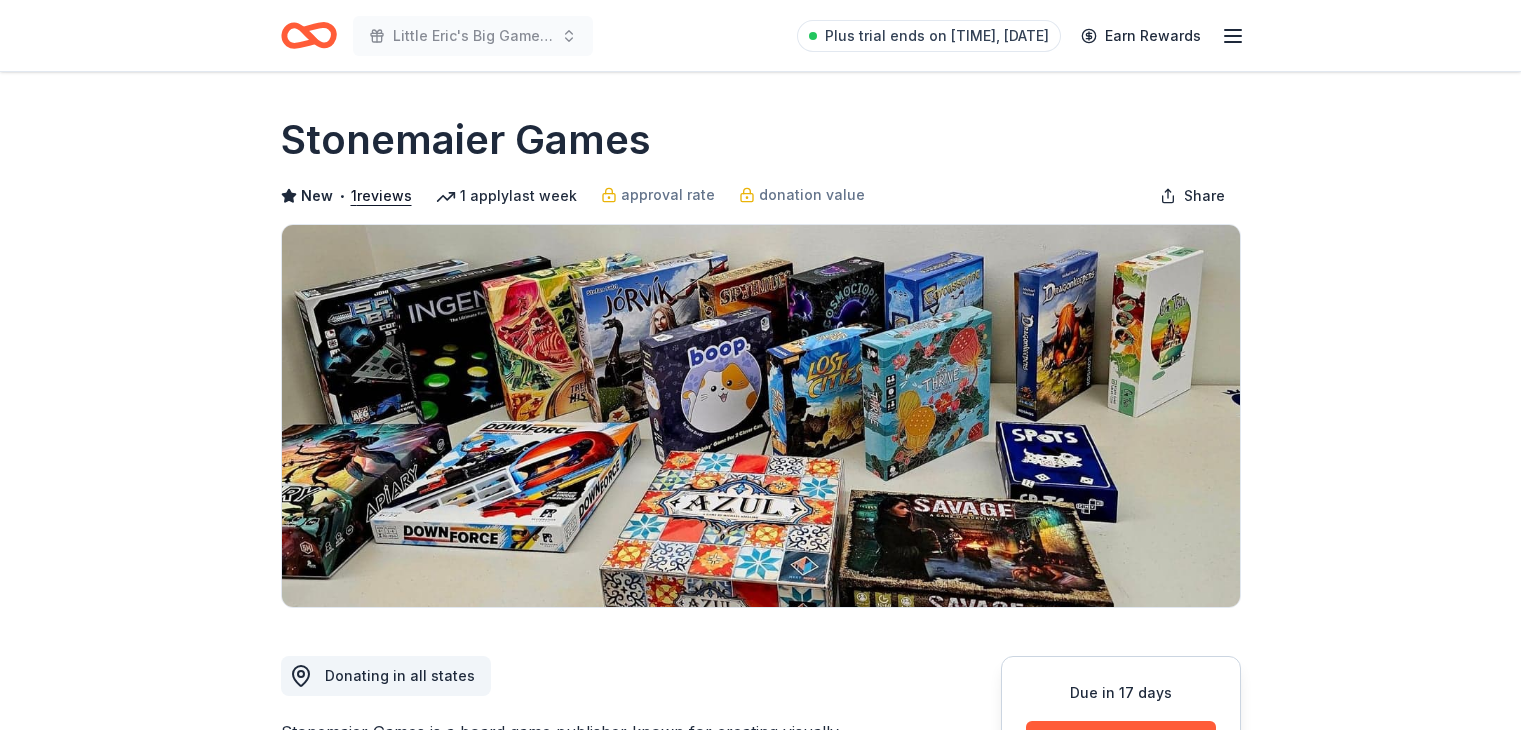 scroll, scrollTop: 0, scrollLeft: 0, axis: both 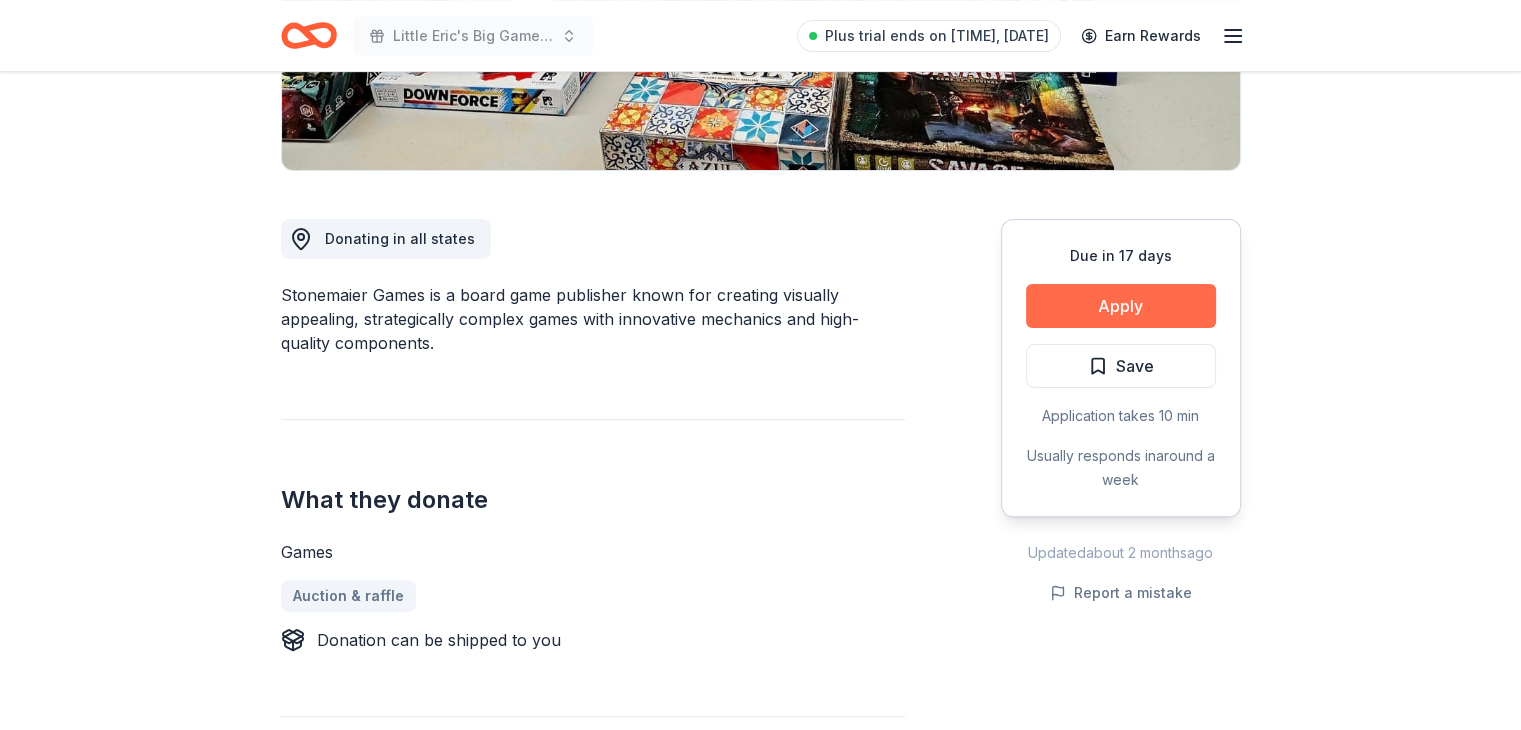 click on "Apply" at bounding box center (1121, 306) 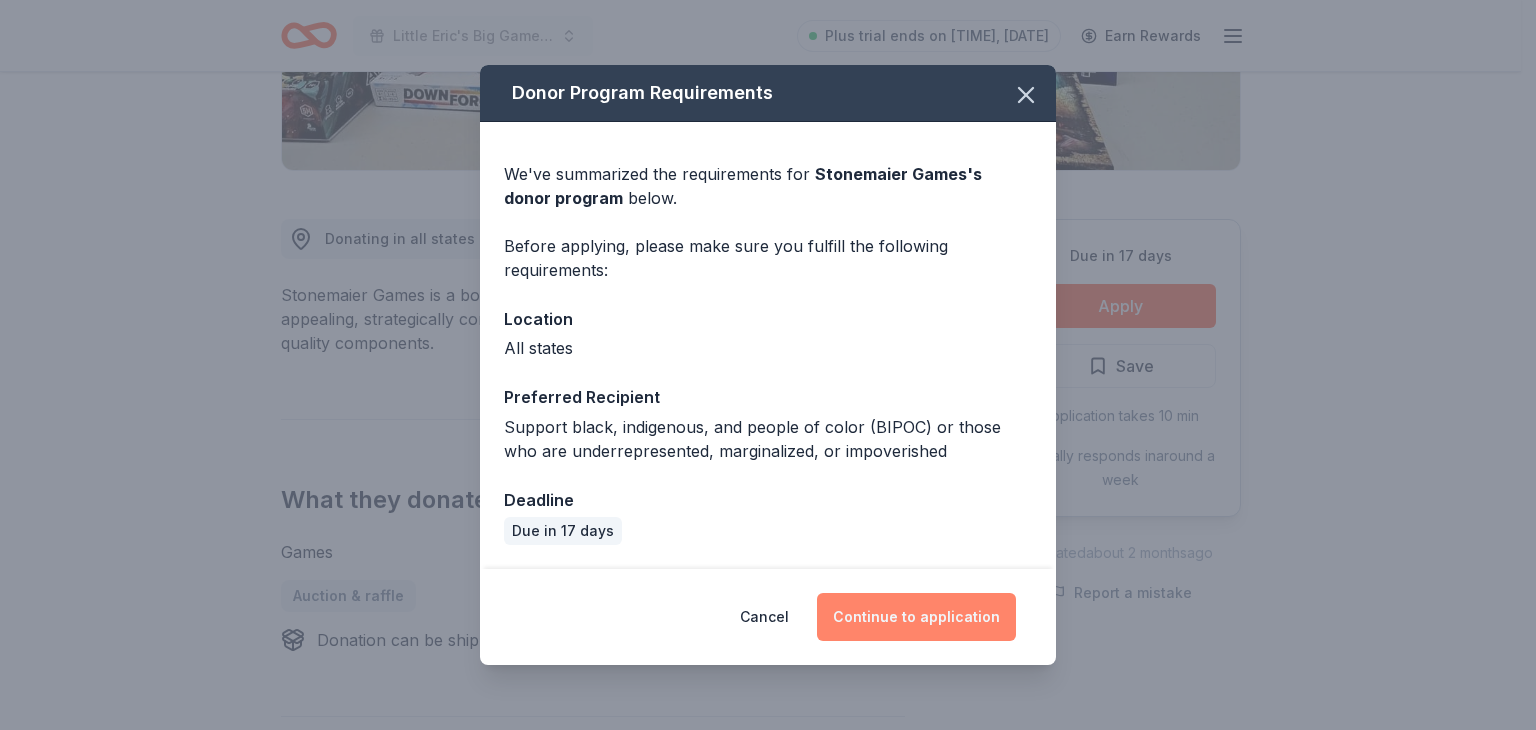 click on "Continue to application" at bounding box center [916, 617] 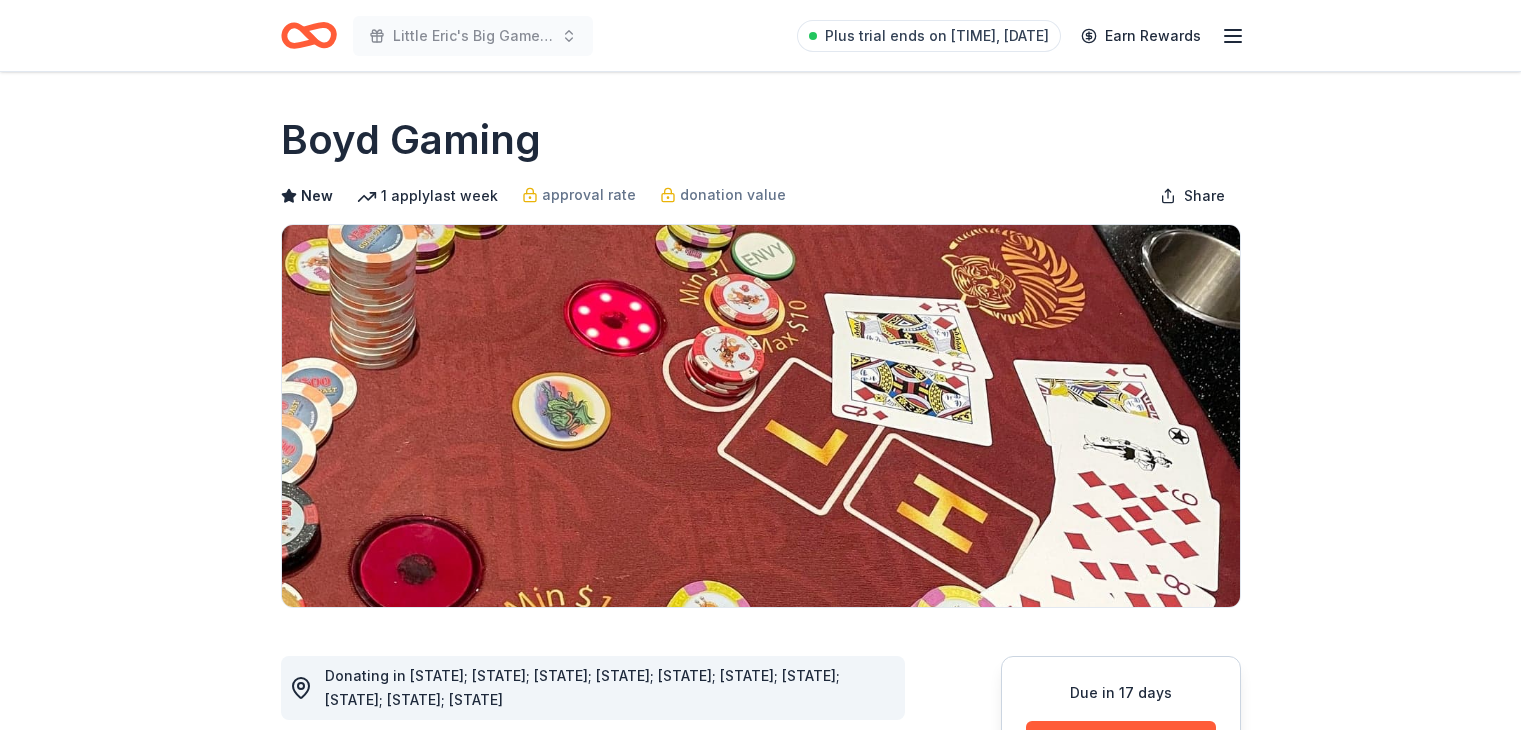 scroll, scrollTop: 0, scrollLeft: 0, axis: both 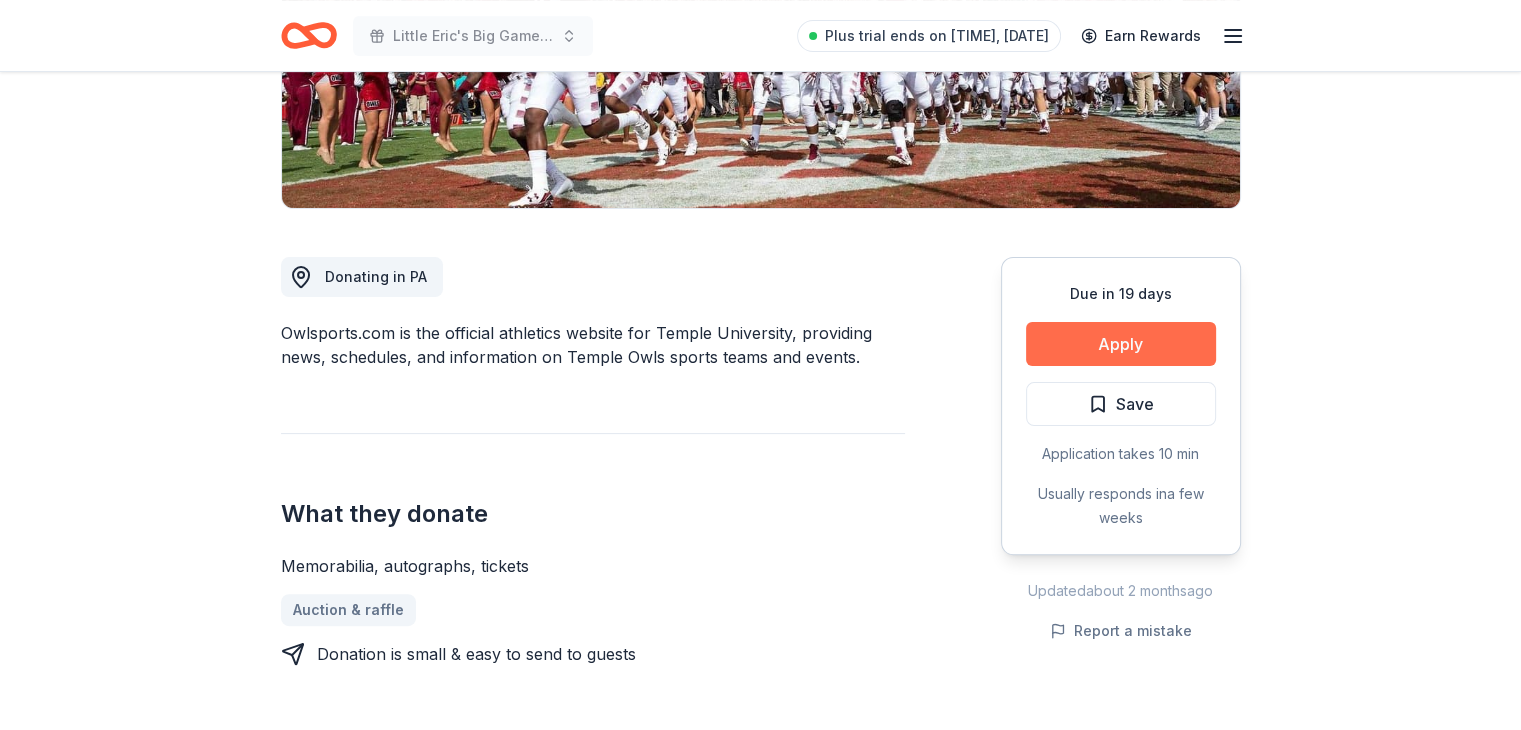 click on "Apply" at bounding box center [1121, 344] 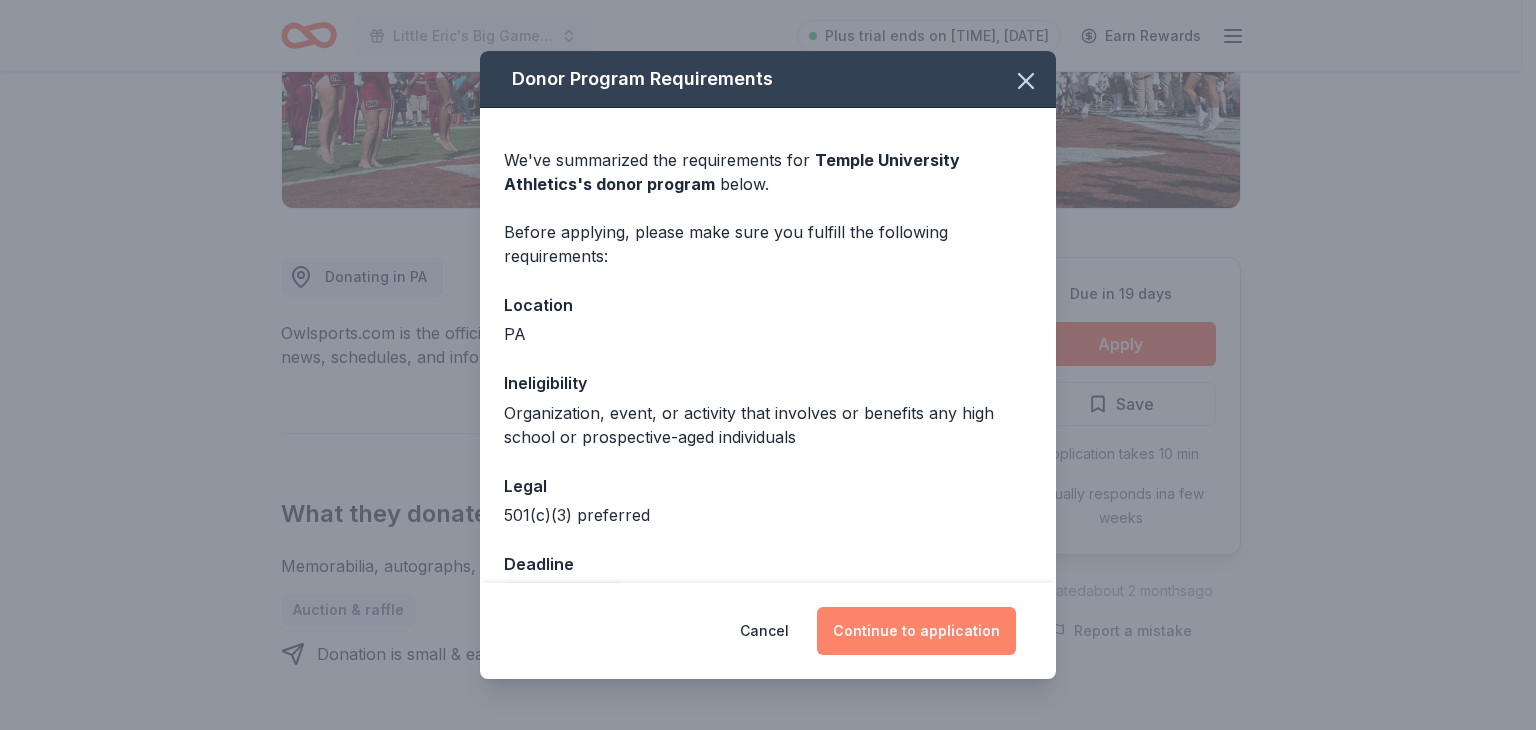 click on "Continue to application" at bounding box center [916, 631] 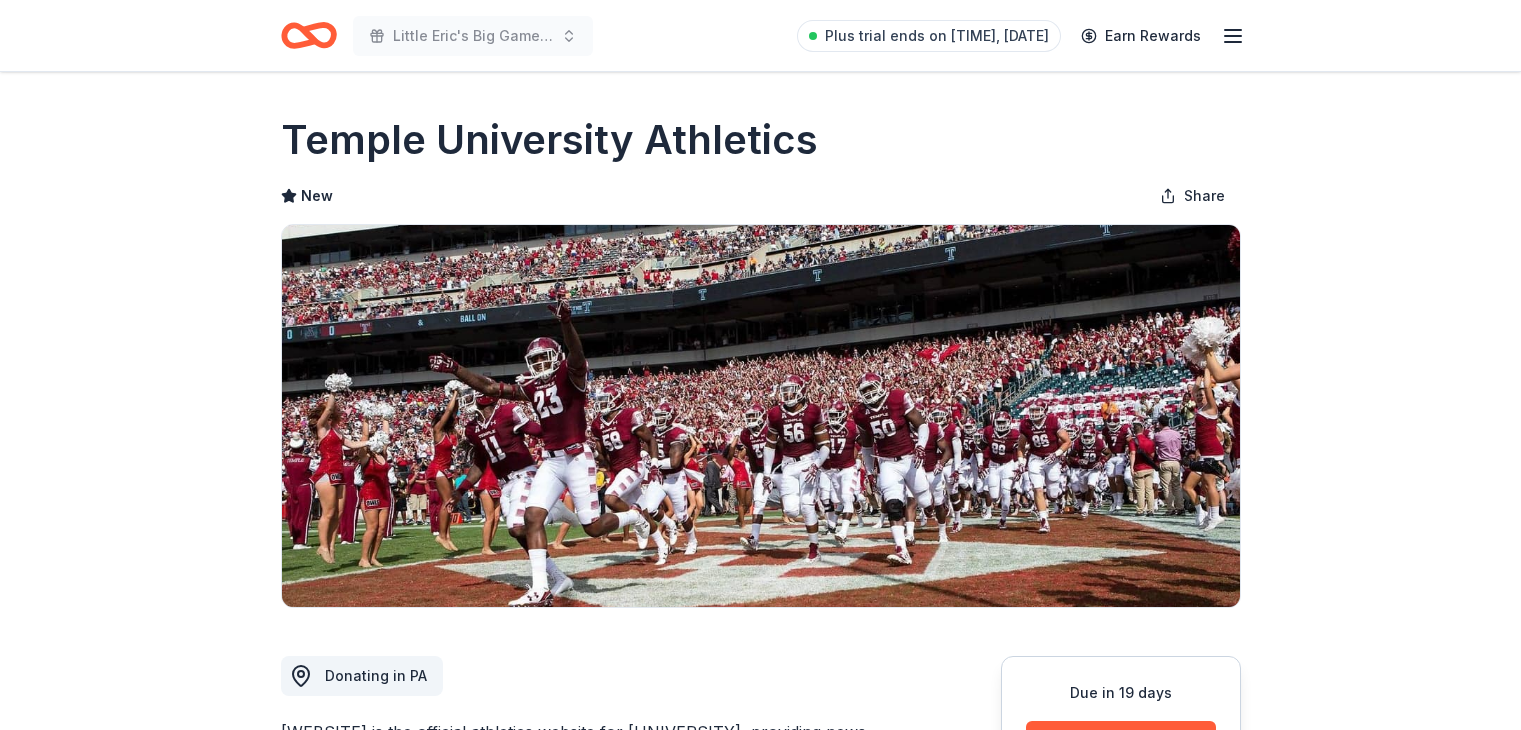 scroll, scrollTop: 0, scrollLeft: 0, axis: both 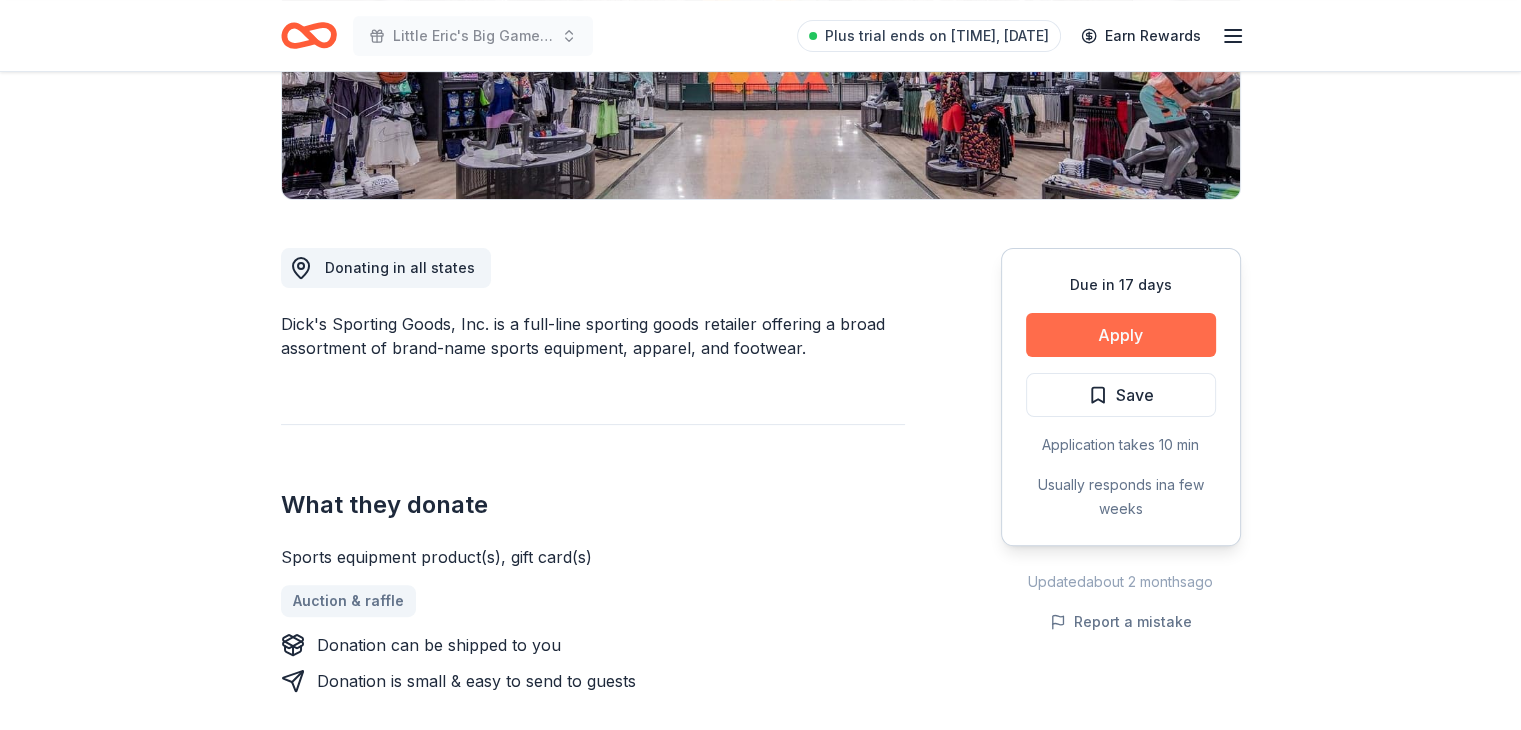 click on "Apply" at bounding box center (1121, 335) 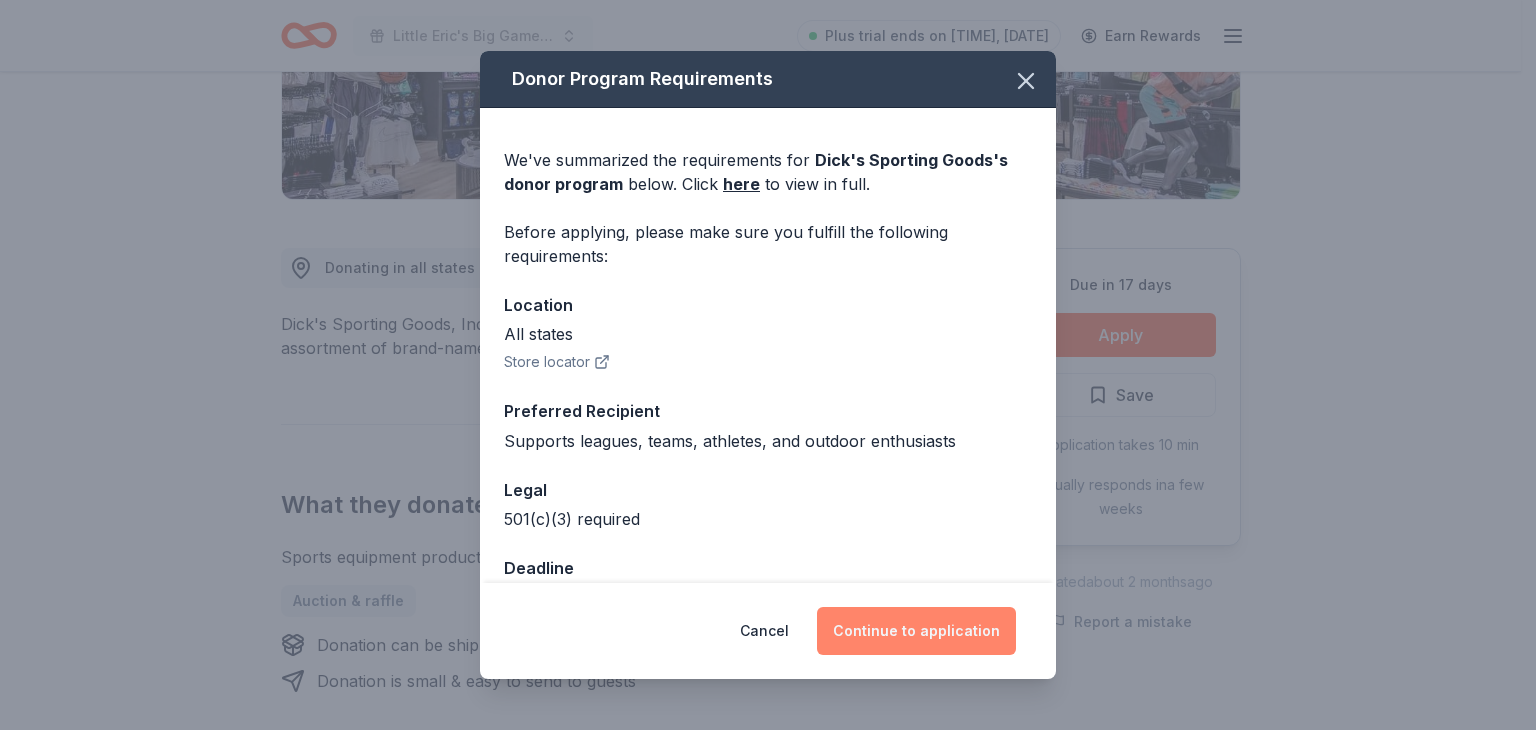click on "Continue to application" at bounding box center (916, 631) 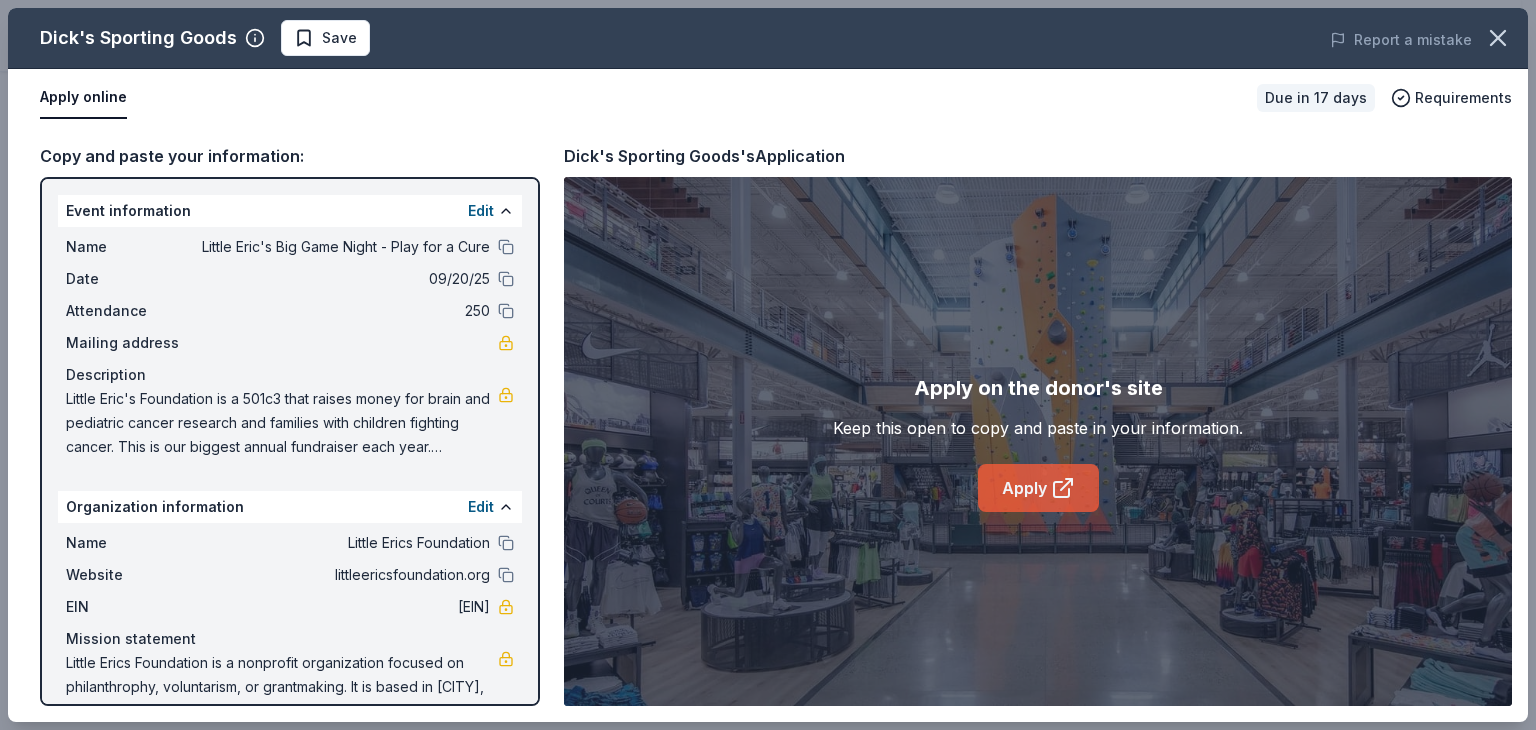 click 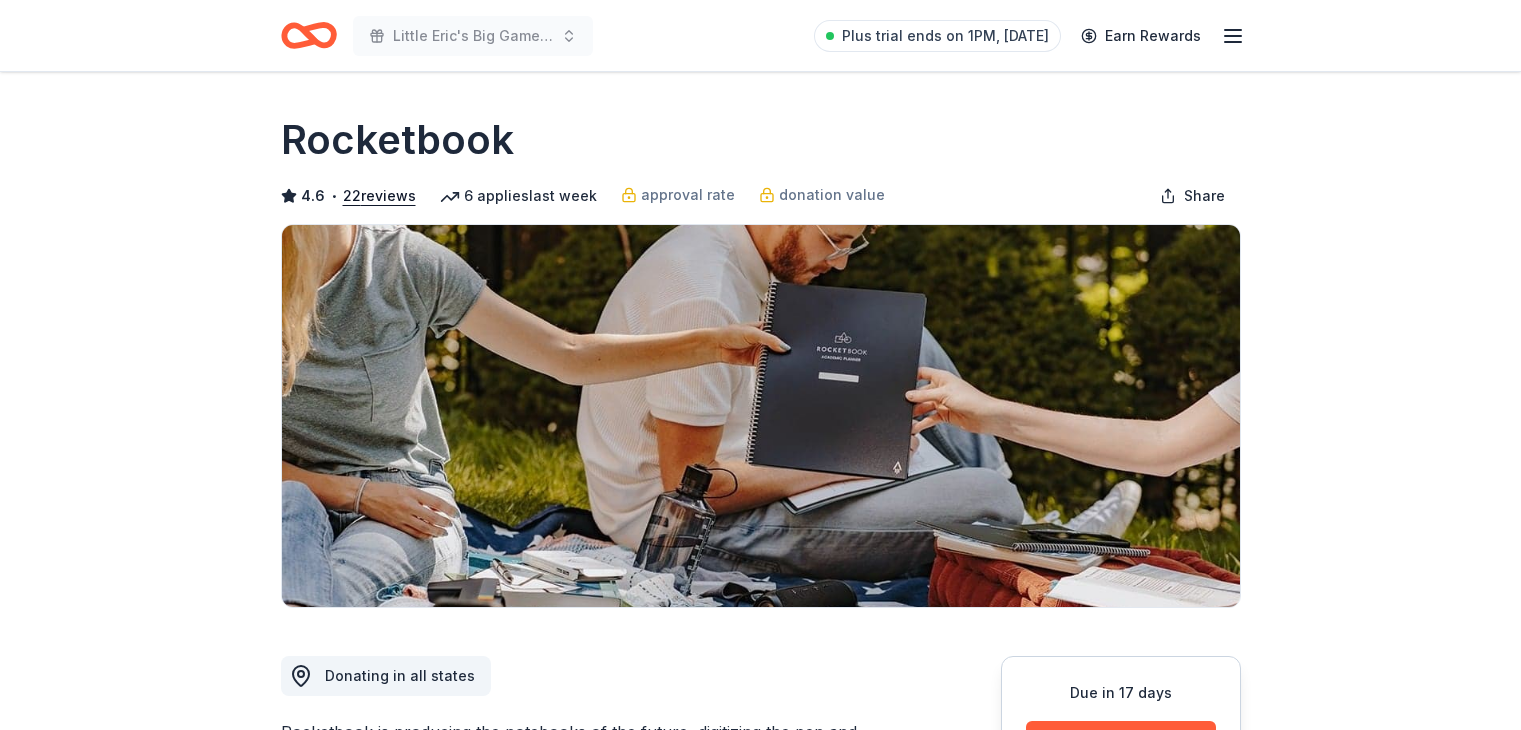 scroll, scrollTop: 0, scrollLeft: 0, axis: both 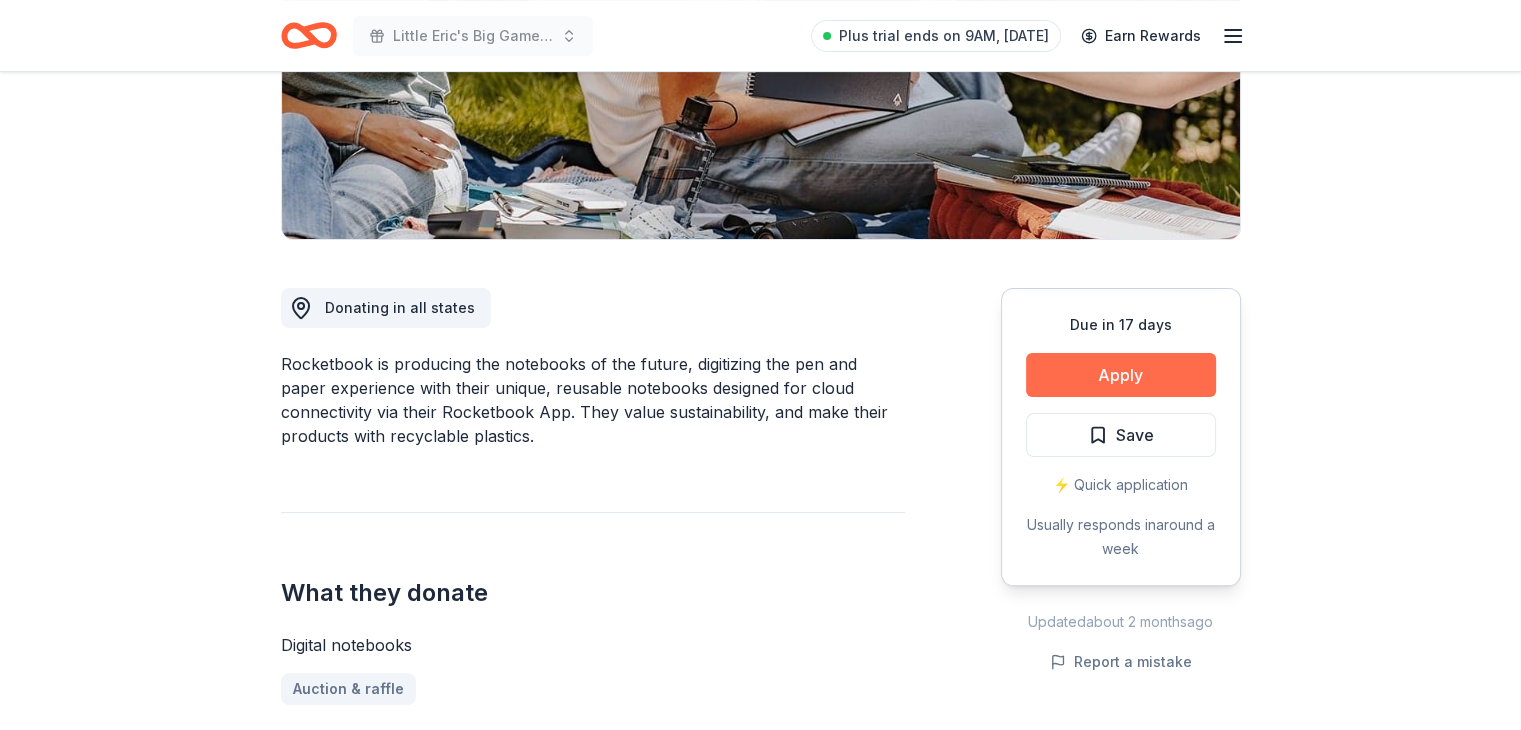 click on "Apply" at bounding box center [1121, 375] 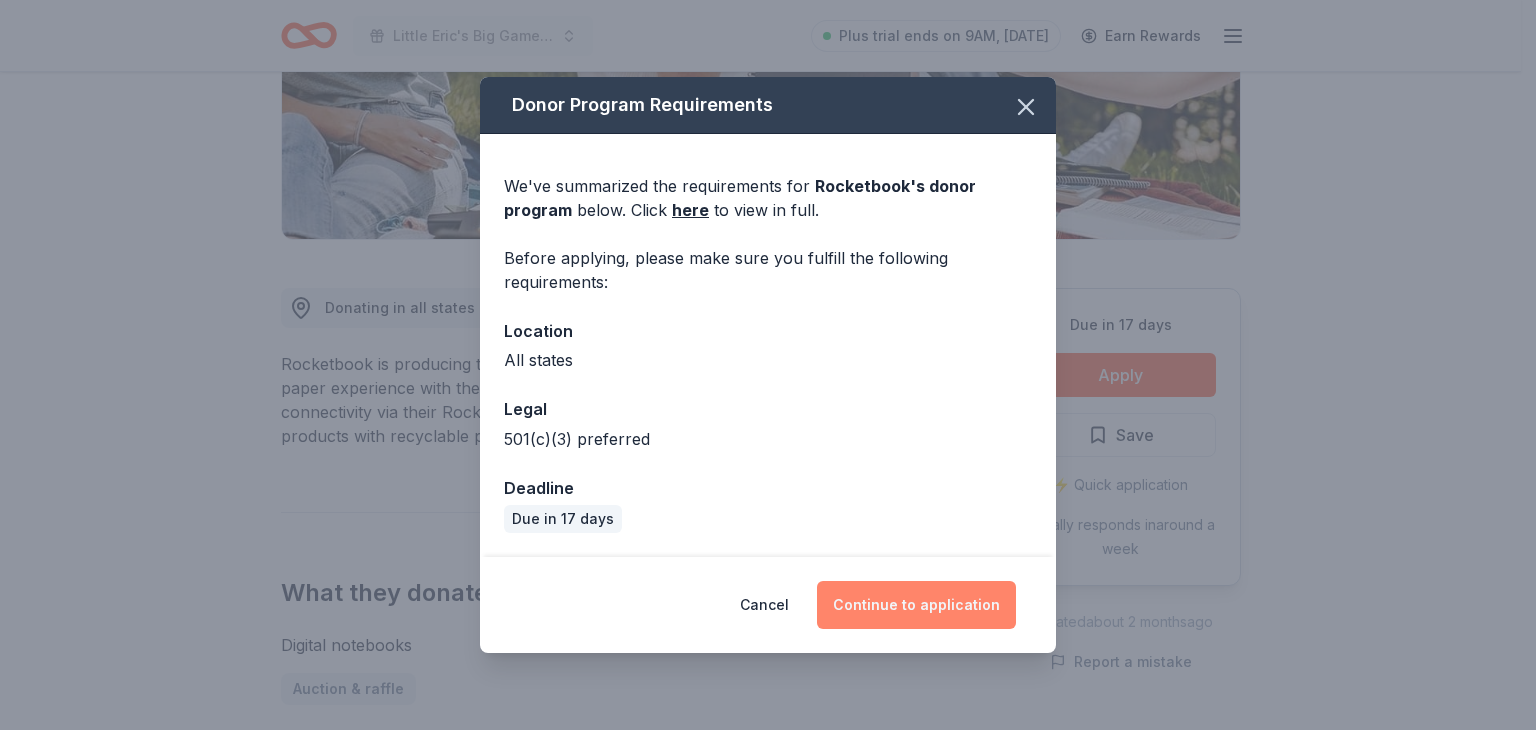click on "Continue to application" at bounding box center (916, 605) 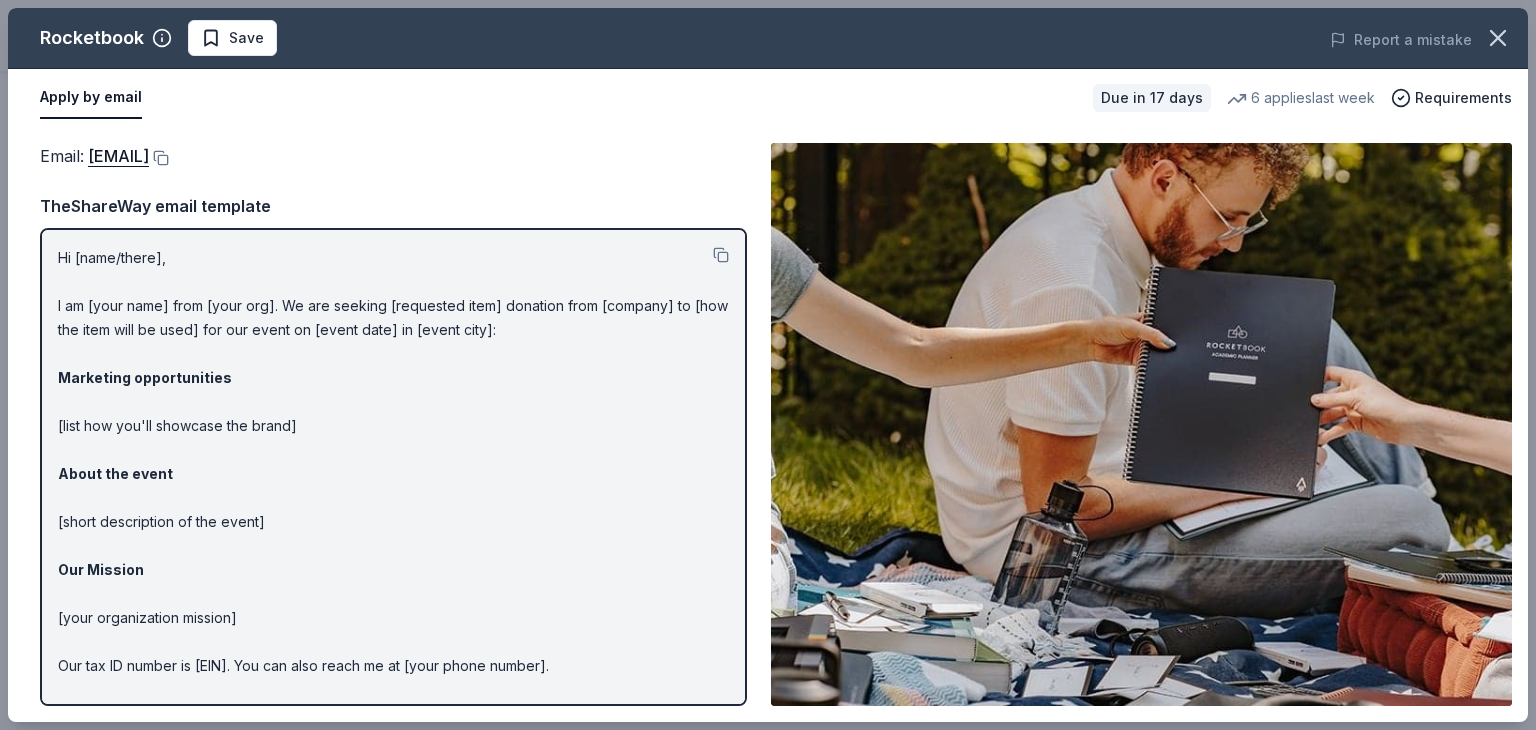 click on "Hi [name/there],
I am [your name] from [your org]. We are seeking [requested item] donation from [company] to [how the item will be used] for our event on [event date] in [event city]:
Marketing opportunities
[list how you'll showcase the brand]
About the event
[short description of the event]
Our Mission
[your organization mission]
Our tax ID number is [EIN]. You can also reach me at [your phone number].
Best,
[your name]" at bounding box center [393, 498] 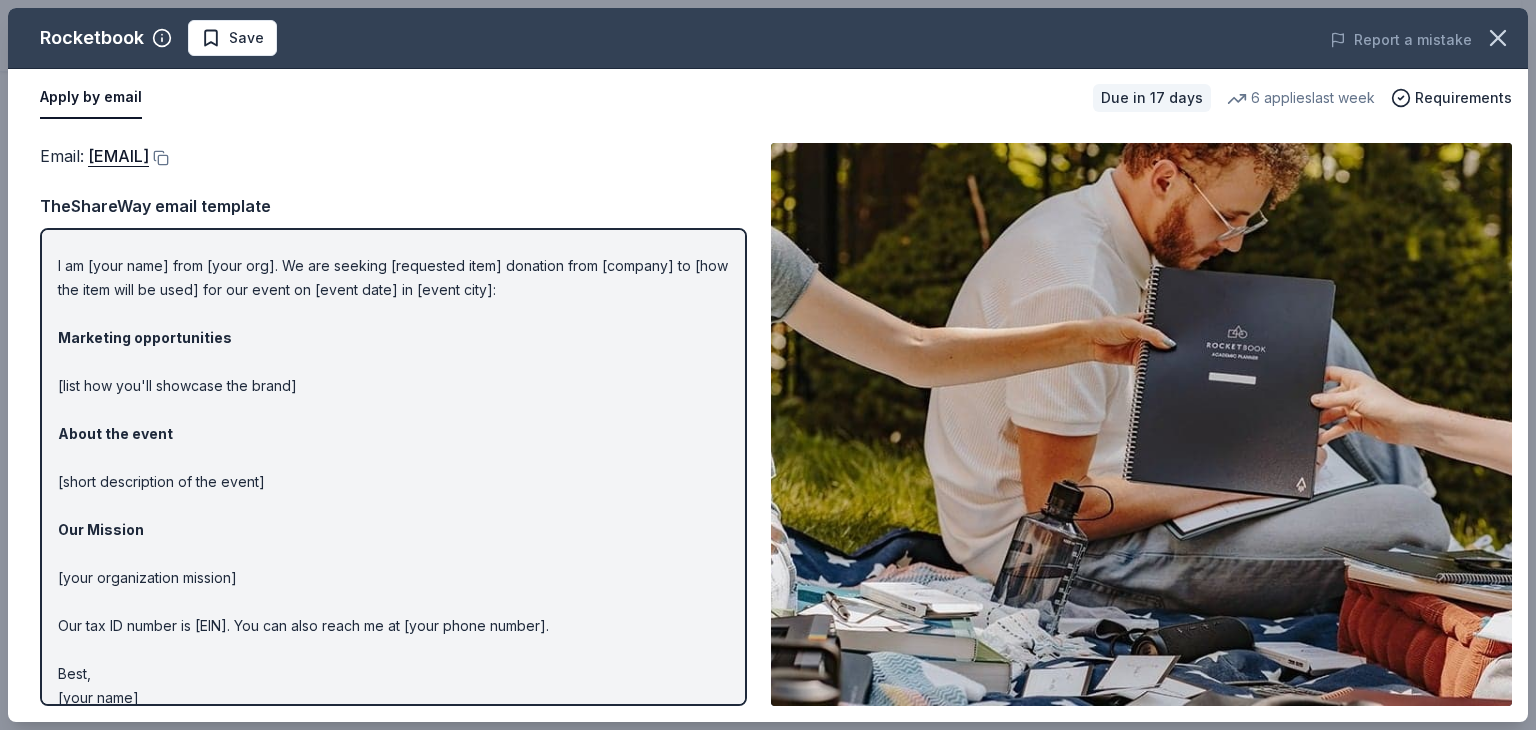 scroll, scrollTop: 60, scrollLeft: 0, axis: vertical 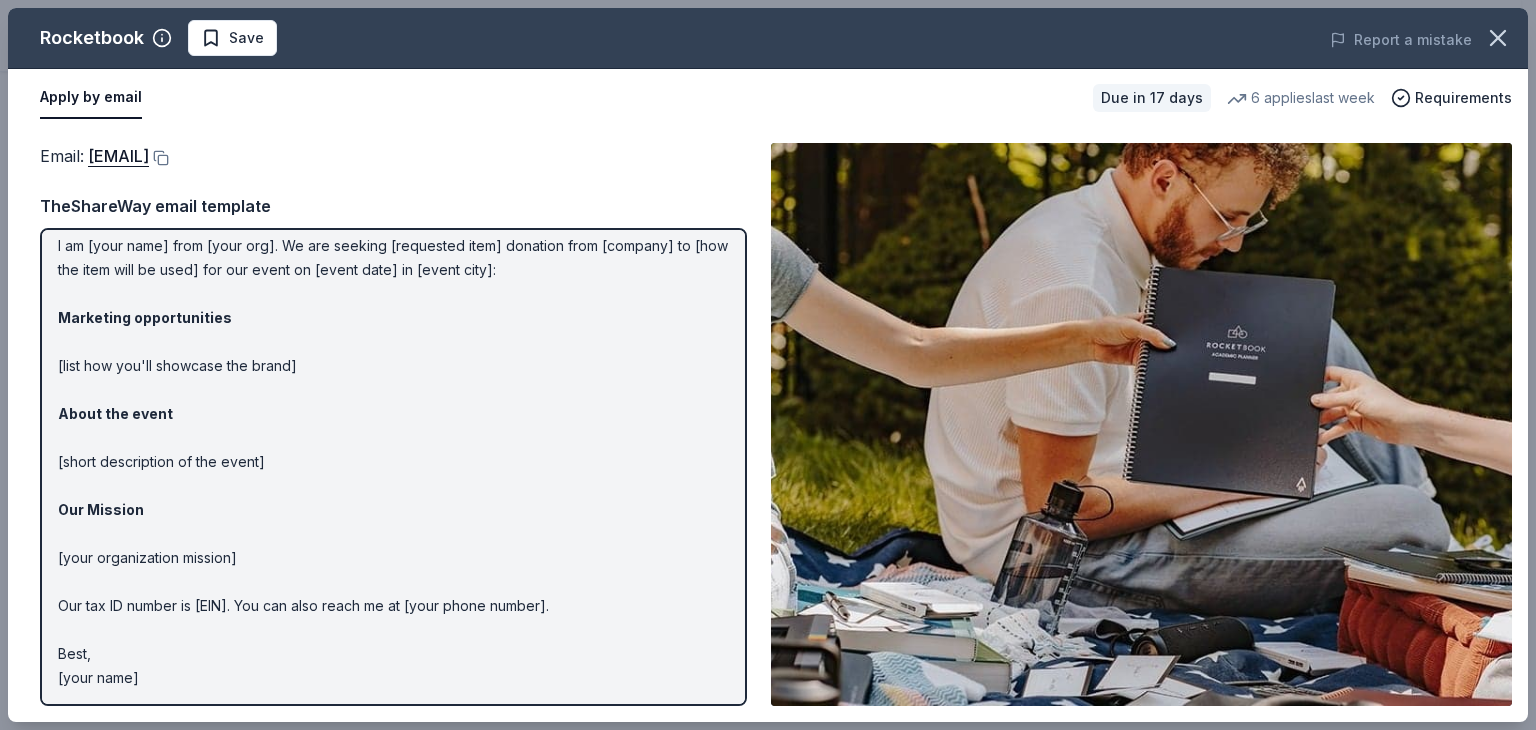 drag, startPoint x: 139, startPoint y: 677, endPoint x: 116, endPoint y: 497, distance: 181.4635 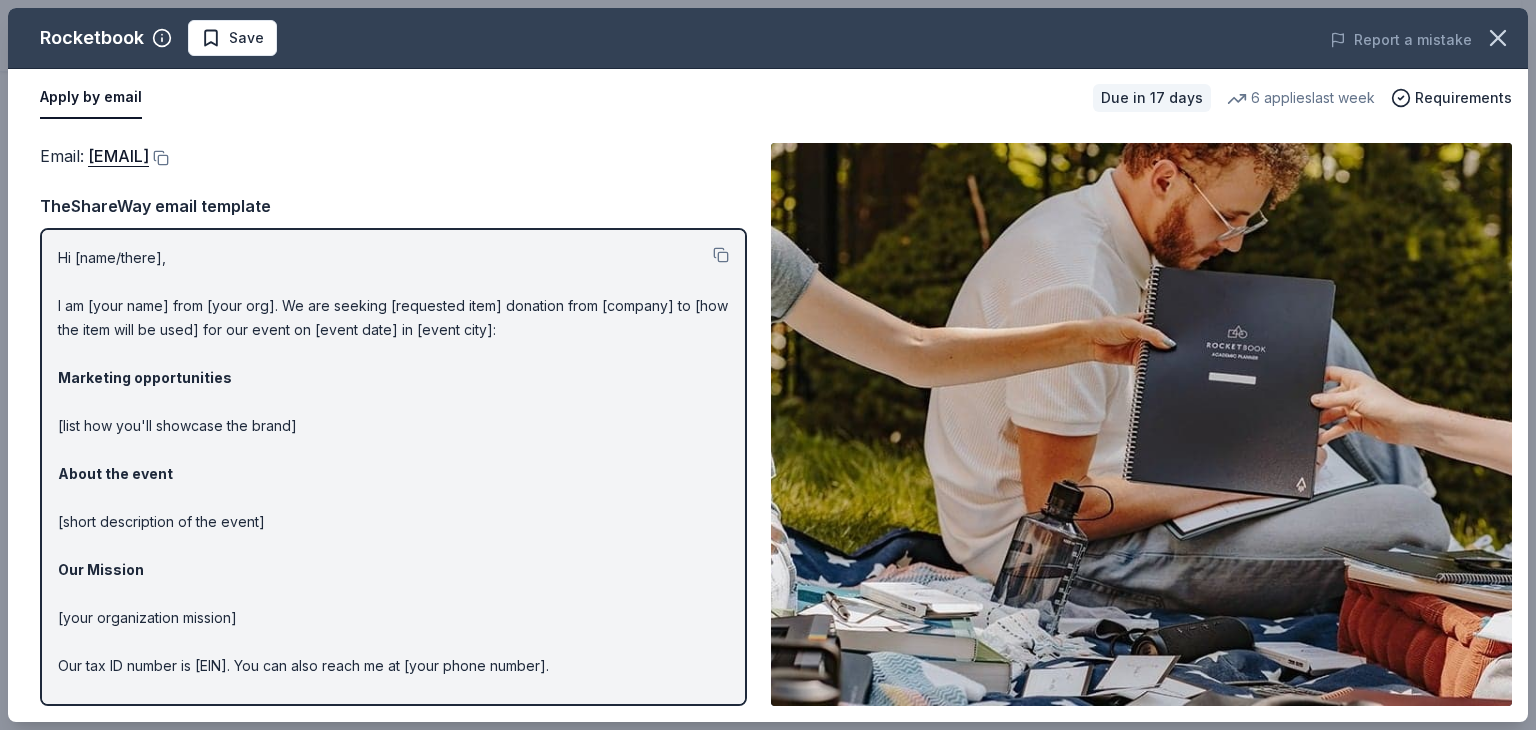 drag, startPoint x: 541, startPoint y: 333, endPoint x: 222, endPoint y: 305, distance: 320.22647 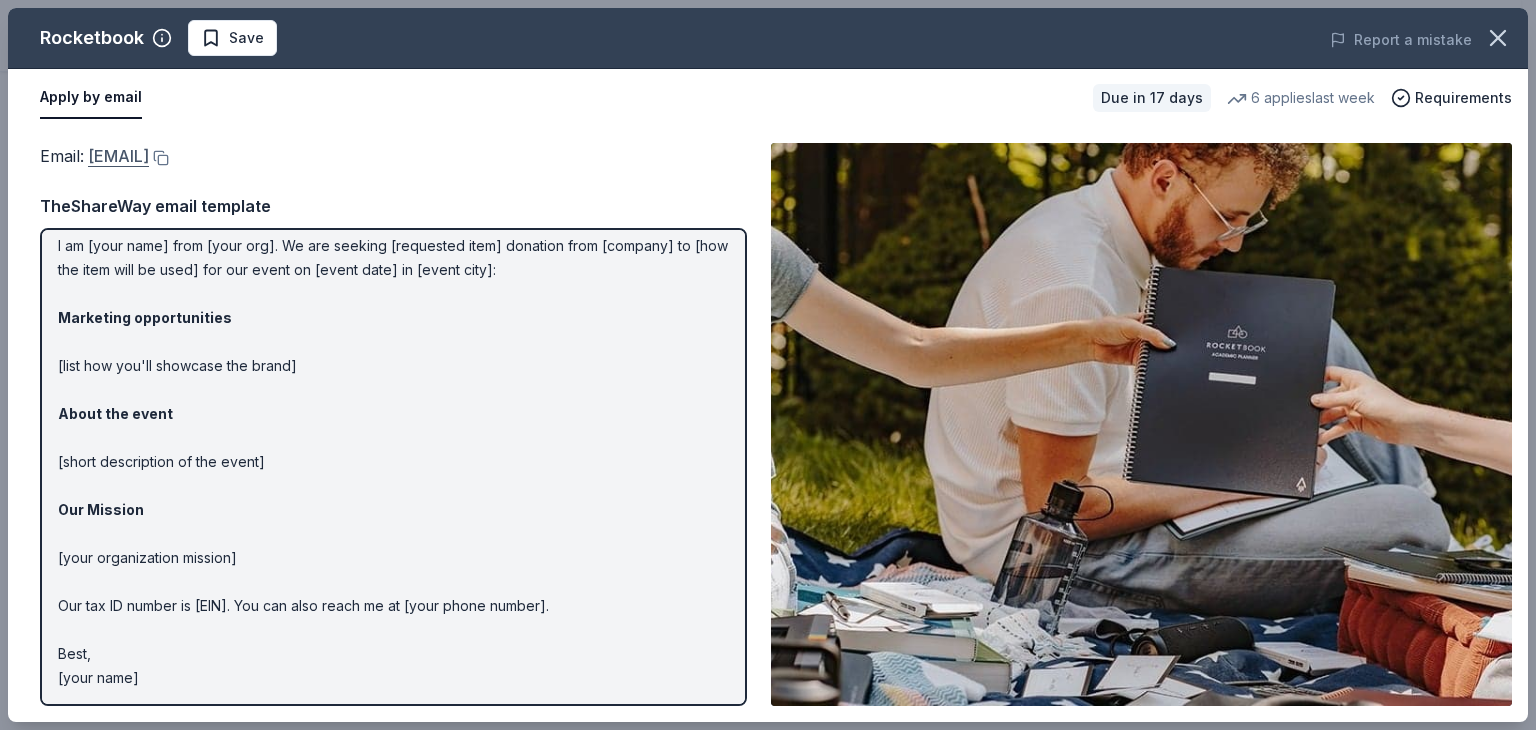 click on "communityinvolvement@getrocketbook.com" at bounding box center (118, 156) 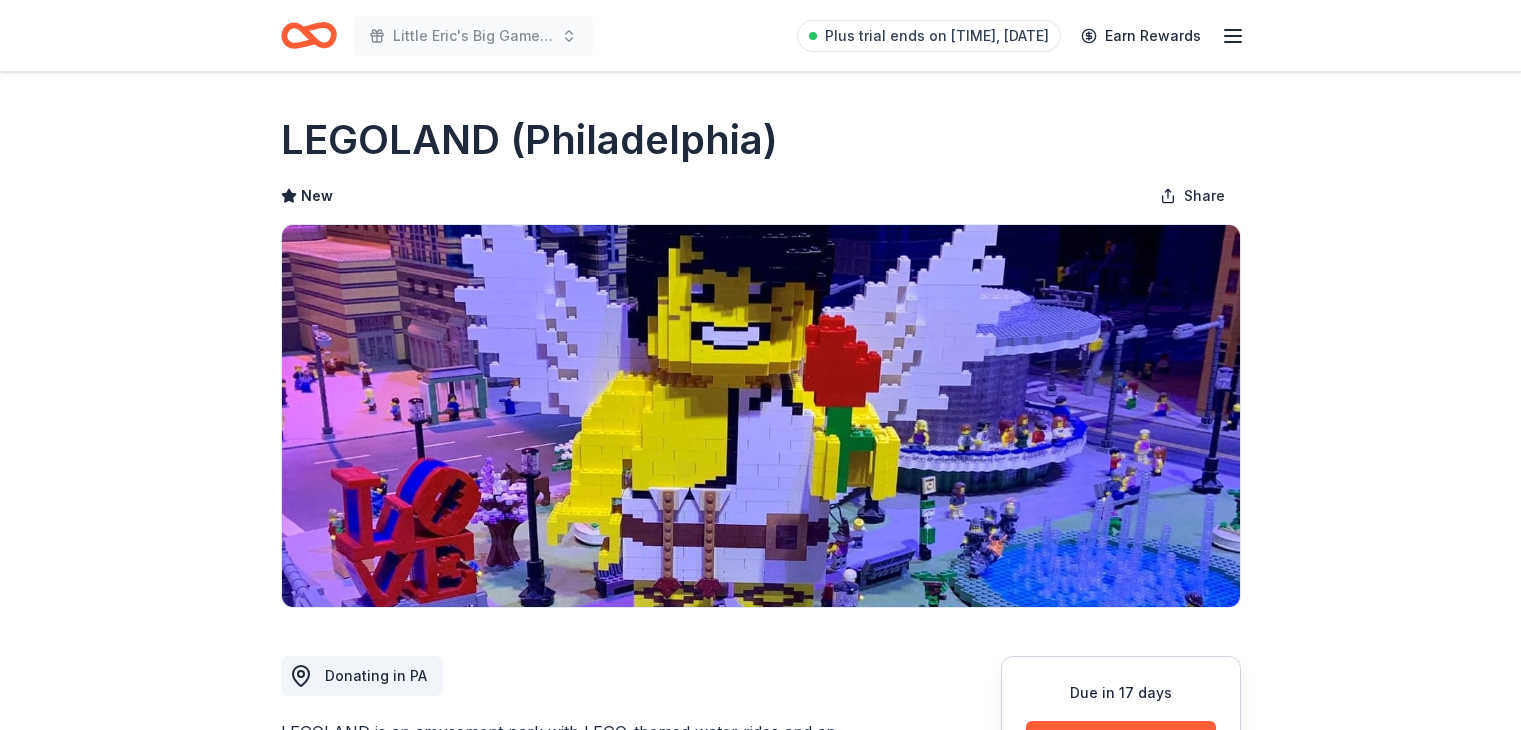 scroll, scrollTop: 0, scrollLeft: 0, axis: both 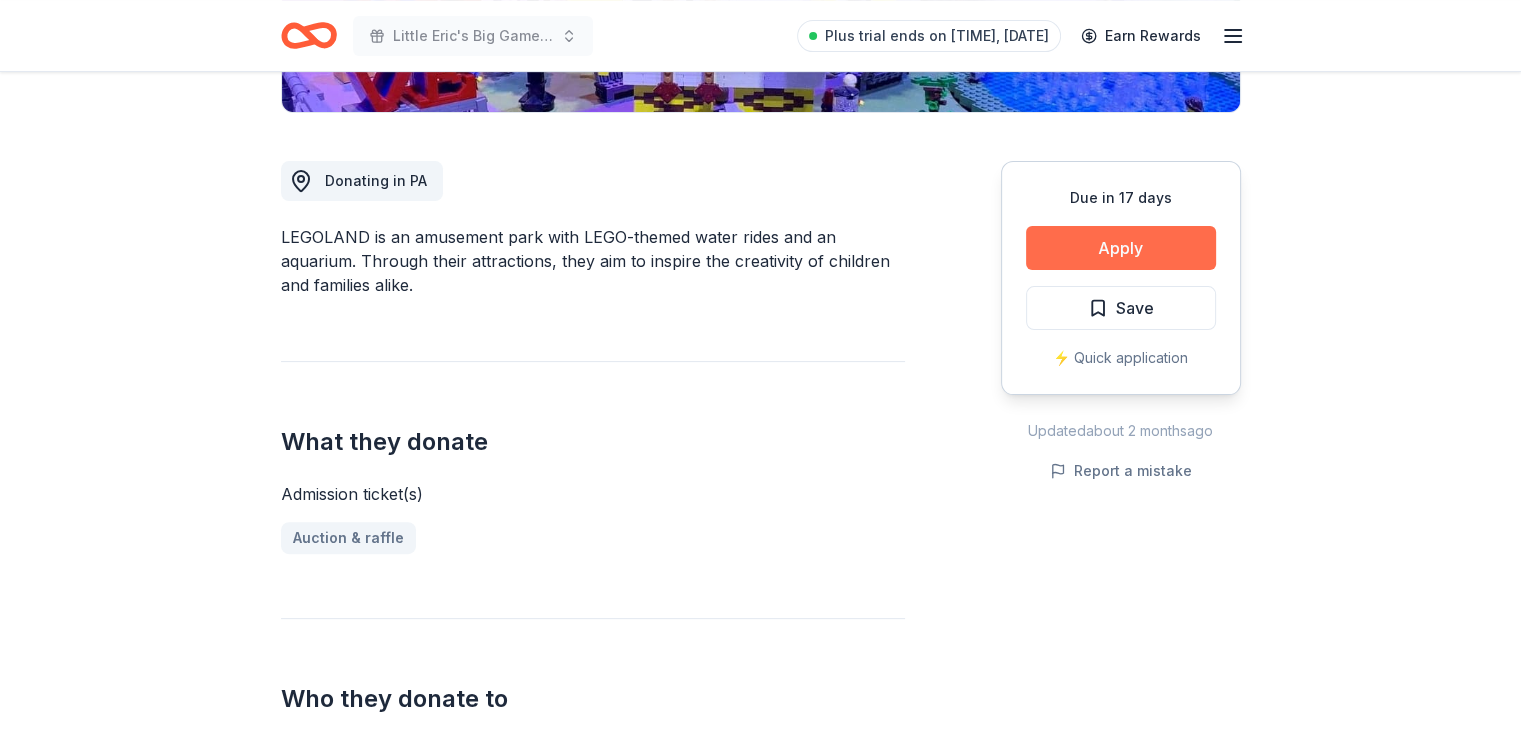 click on "Apply" at bounding box center (1121, 248) 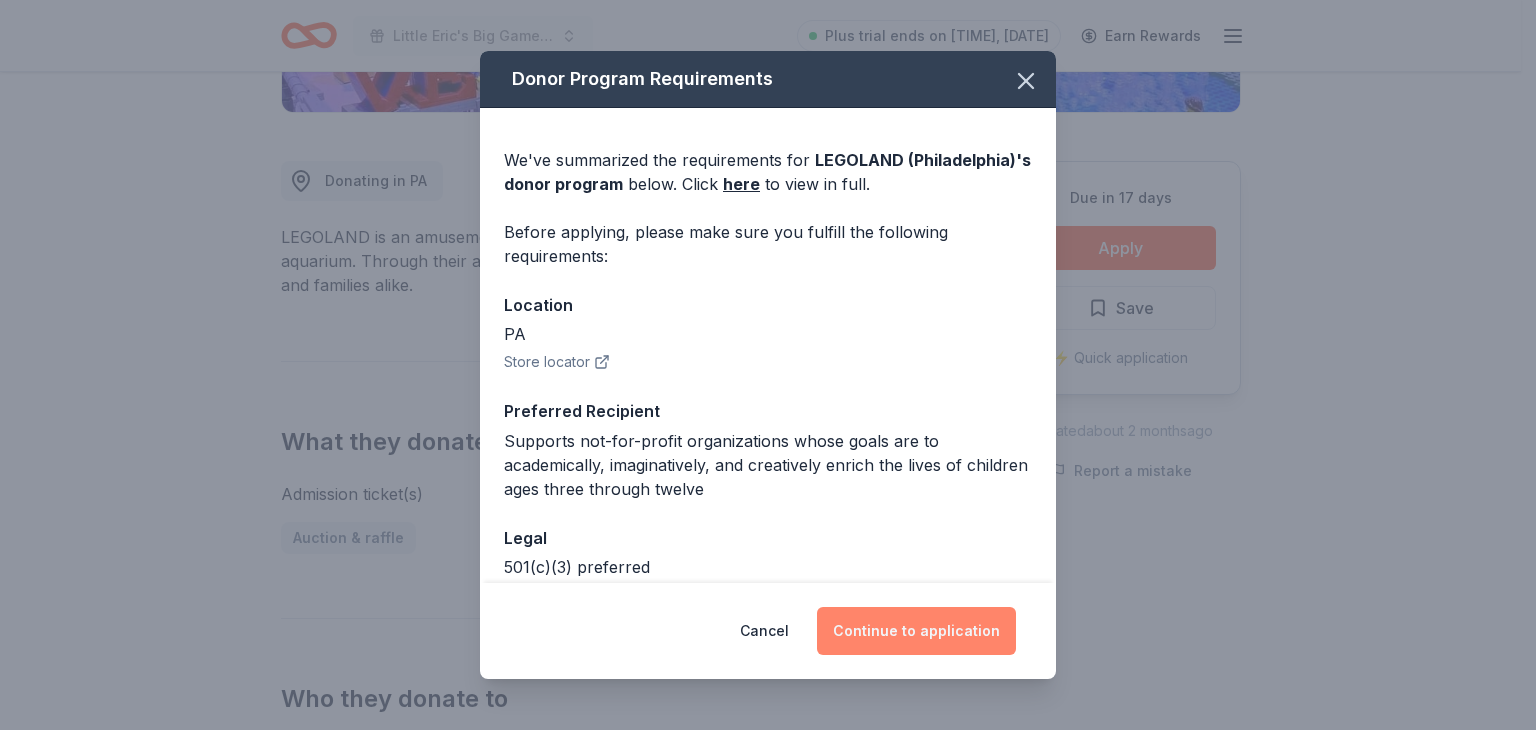 click on "Continue to application" at bounding box center (916, 631) 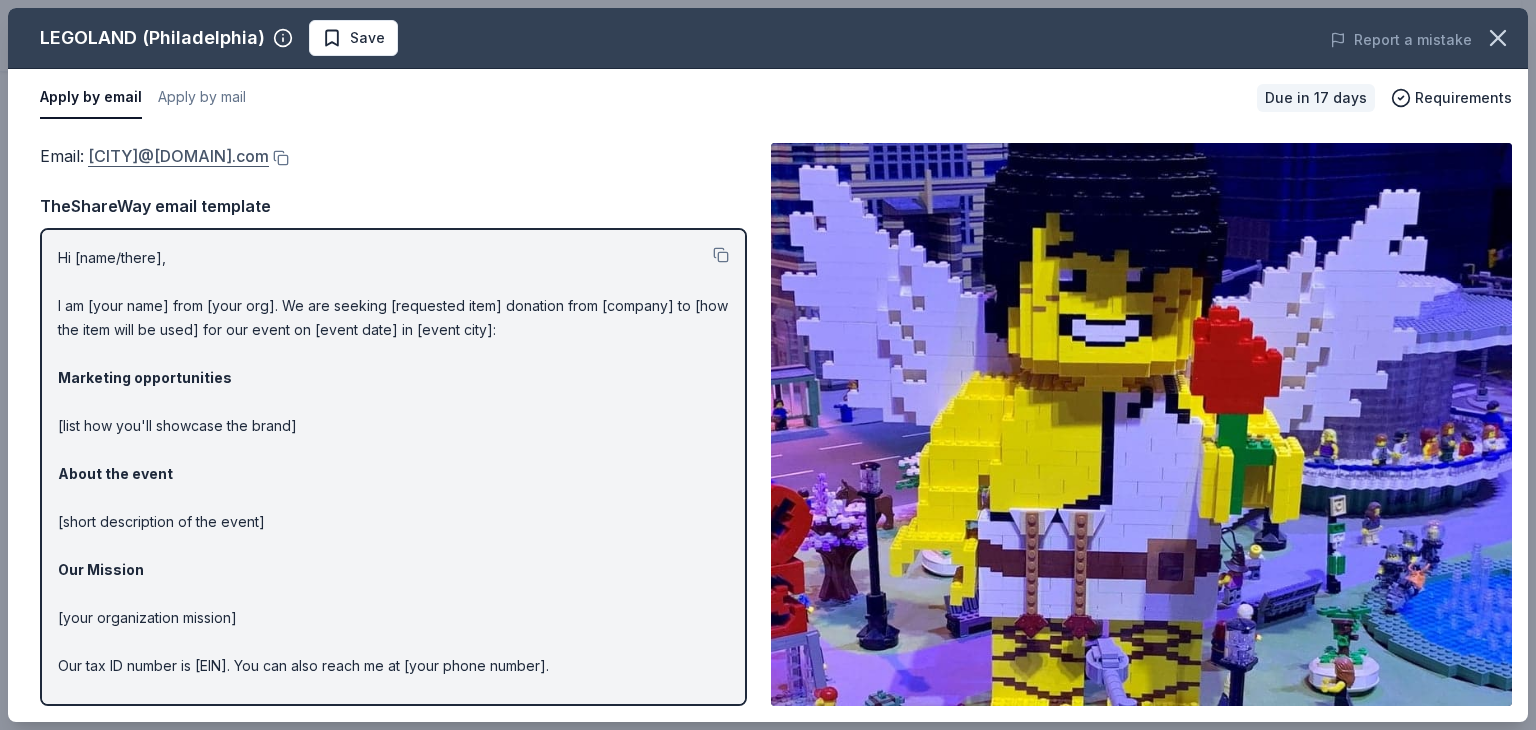 click on "[CITY]@[DOMAIN].com" at bounding box center (178, 156) 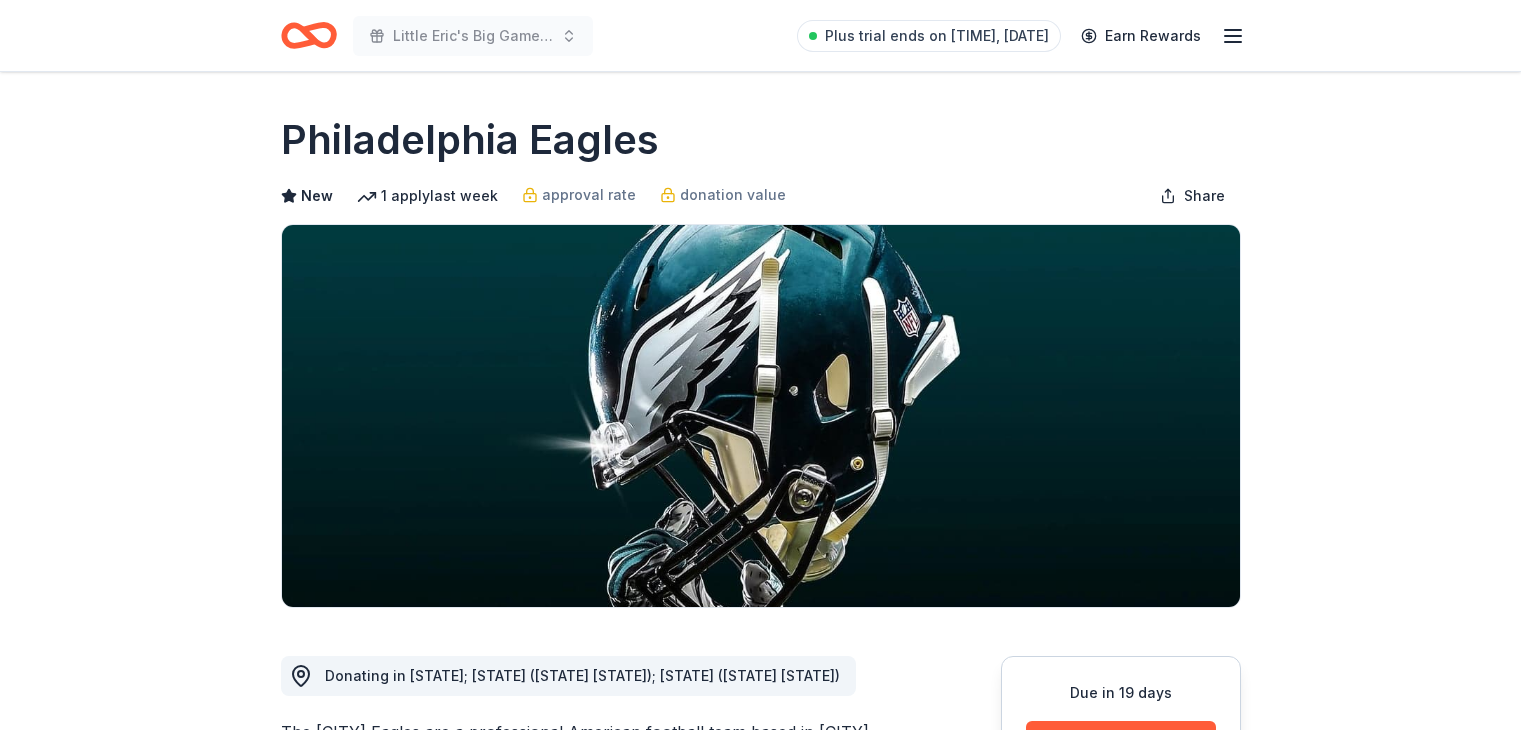 scroll, scrollTop: 0, scrollLeft: 0, axis: both 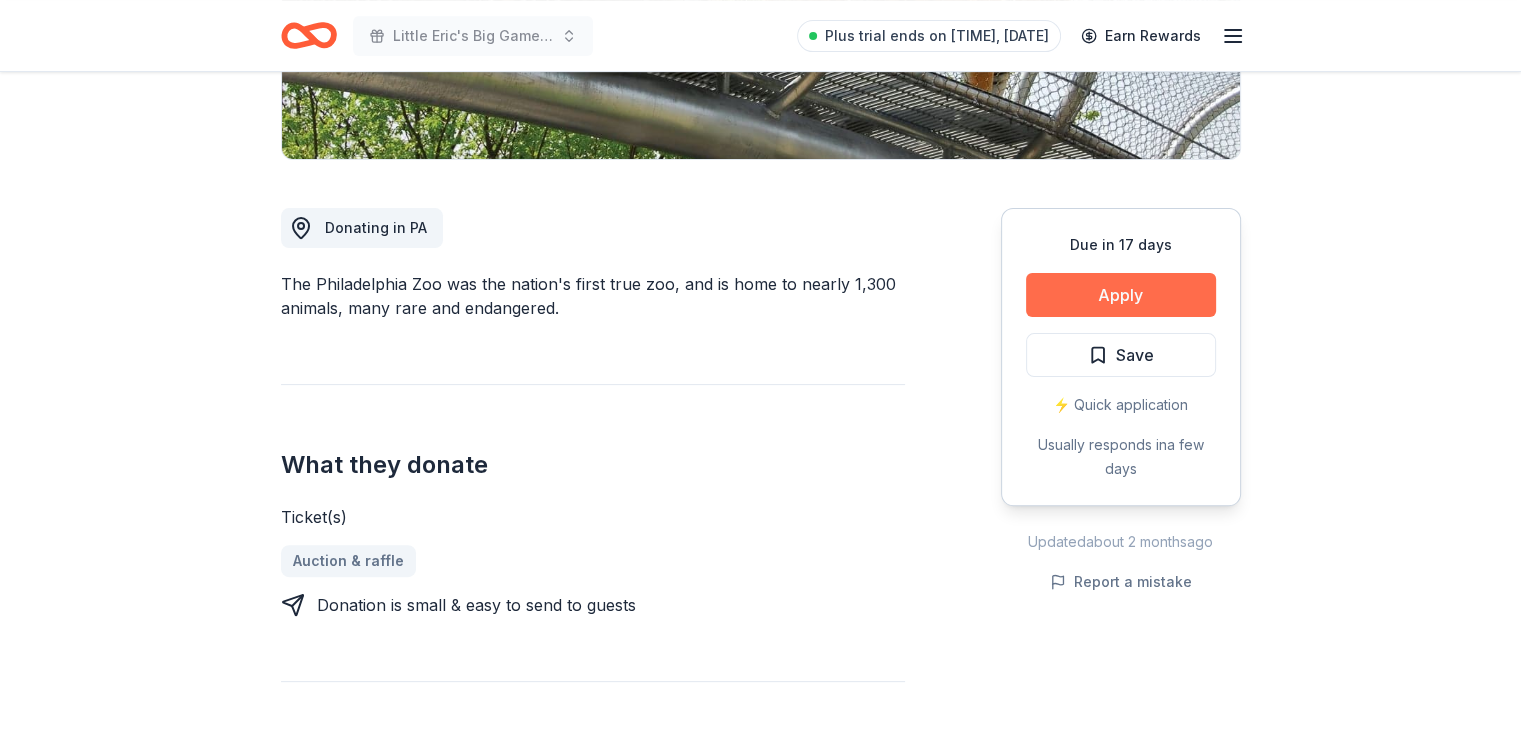 click on "Apply" at bounding box center [1121, 295] 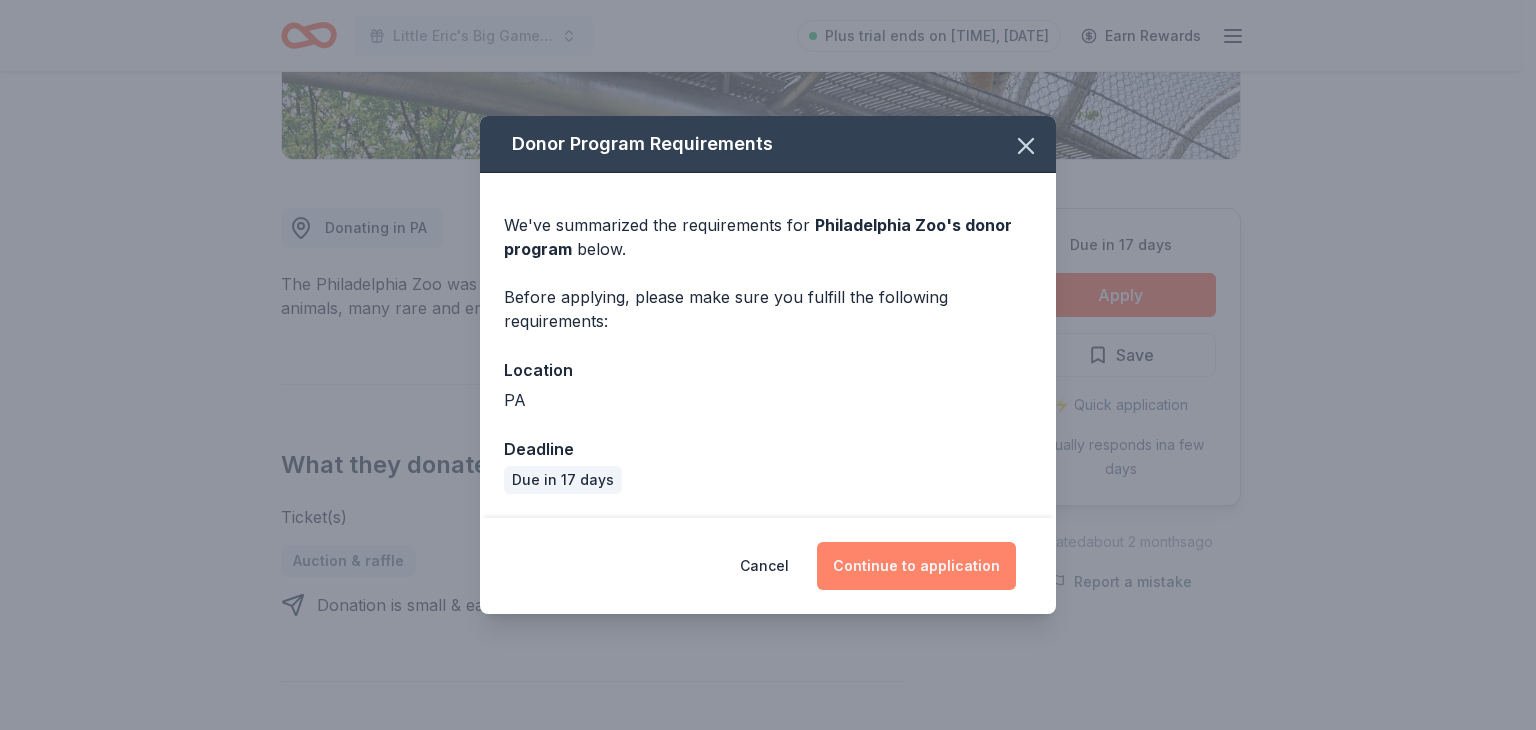 click on "Continue to application" at bounding box center (916, 566) 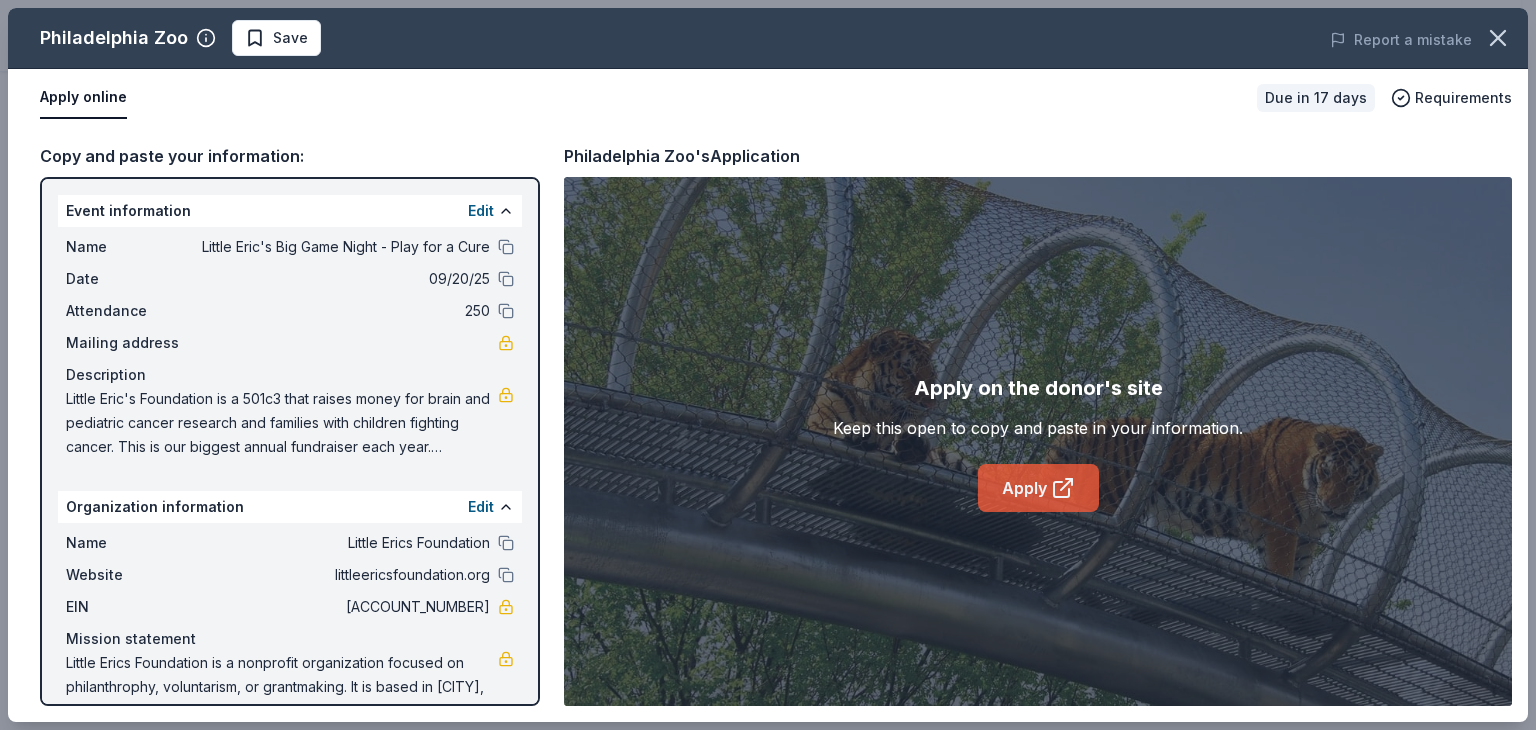 click on "Apply" at bounding box center (1038, 488) 